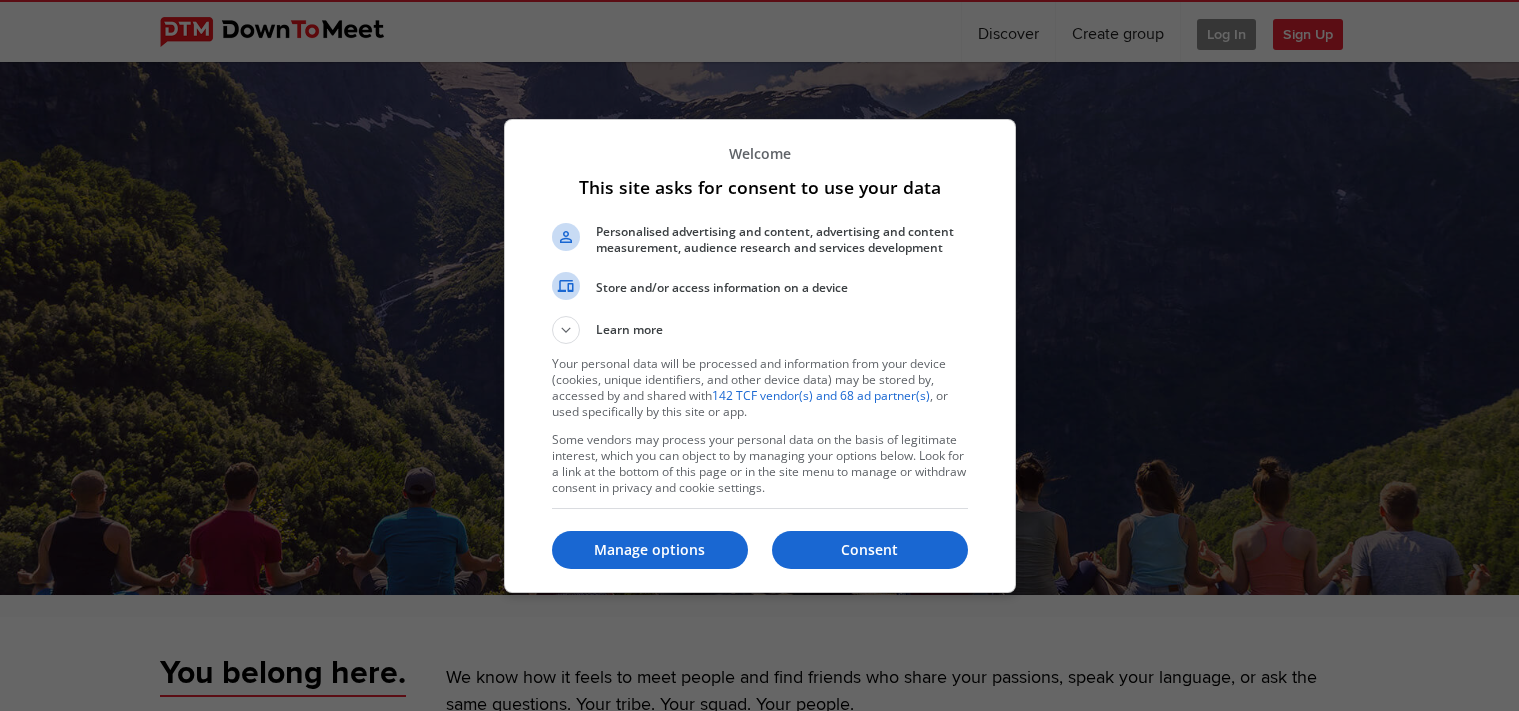 scroll, scrollTop: 0, scrollLeft: 0, axis: both 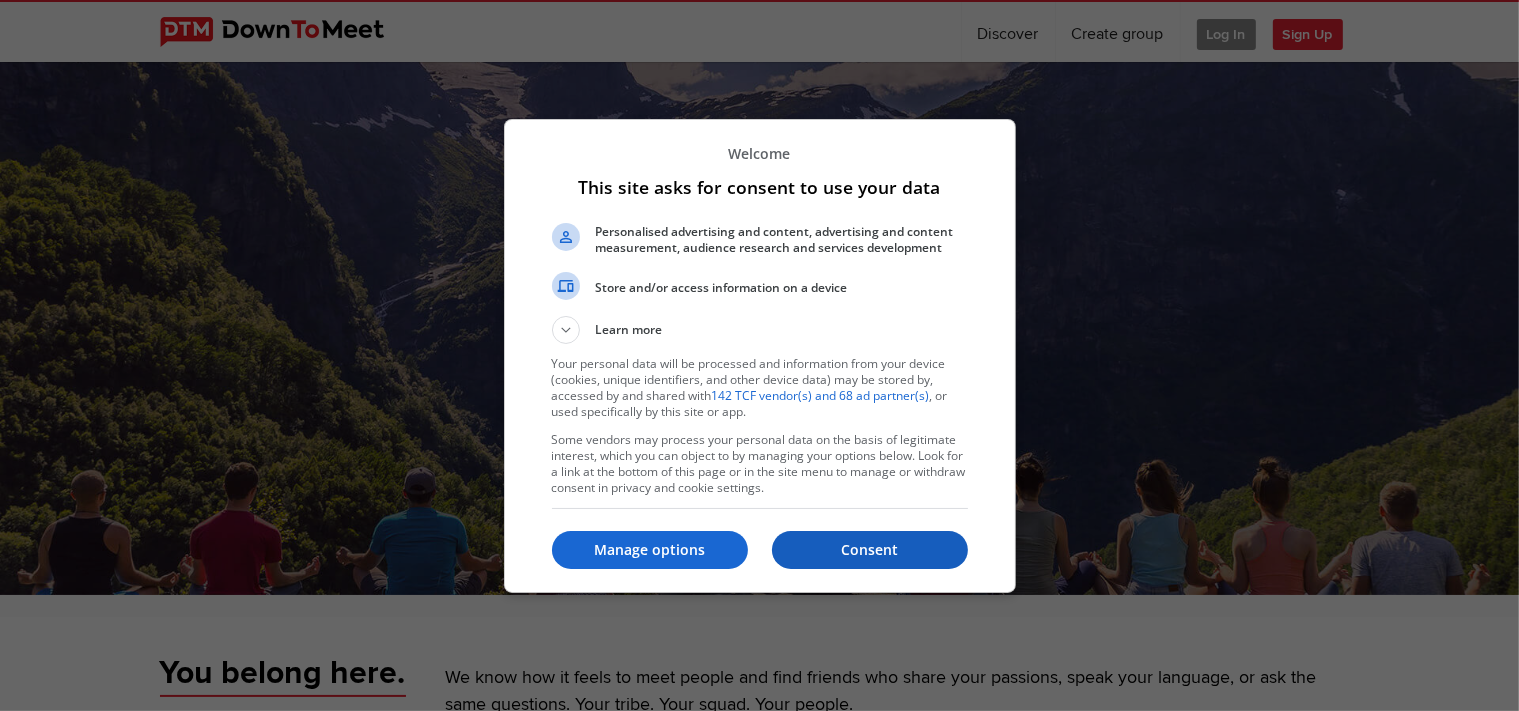 click on "Consent" at bounding box center (870, 550) 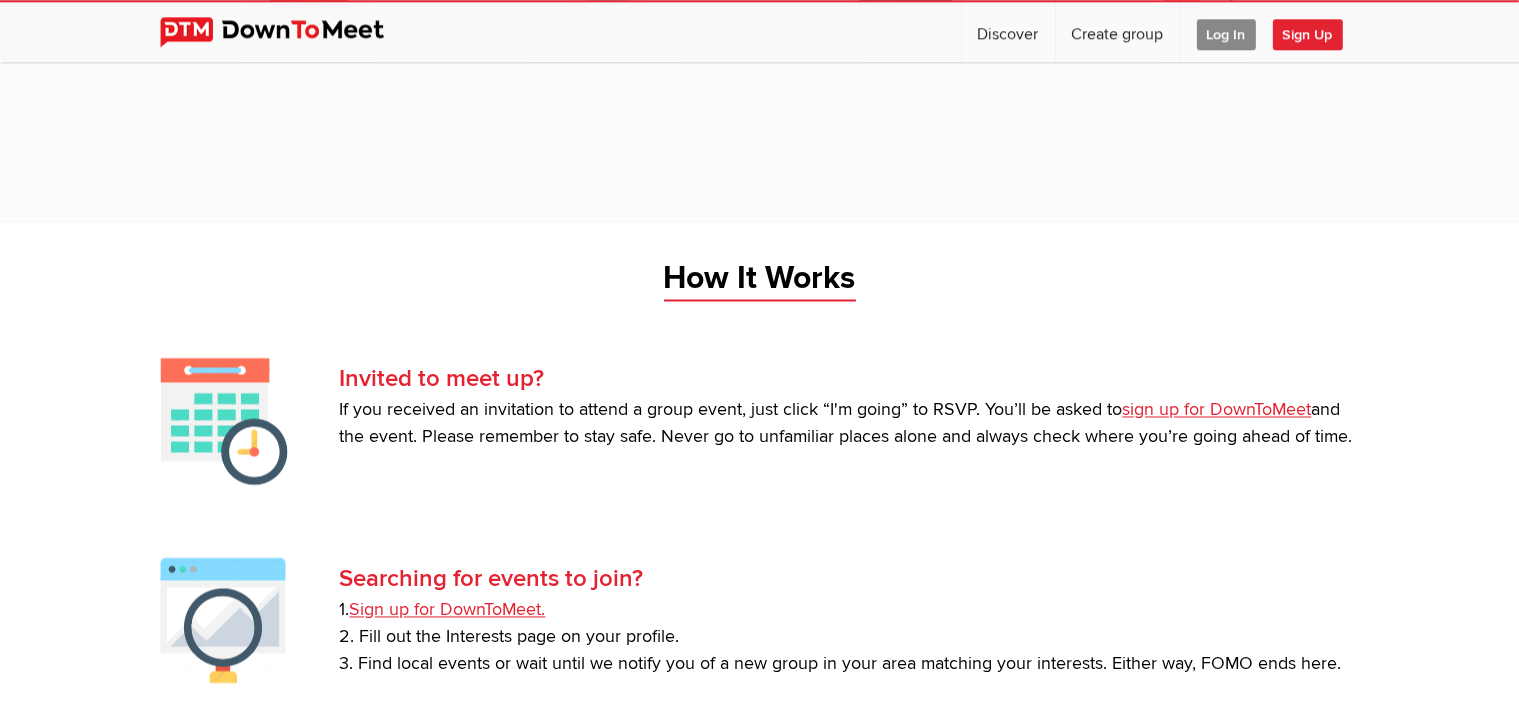 scroll, scrollTop: 3532, scrollLeft: 0, axis: vertical 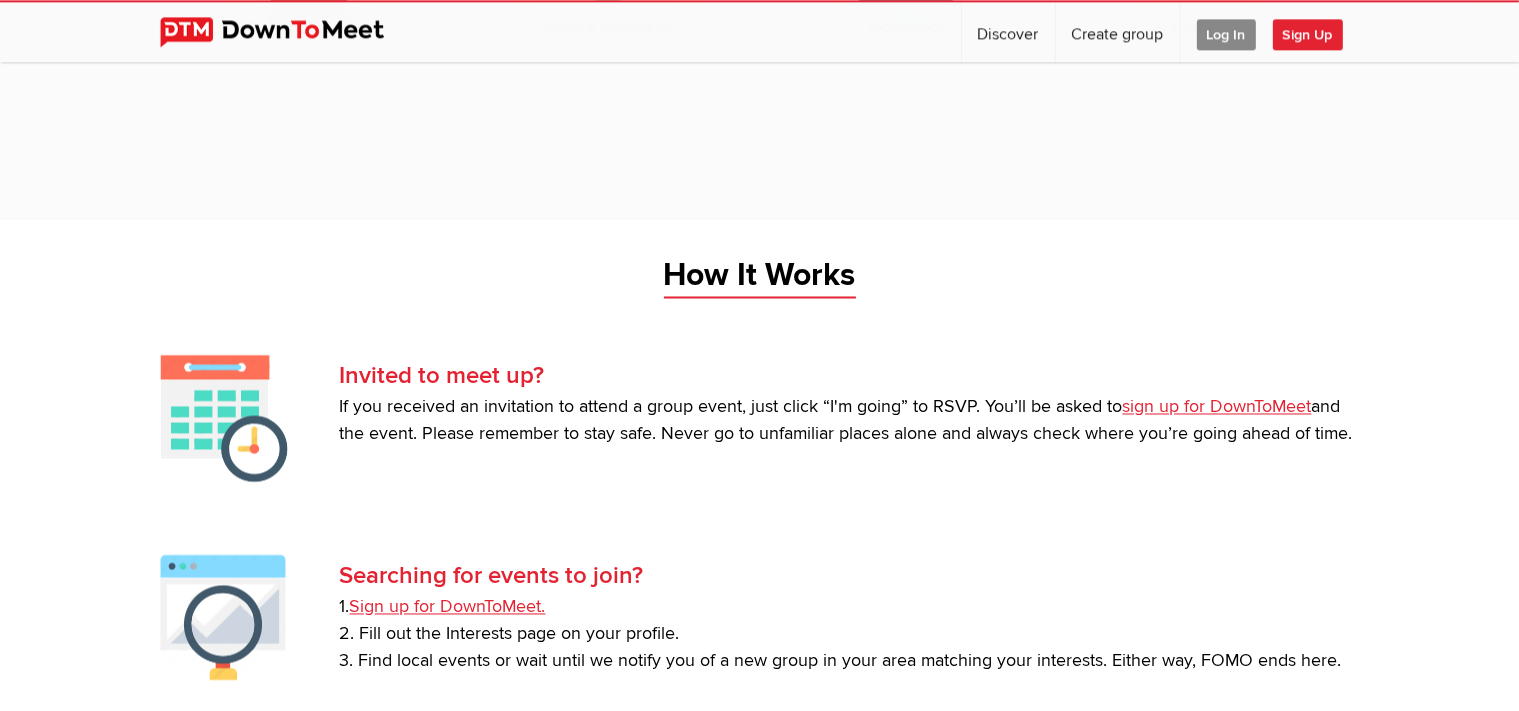 click on "Sign Up" 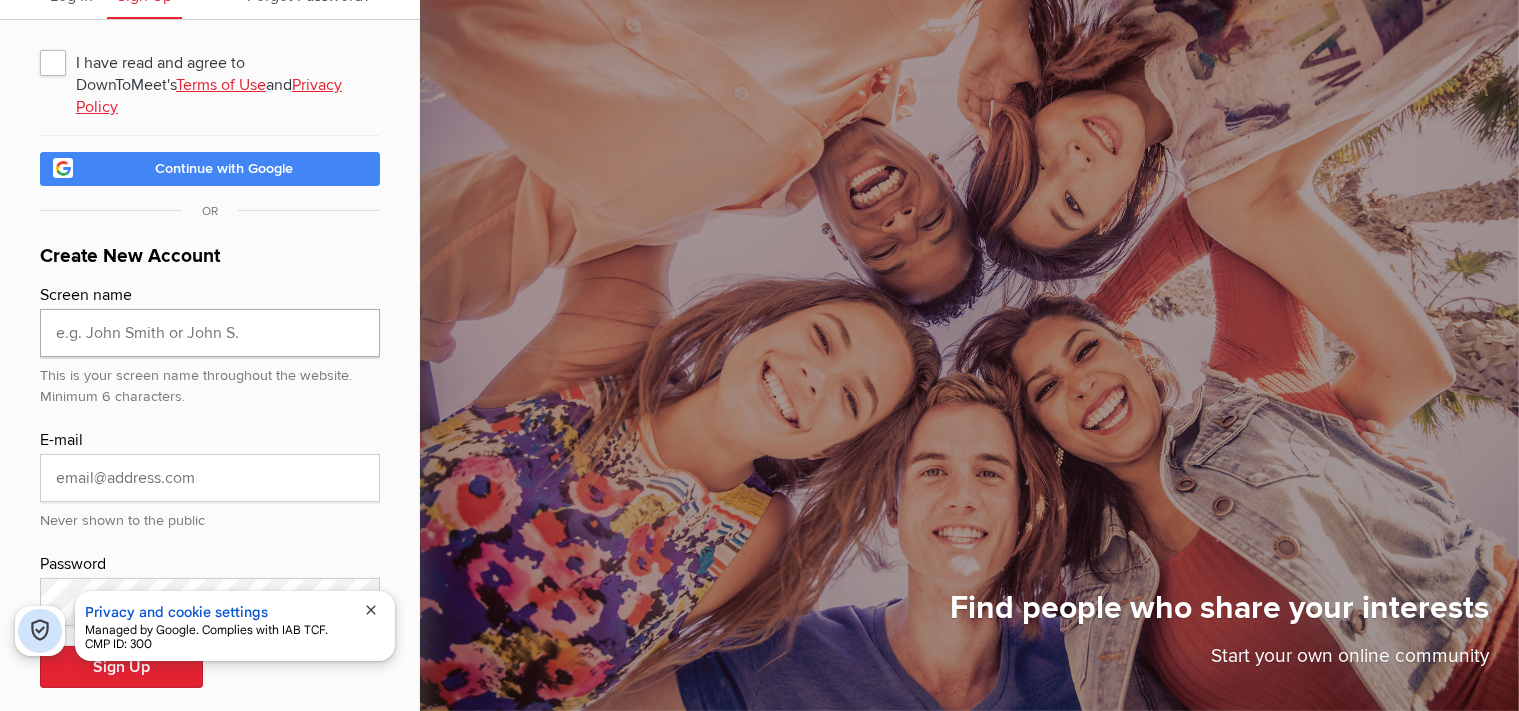click 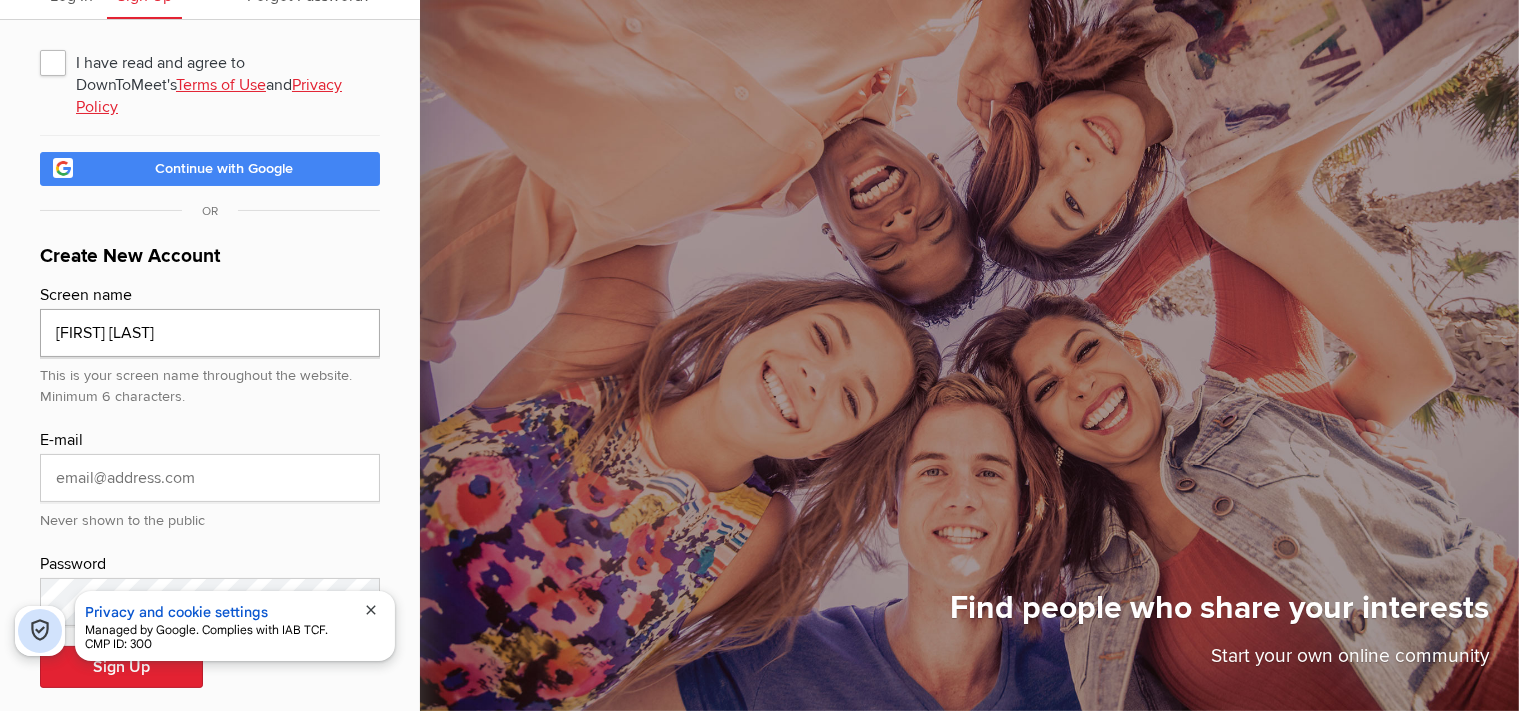 type on "[FIRST] [LAST]" 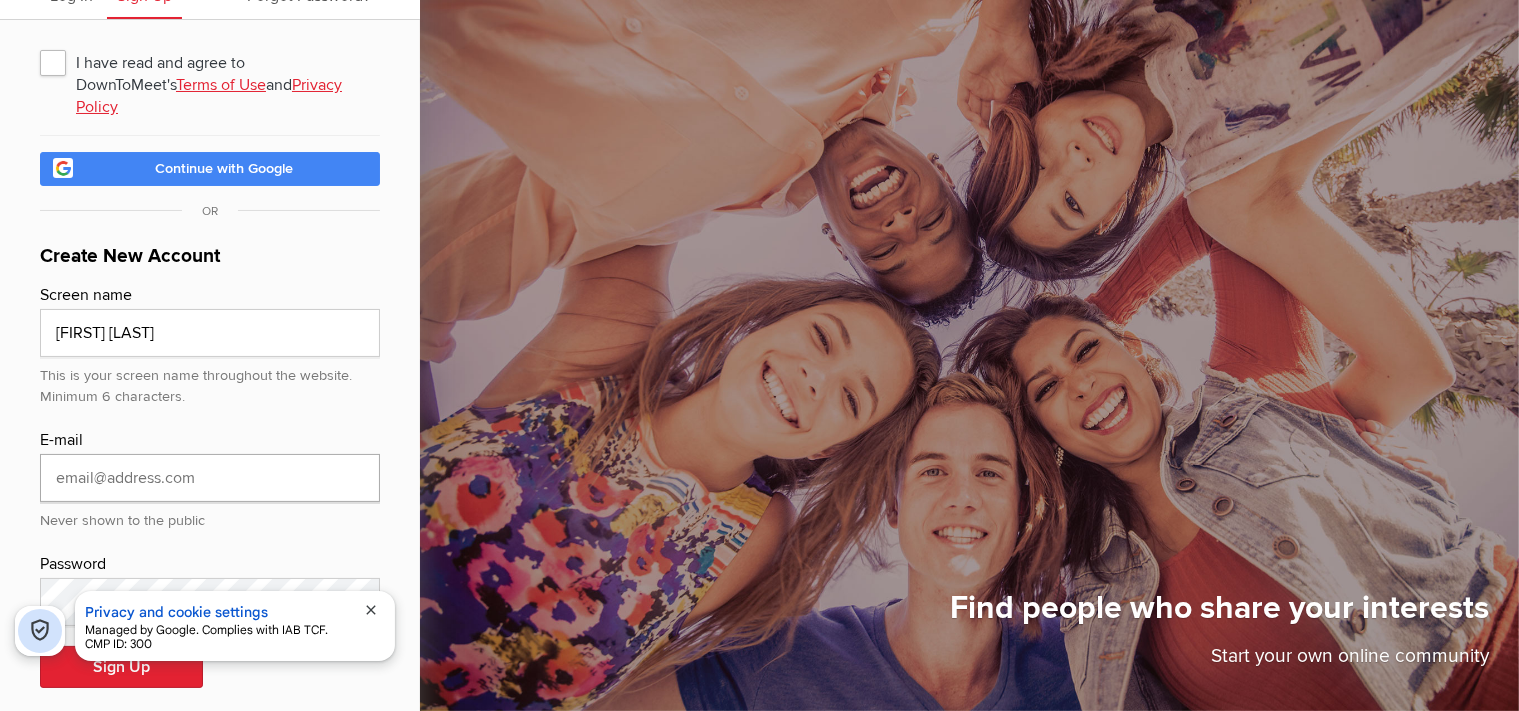 click 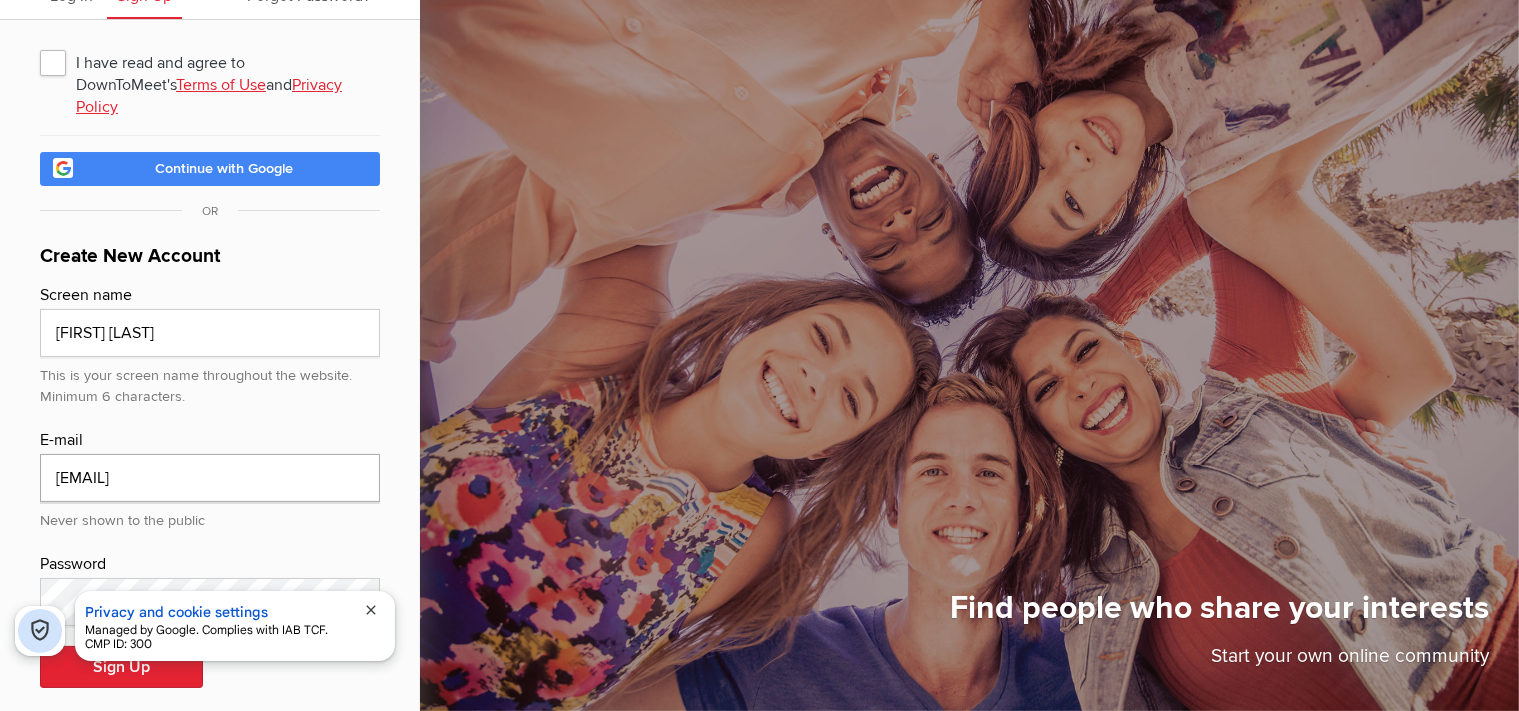 type on "[EMAIL]" 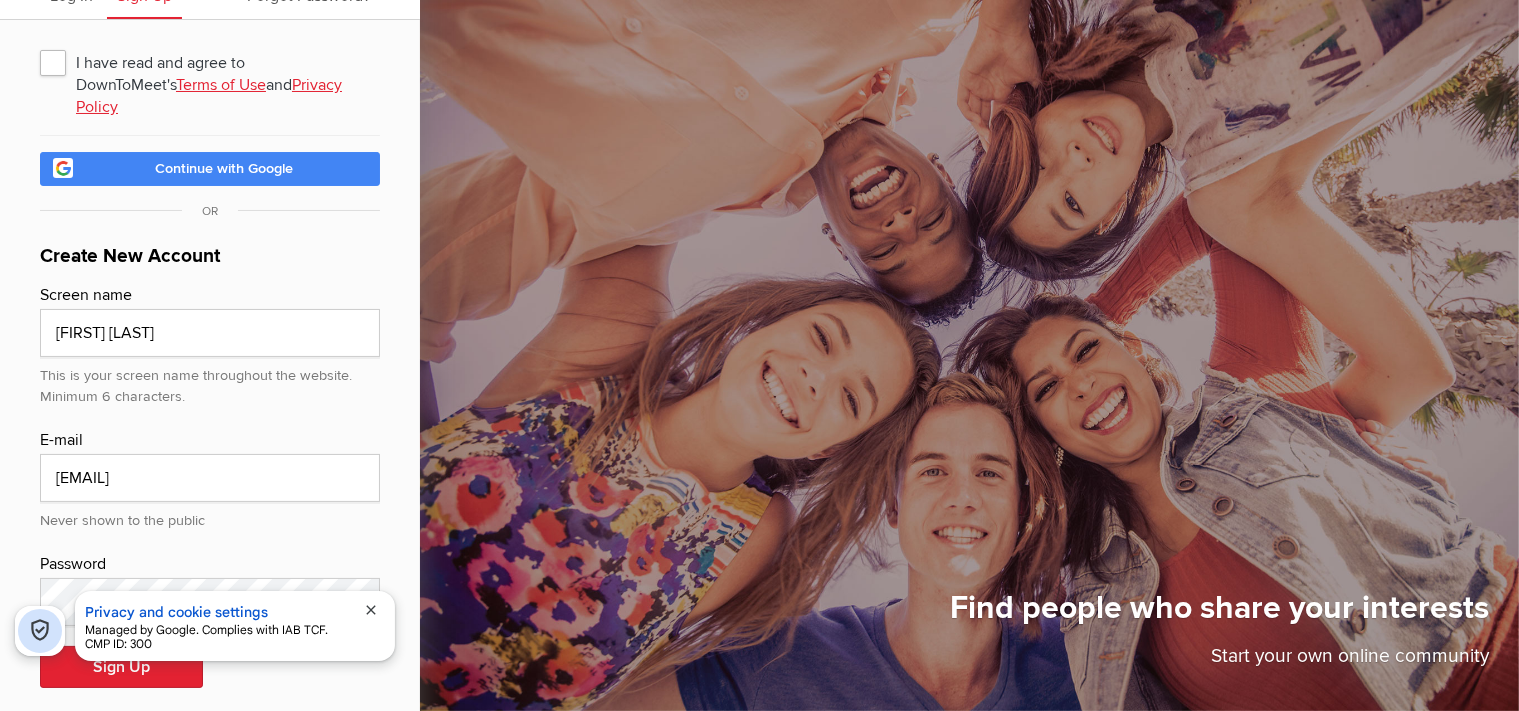 click on "close" at bounding box center (371, 610) 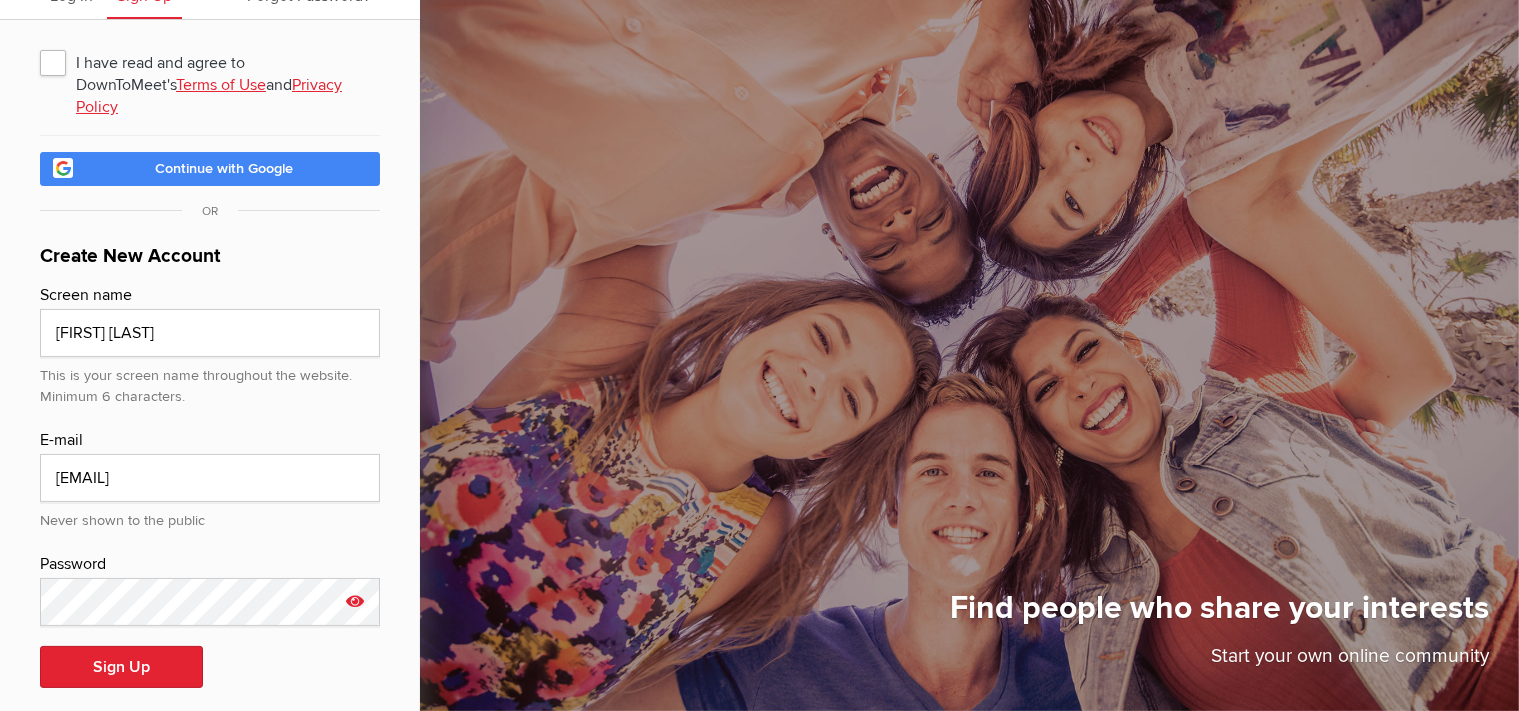 click 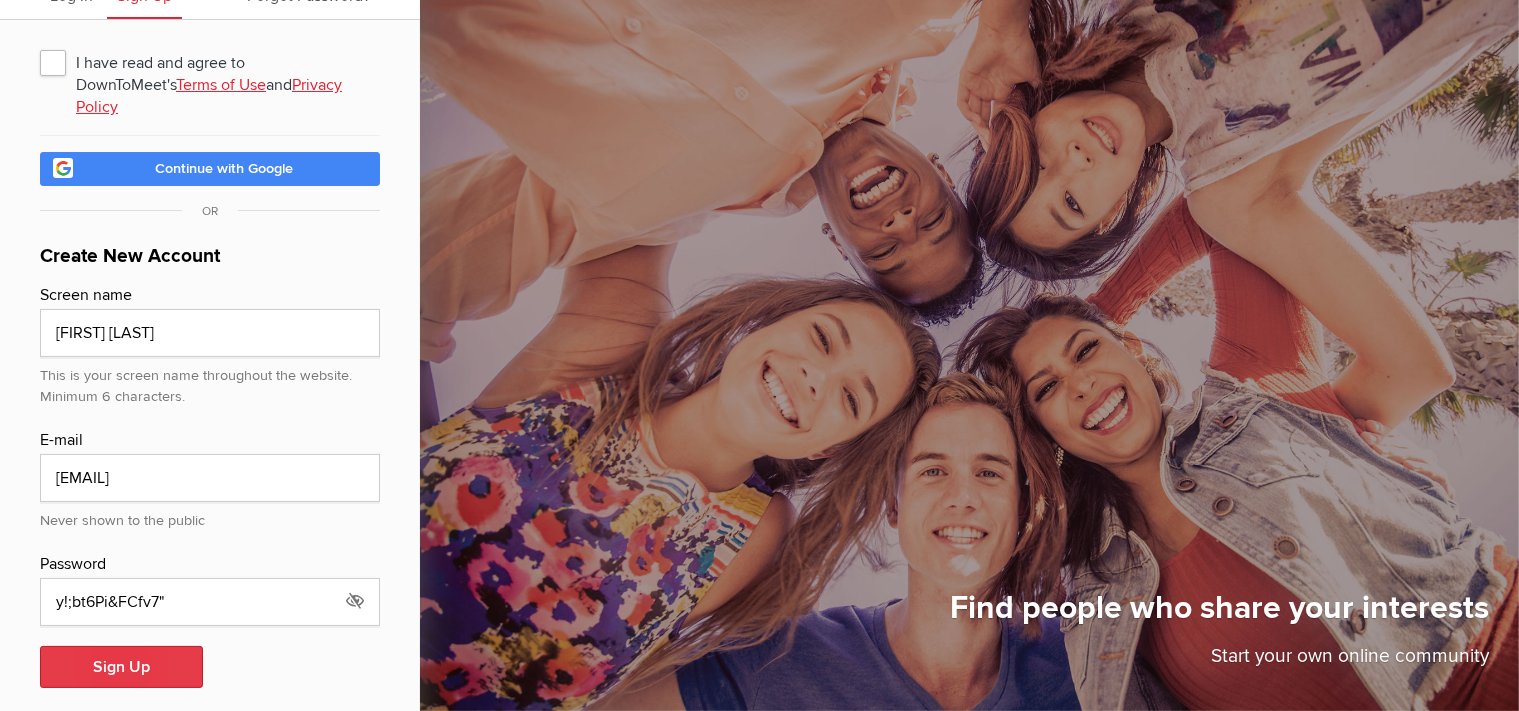 click on "Sign Up" 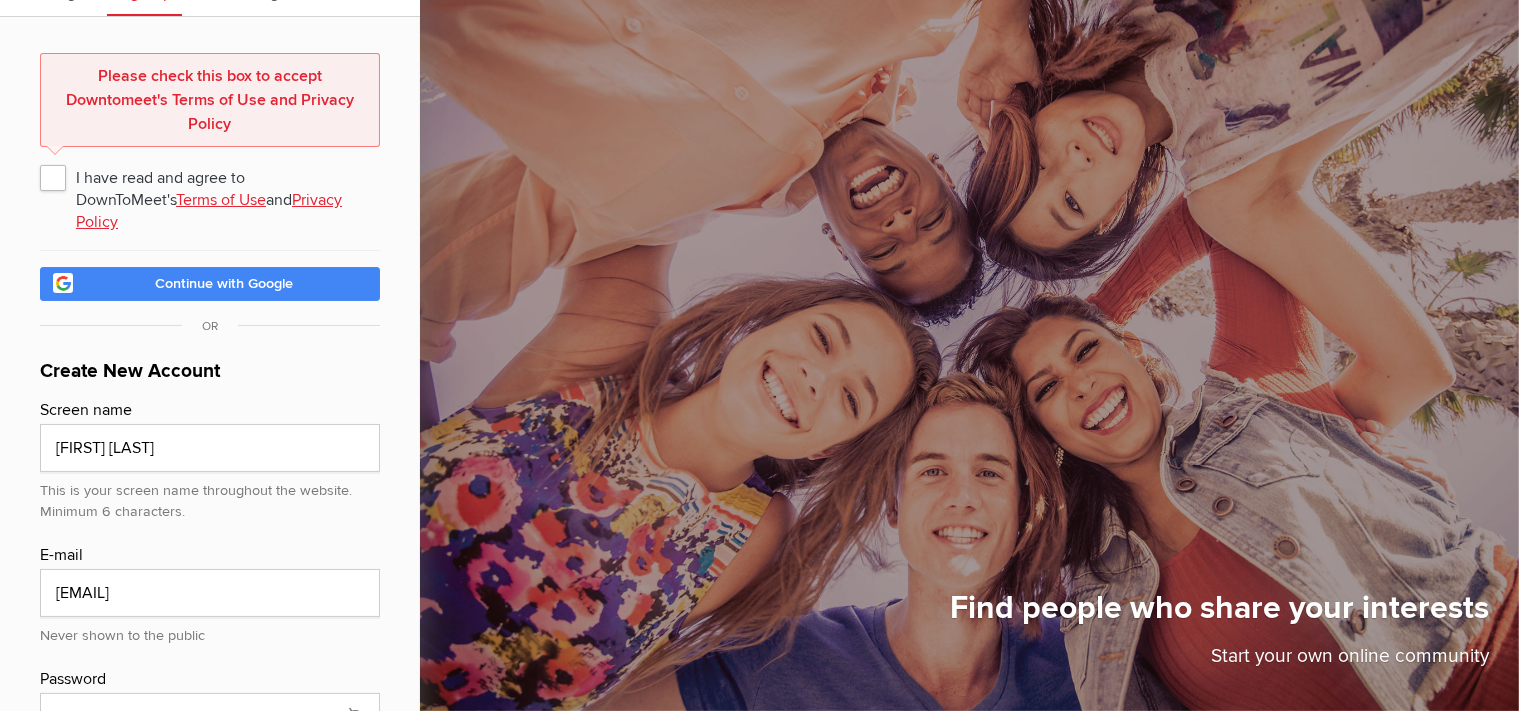 scroll, scrollTop: 98, scrollLeft: 0, axis: vertical 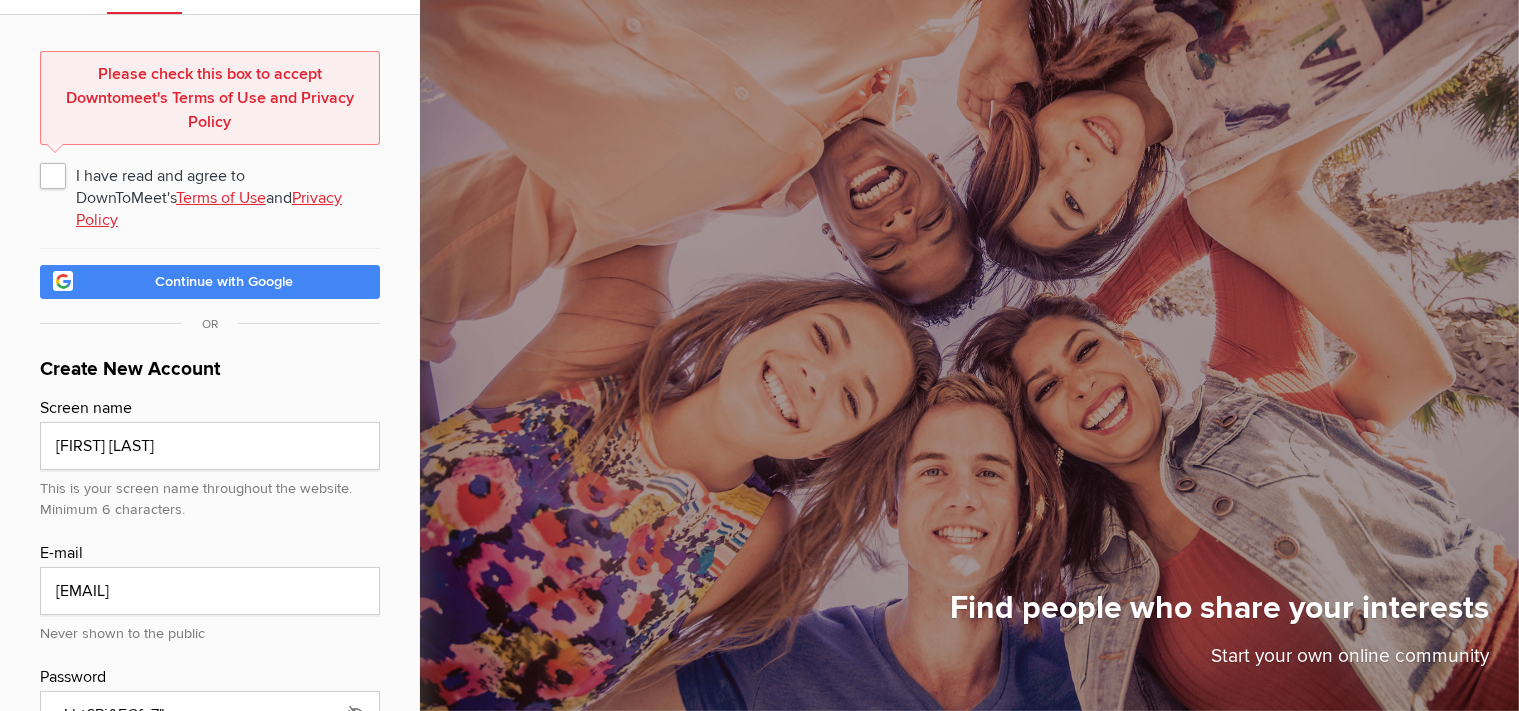 click on "I have read and agree to DownToMeet's  Terms of Use  and  Privacy Policy" 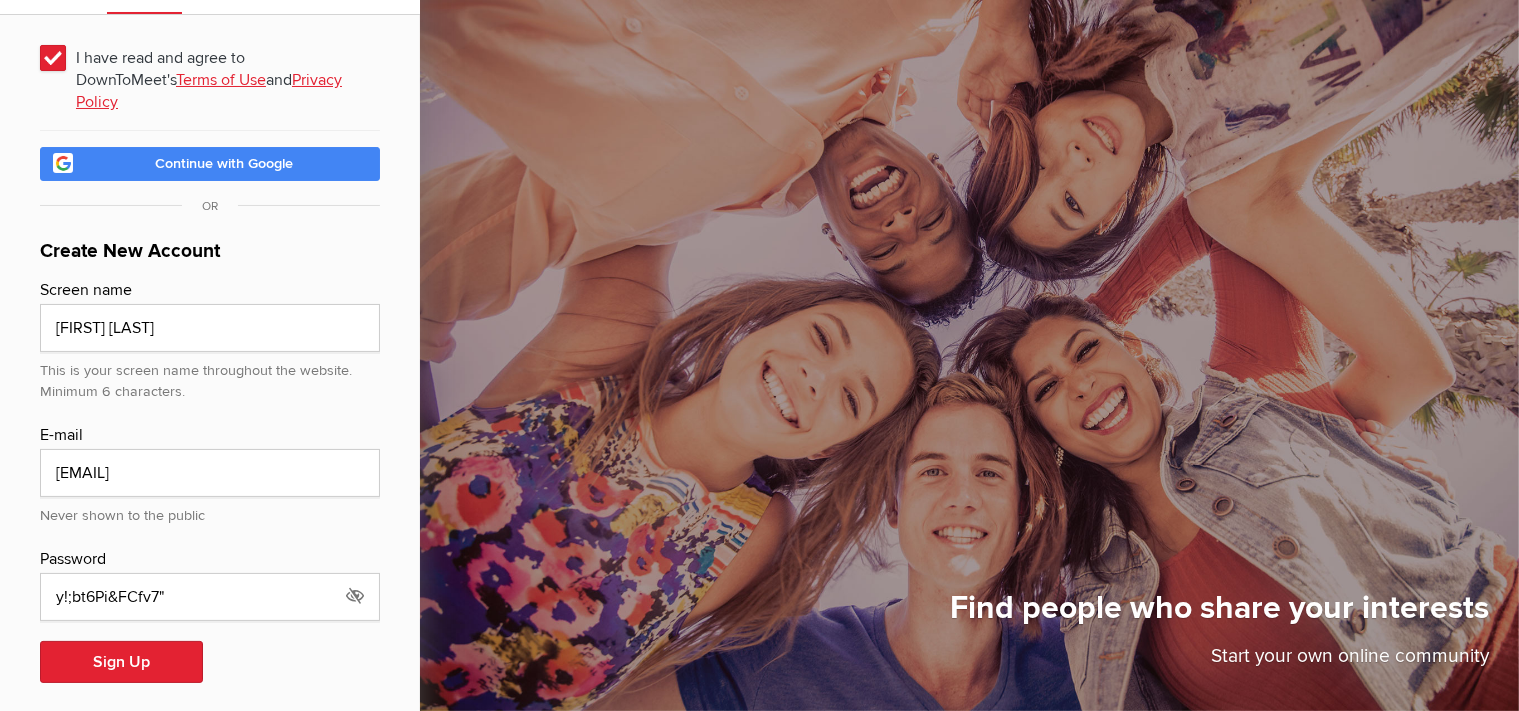 scroll, scrollTop: 93, scrollLeft: 0, axis: vertical 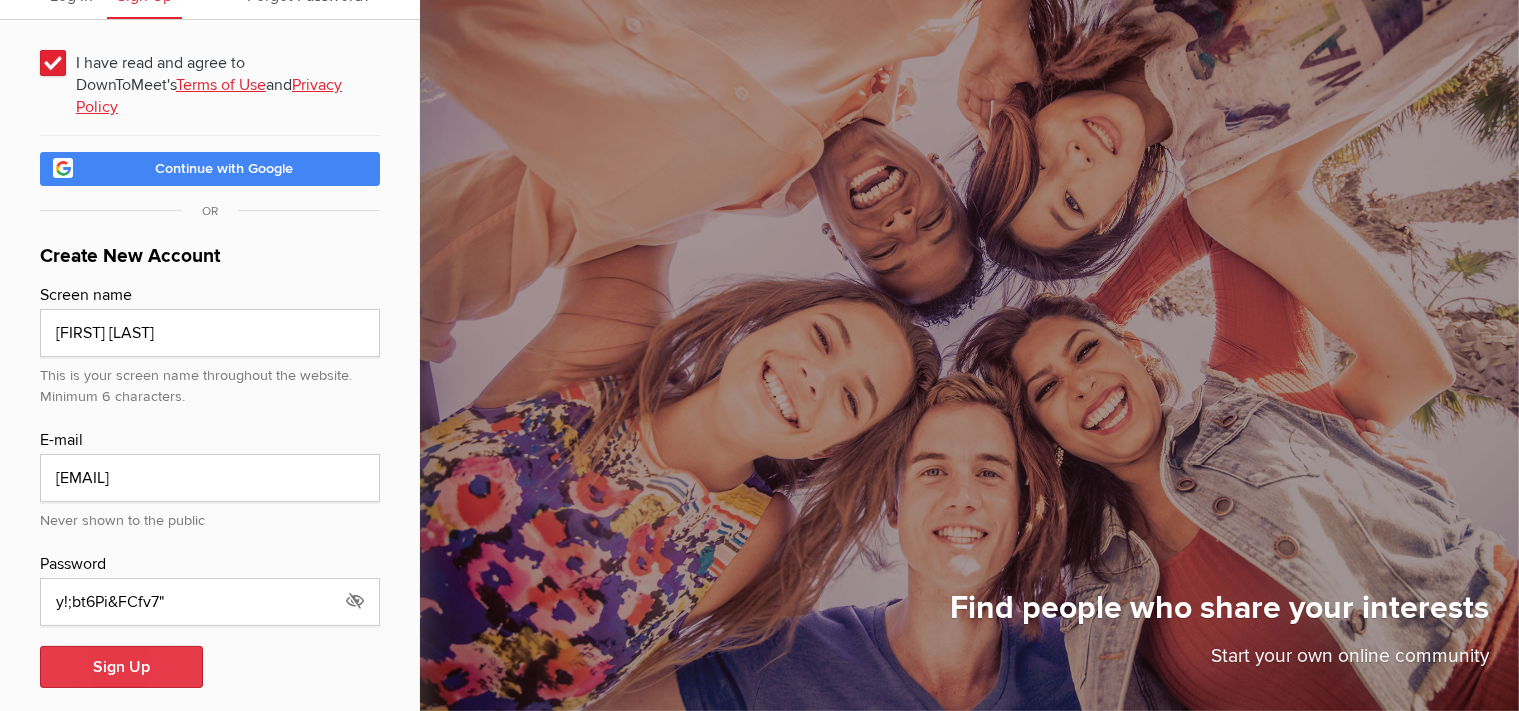 click on "Sign Up" 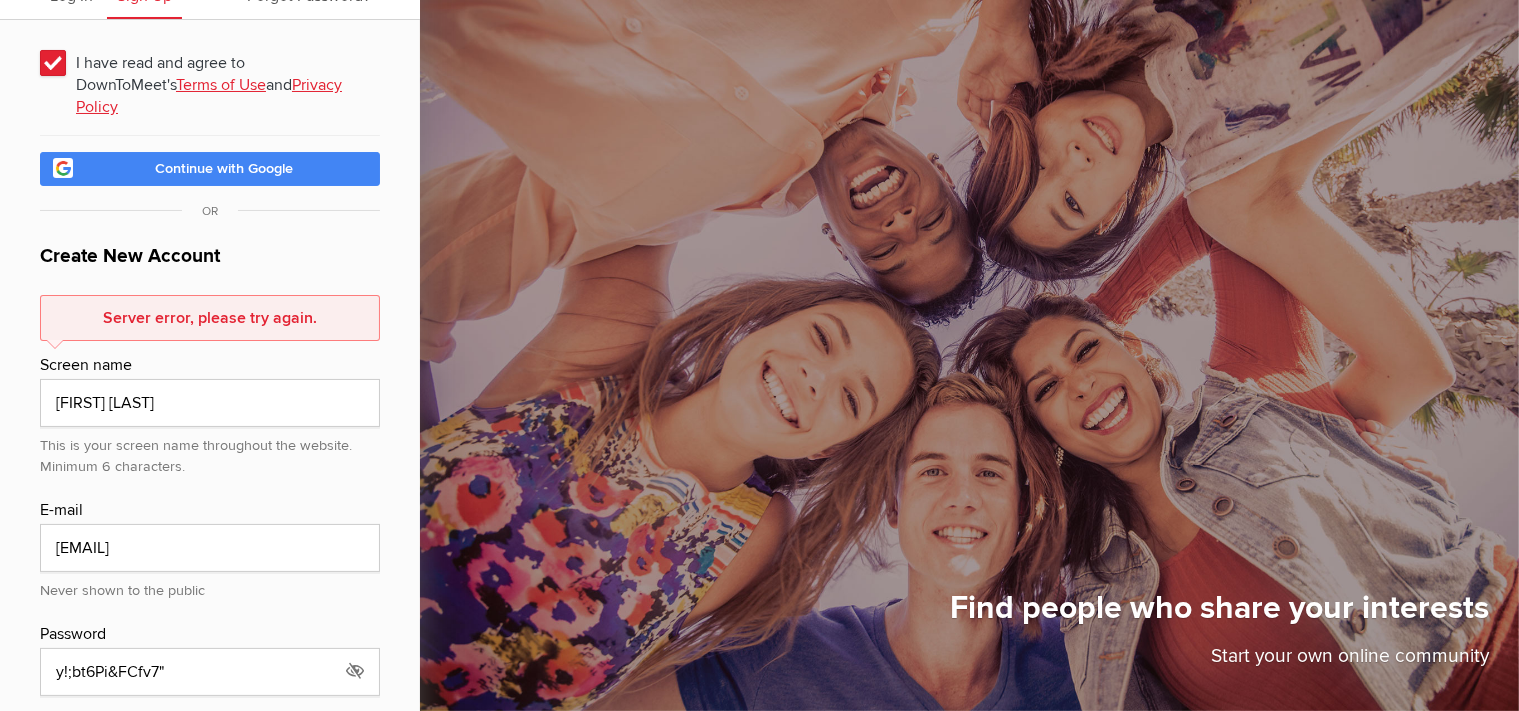 scroll, scrollTop: 163, scrollLeft: 0, axis: vertical 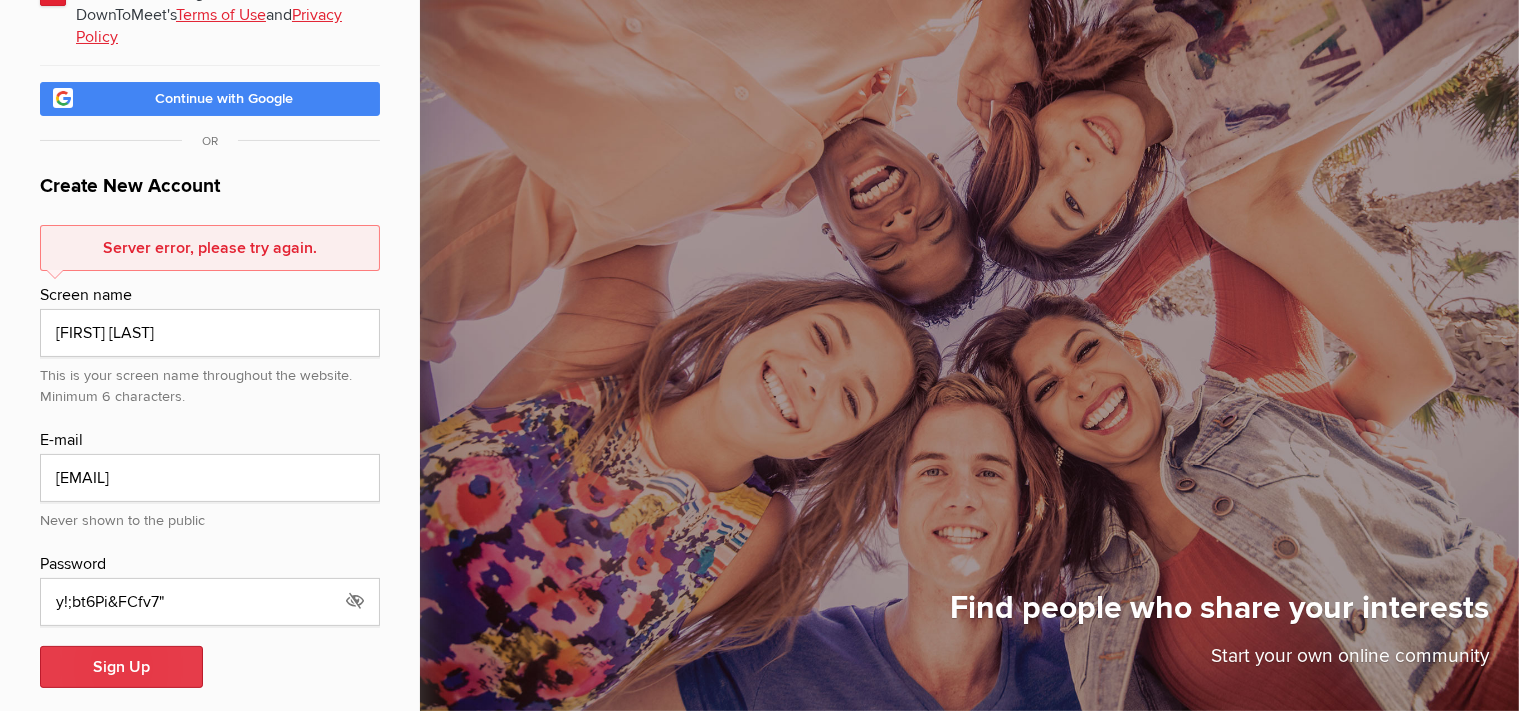 click on "Sign Up" 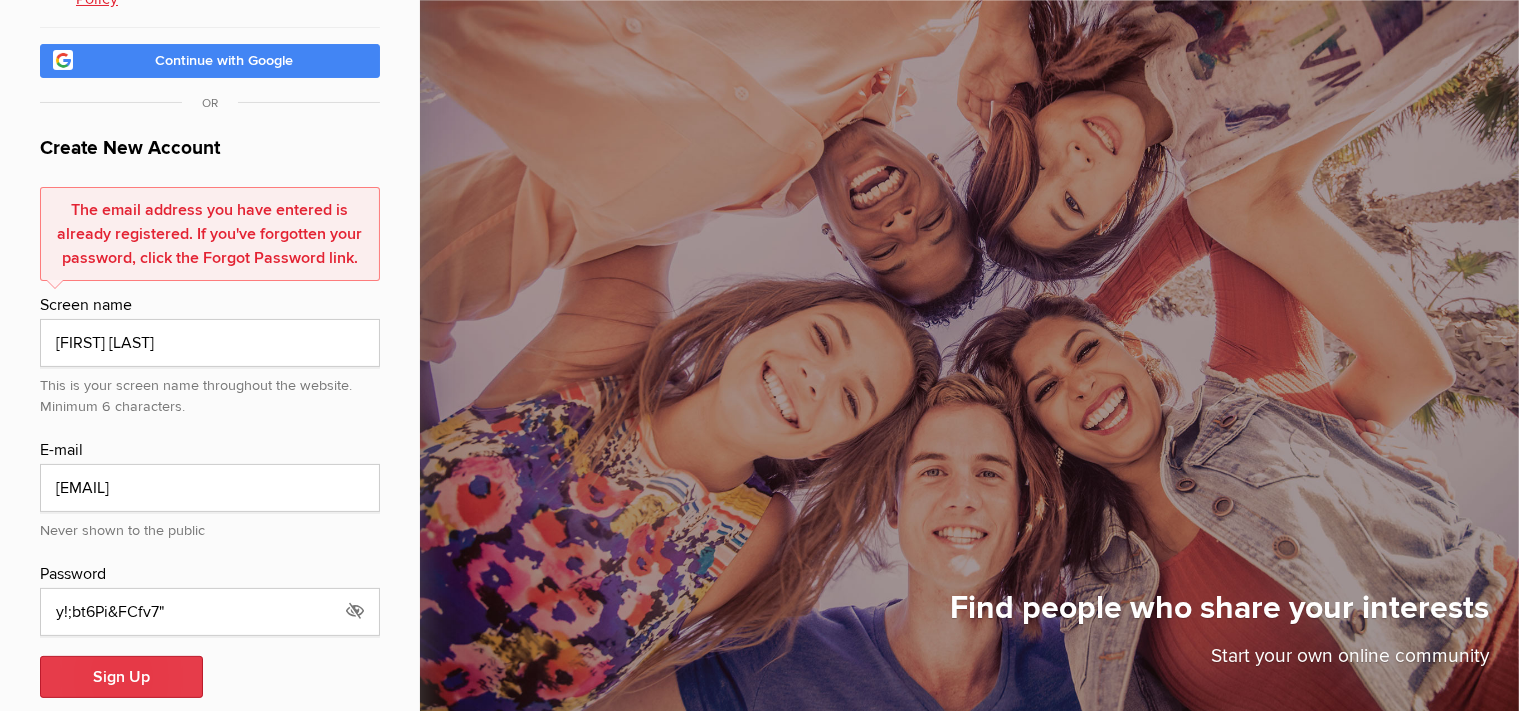 scroll, scrollTop: 211, scrollLeft: 0, axis: vertical 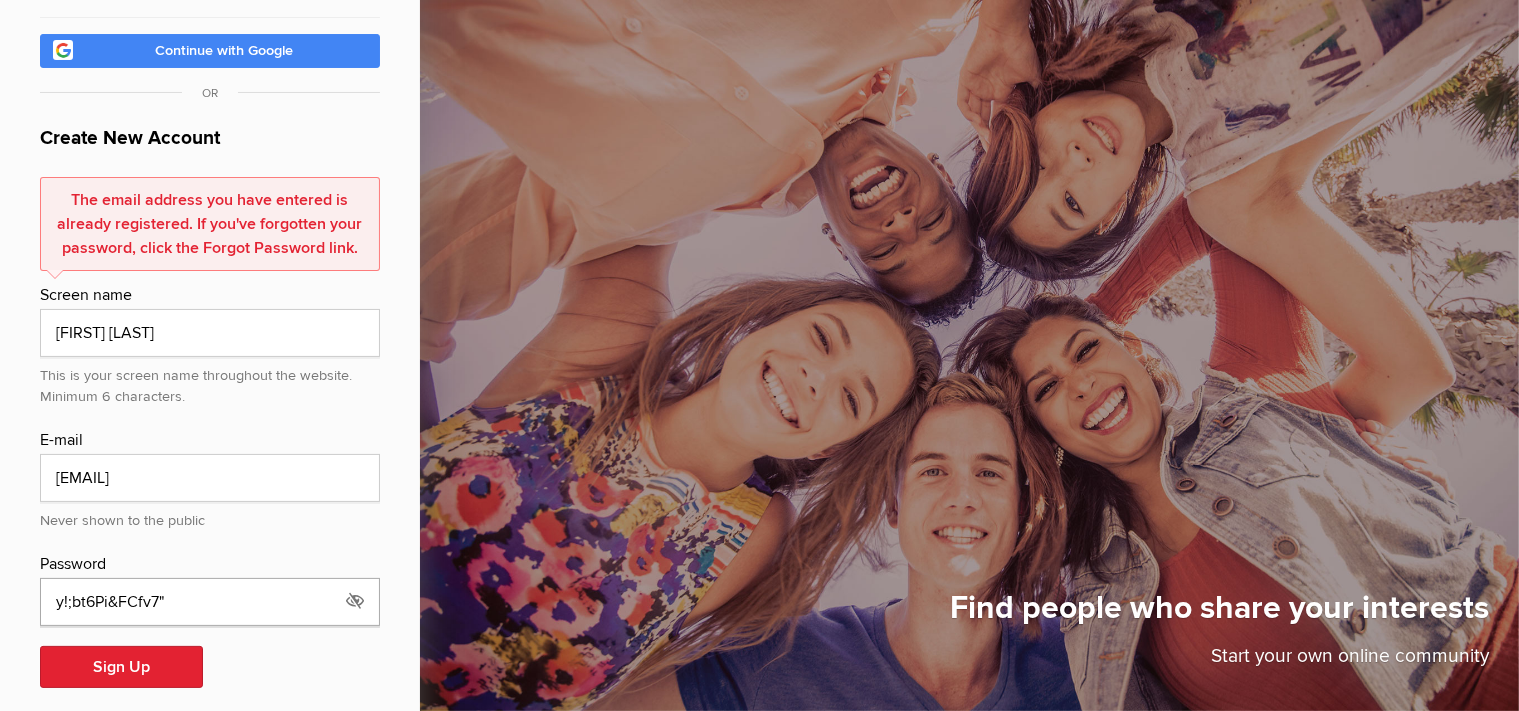 click on "y!;bt6Pi&FCfv7"" 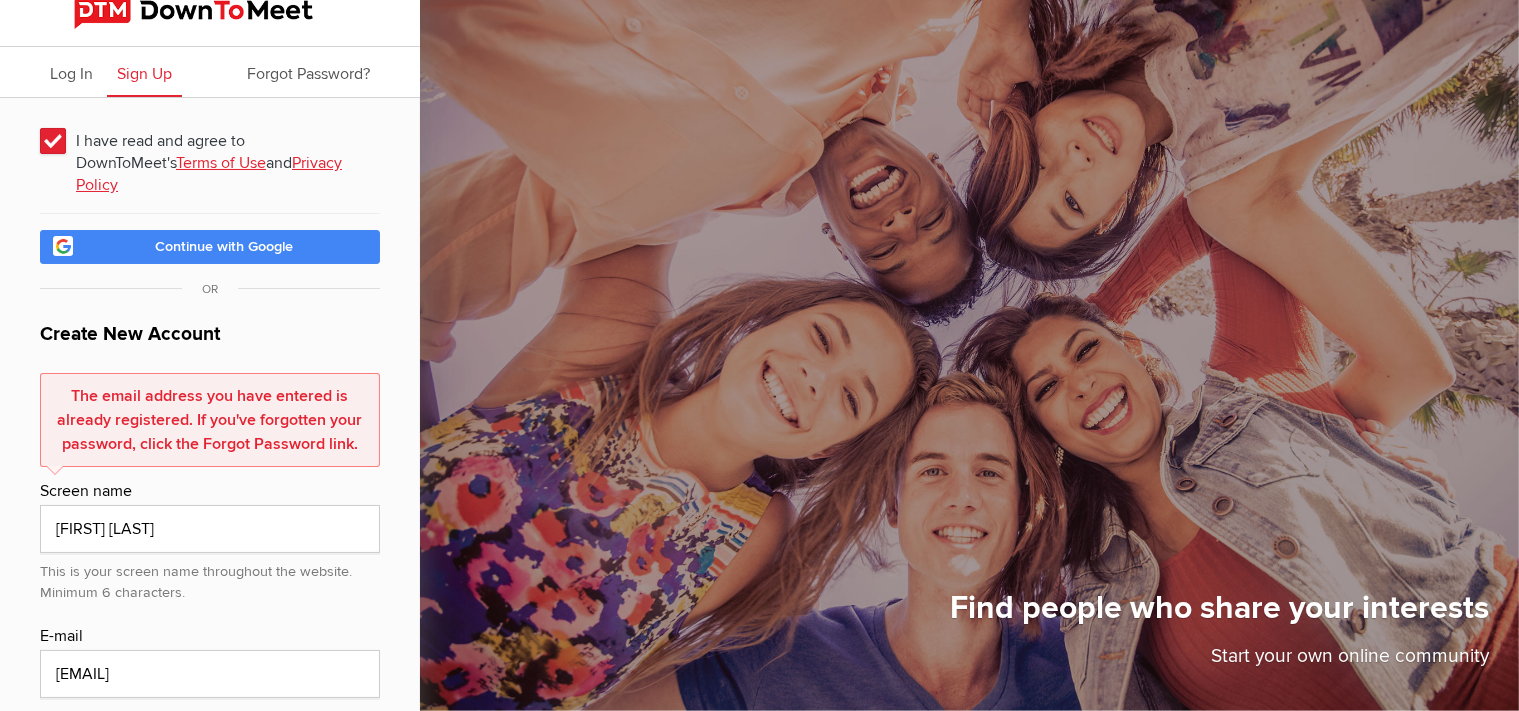 scroll, scrollTop: 0, scrollLeft: 0, axis: both 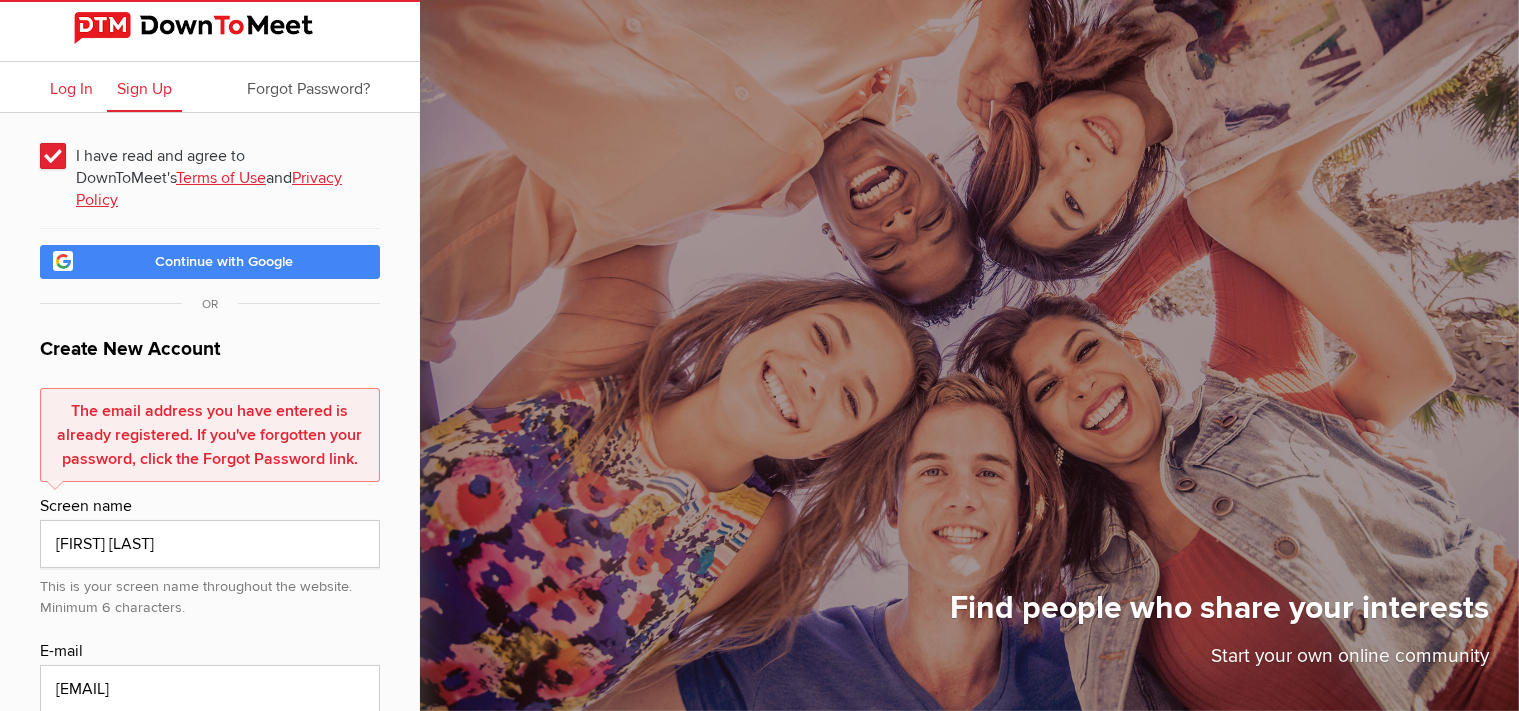 click on "Log In" 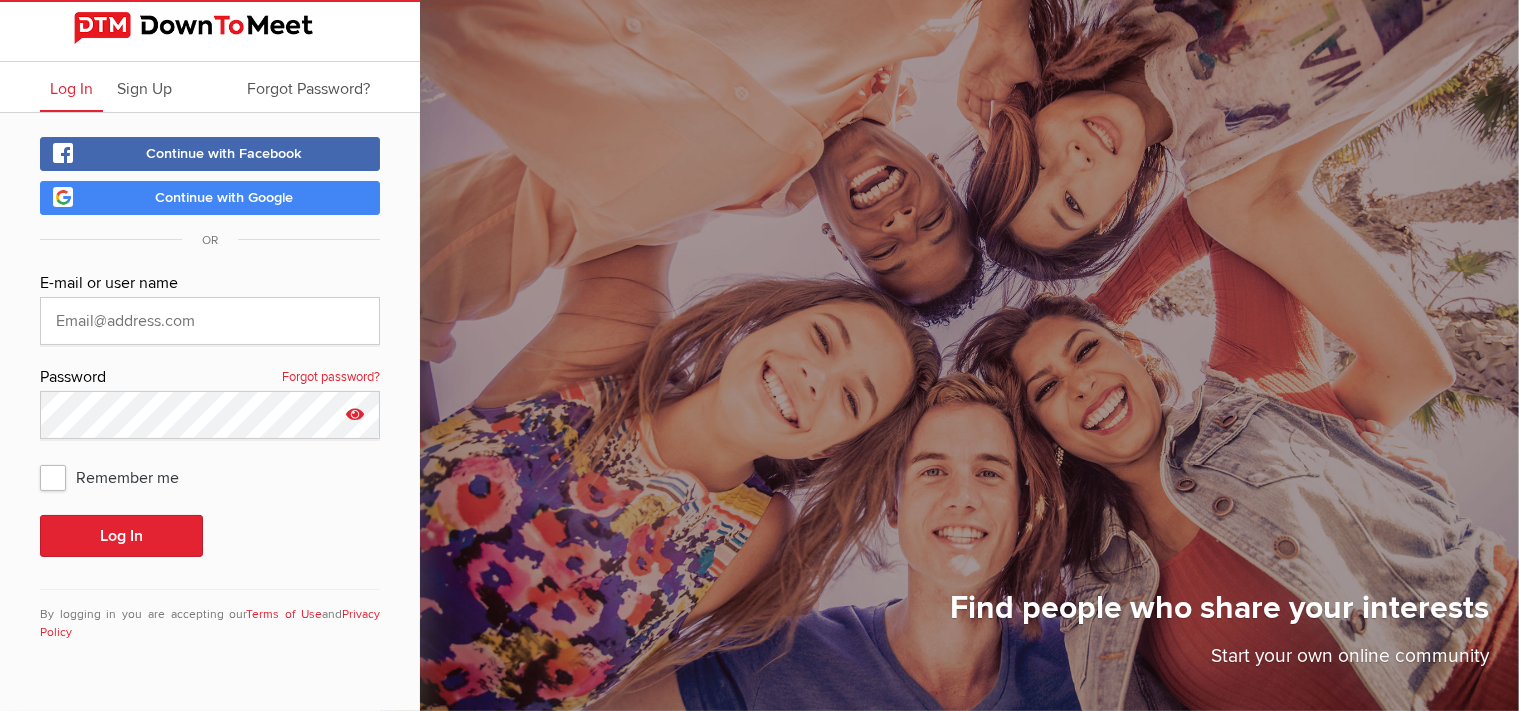 click 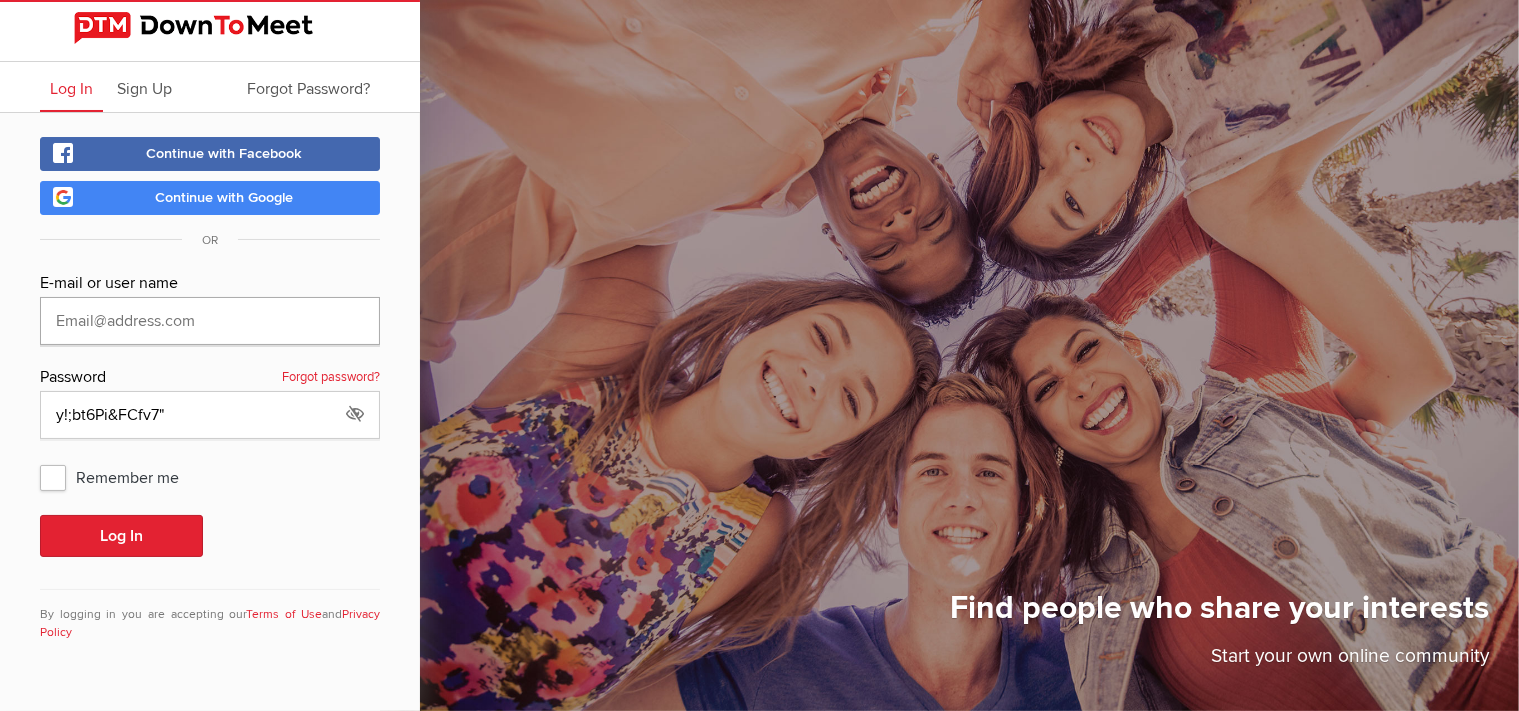 click at bounding box center [210, 321] 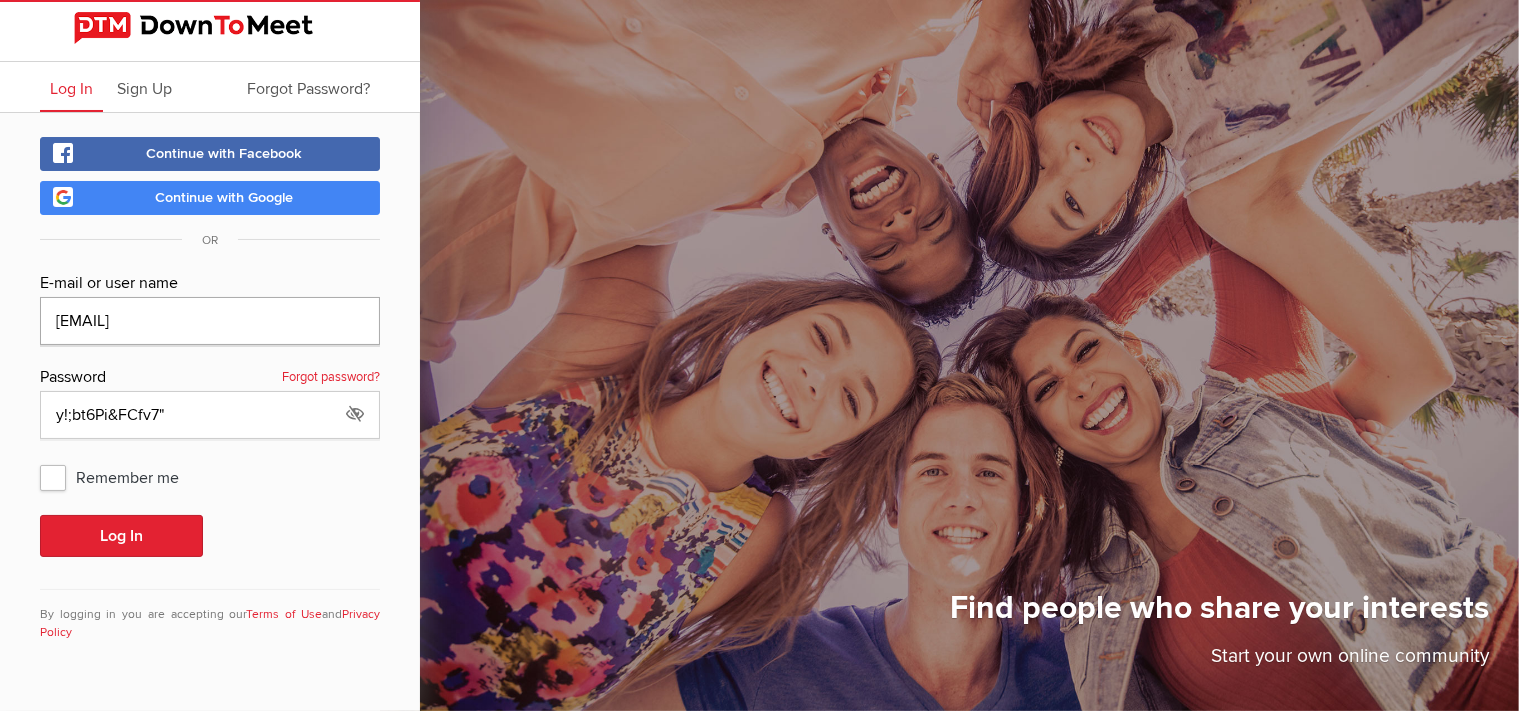 type on "[EMAIL]" 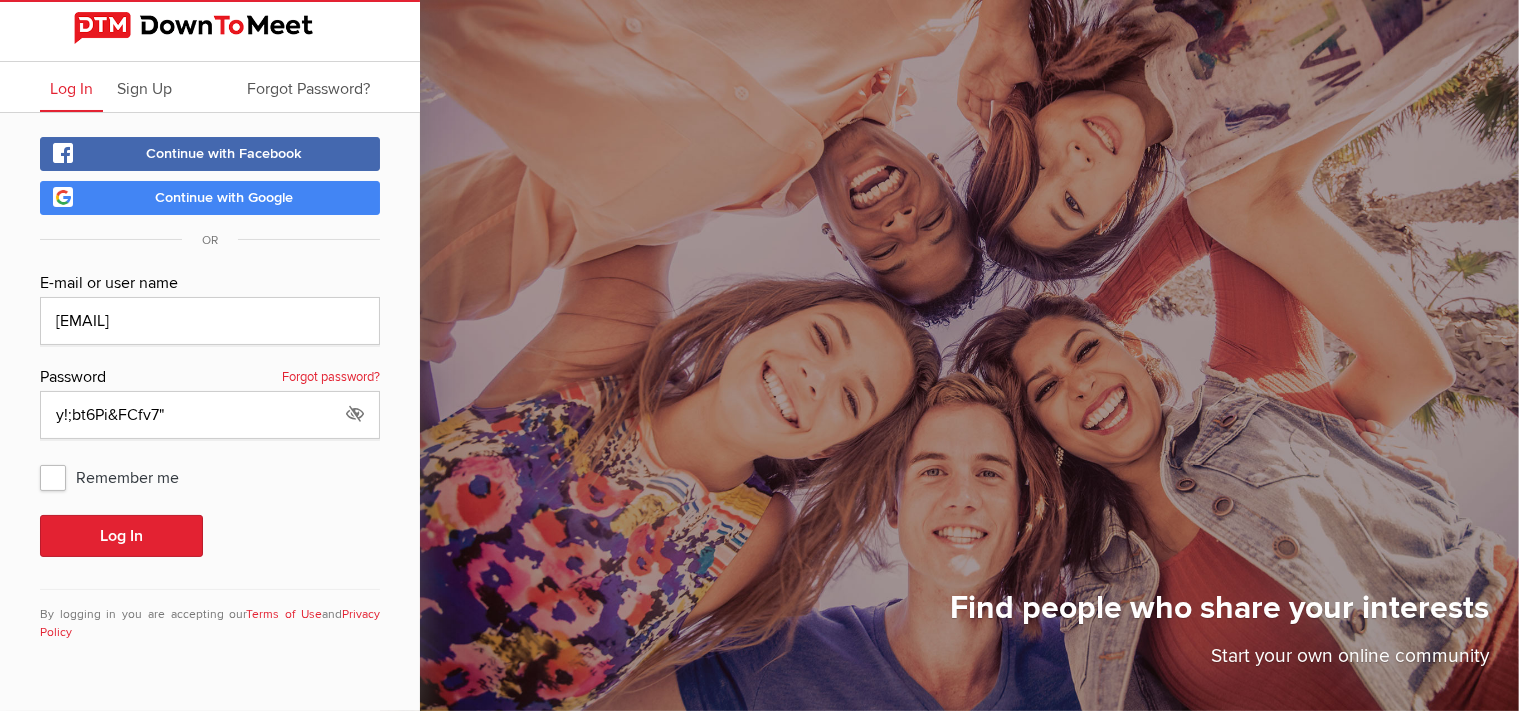 click on "Remember me" 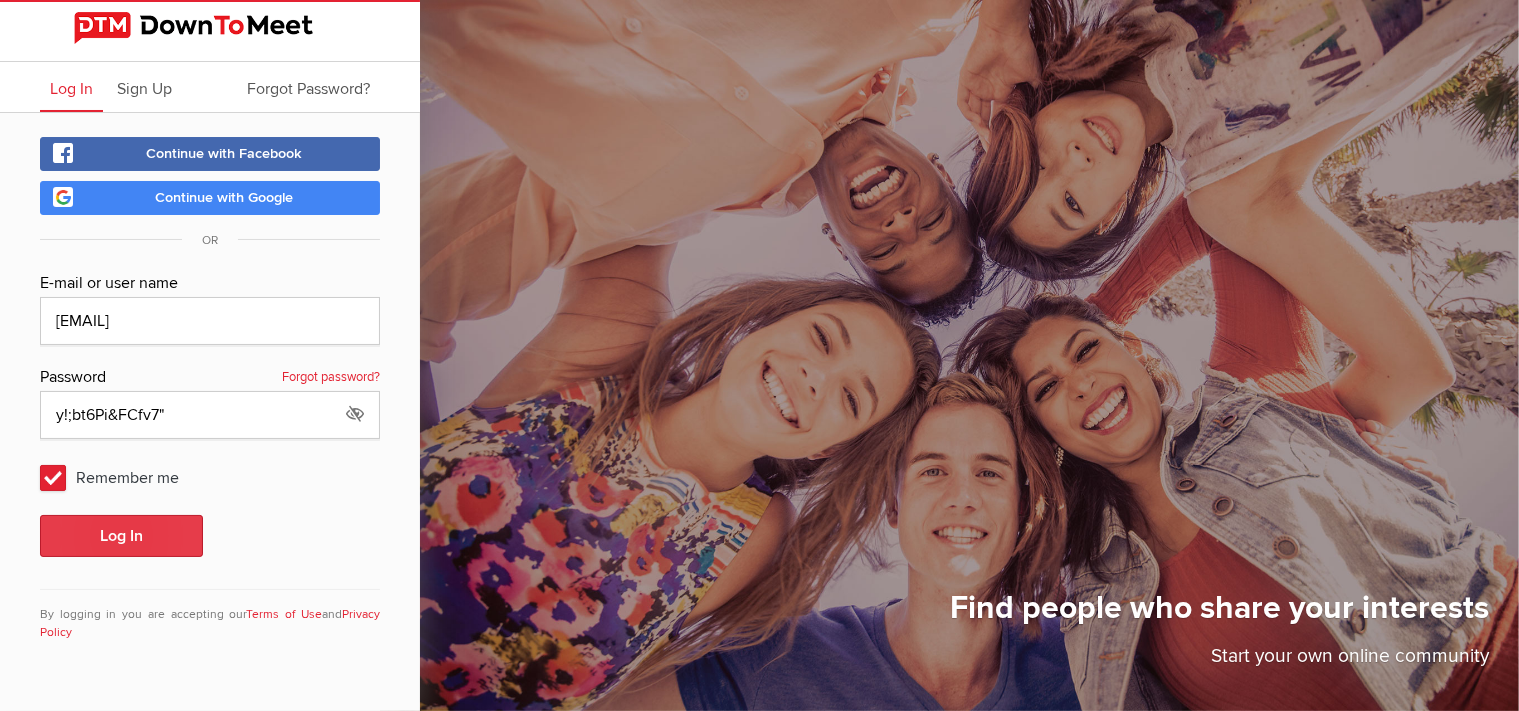 click on "Log In" 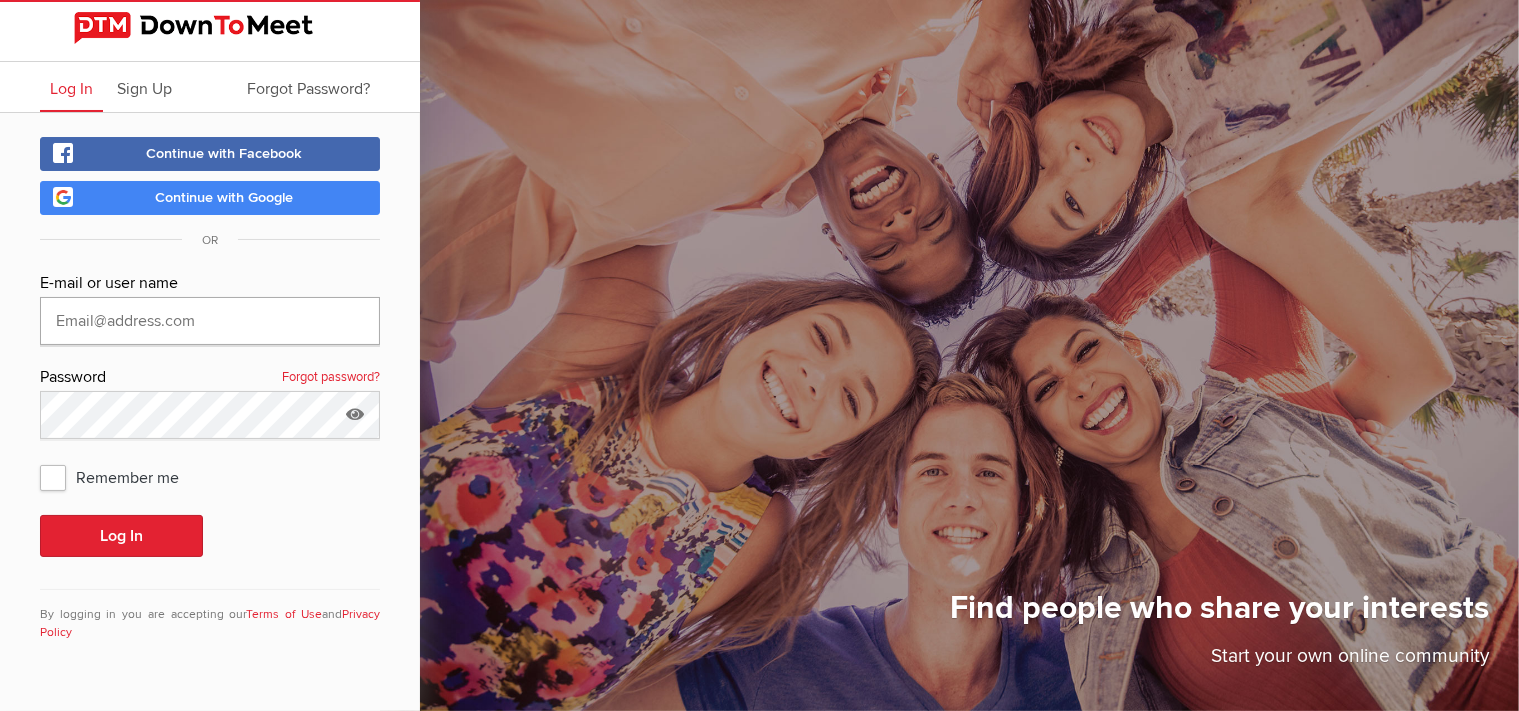 click at bounding box center (210, 321) 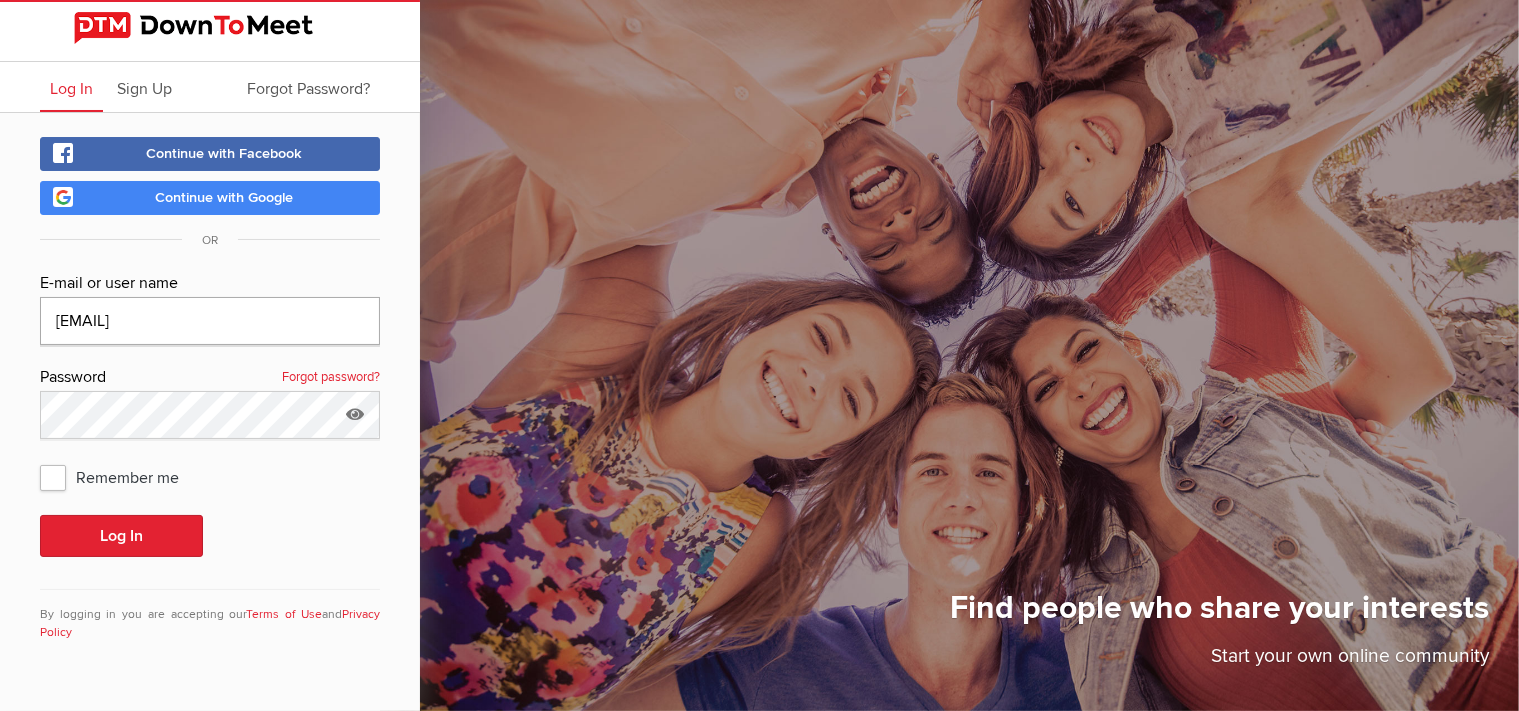click on "[EMAIL]" at bounding box center [210, 321] 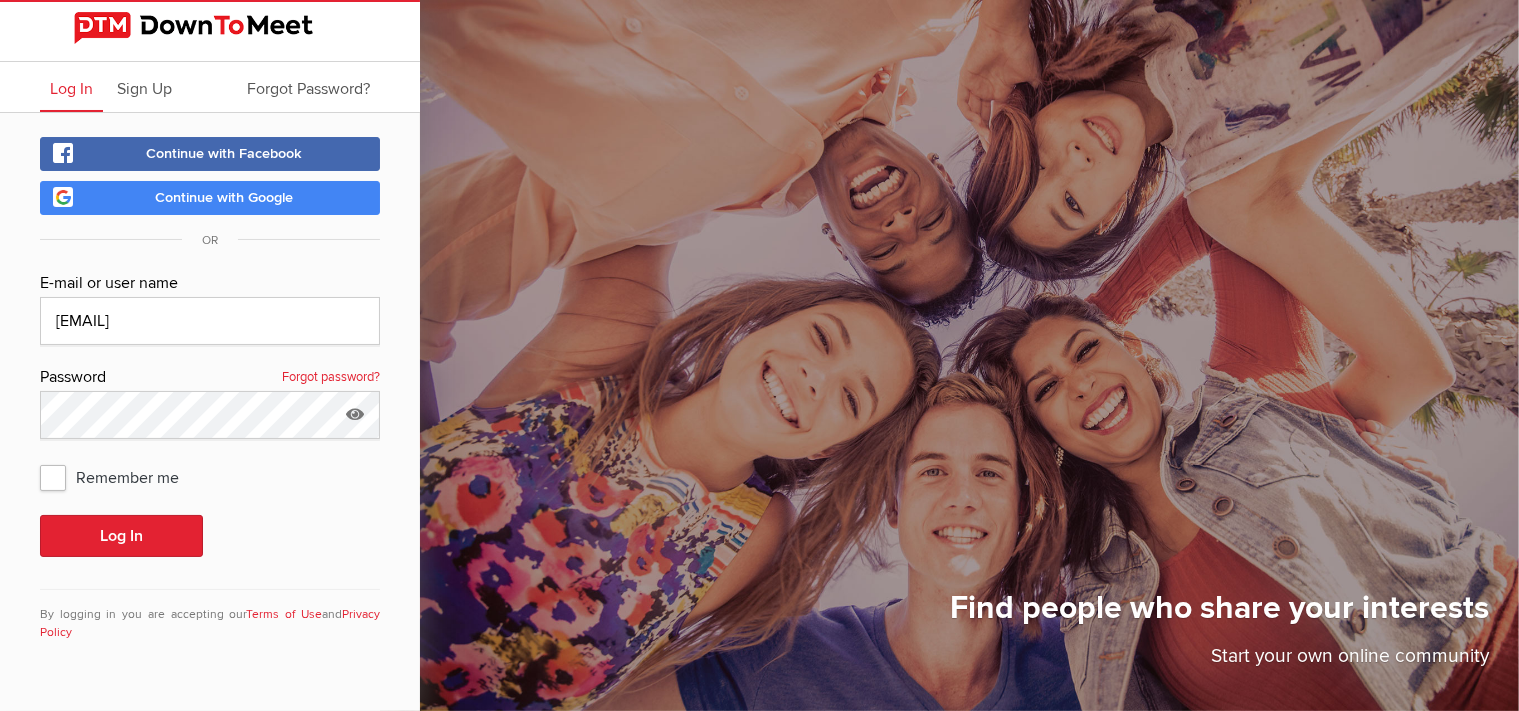 click on "Remember me" 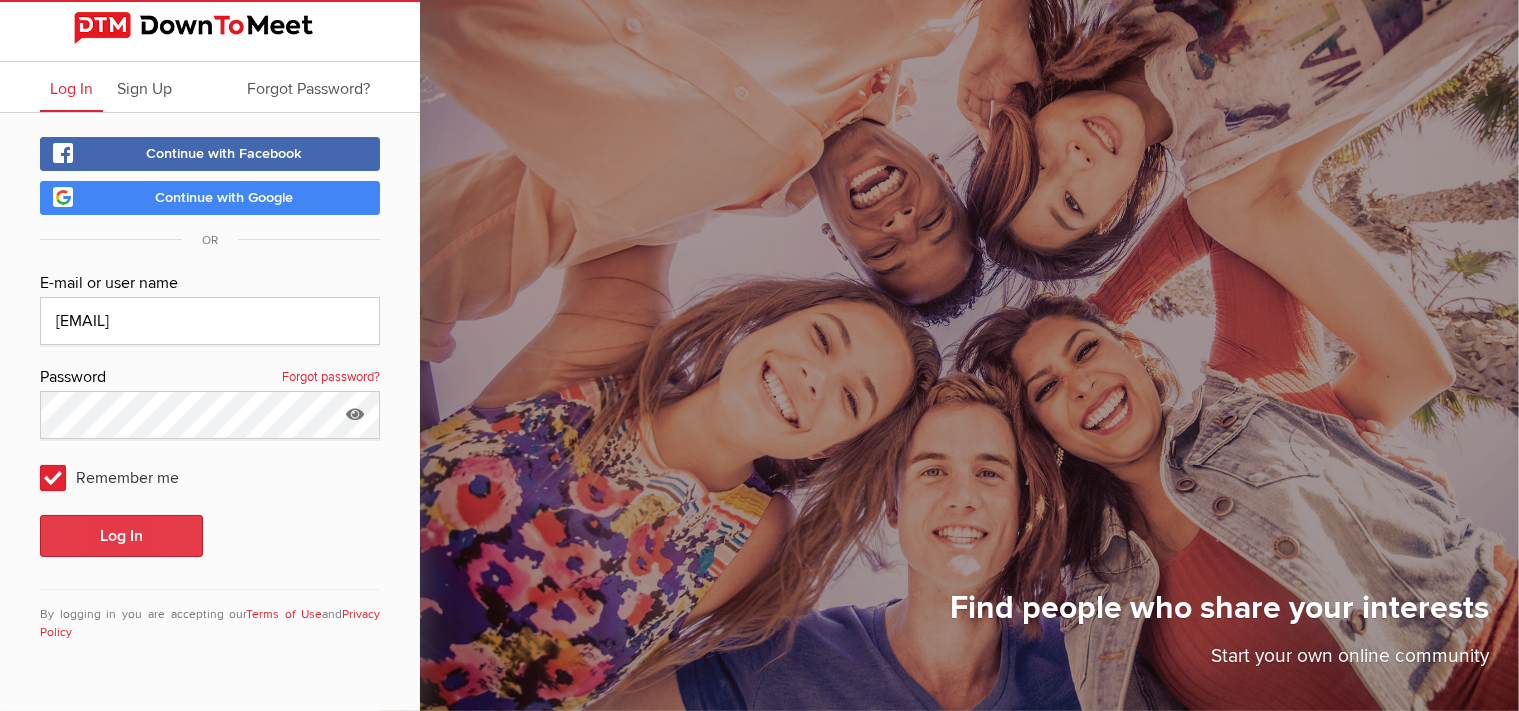 click on "Log In" 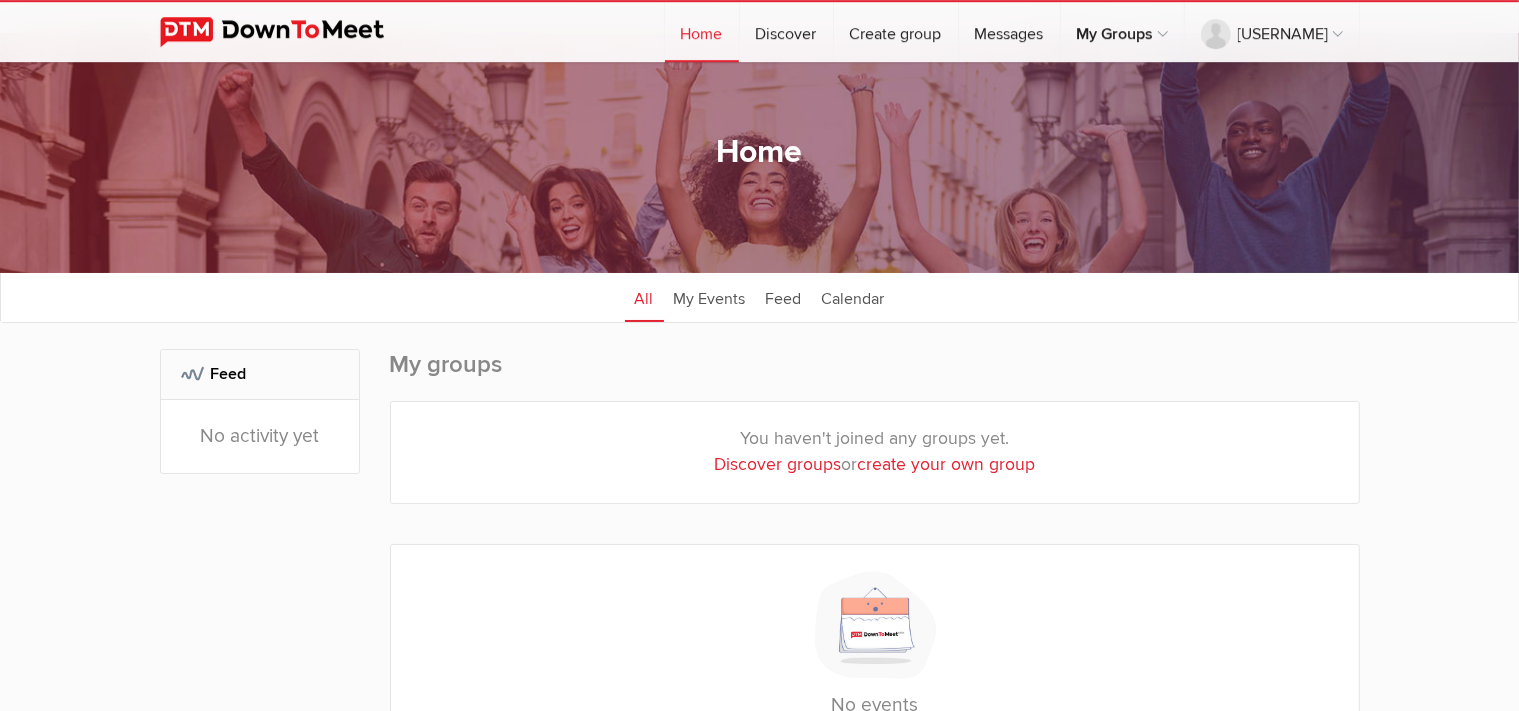 scroll, scrollTop: 0, scrollLeft: 0, axis: both 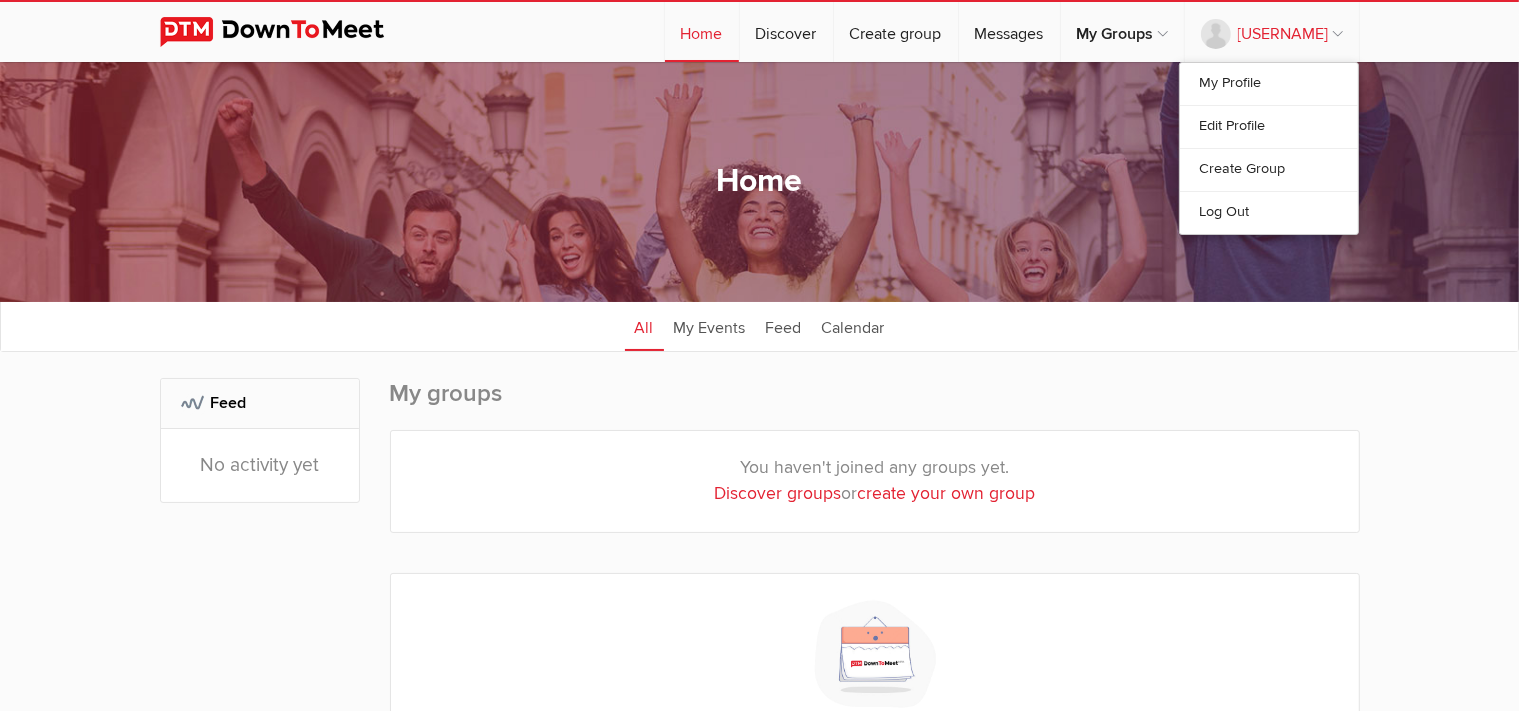 click on "[USERNAME]" 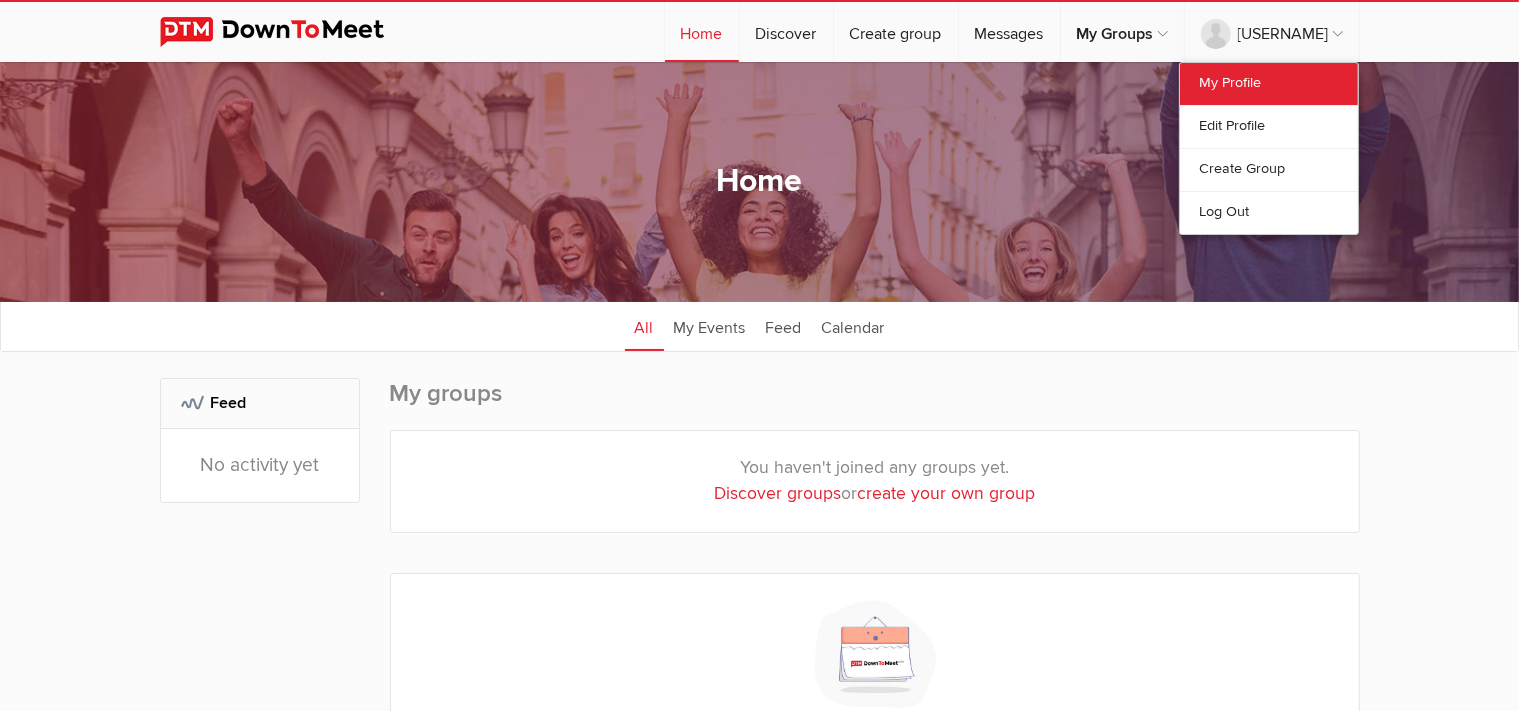 click on "My Profile" 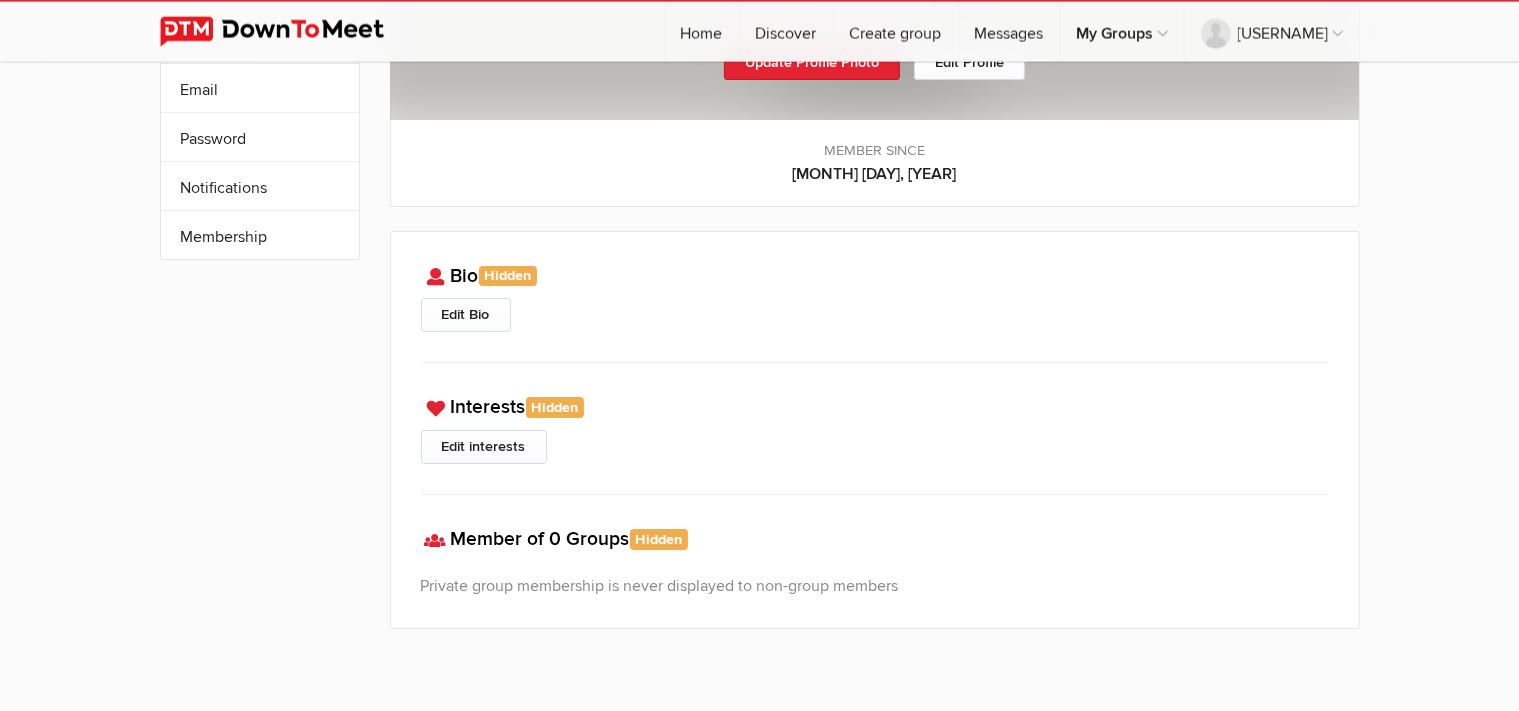 scroll, scrollTop: 234, scrollLeft: 0, axis: vertical 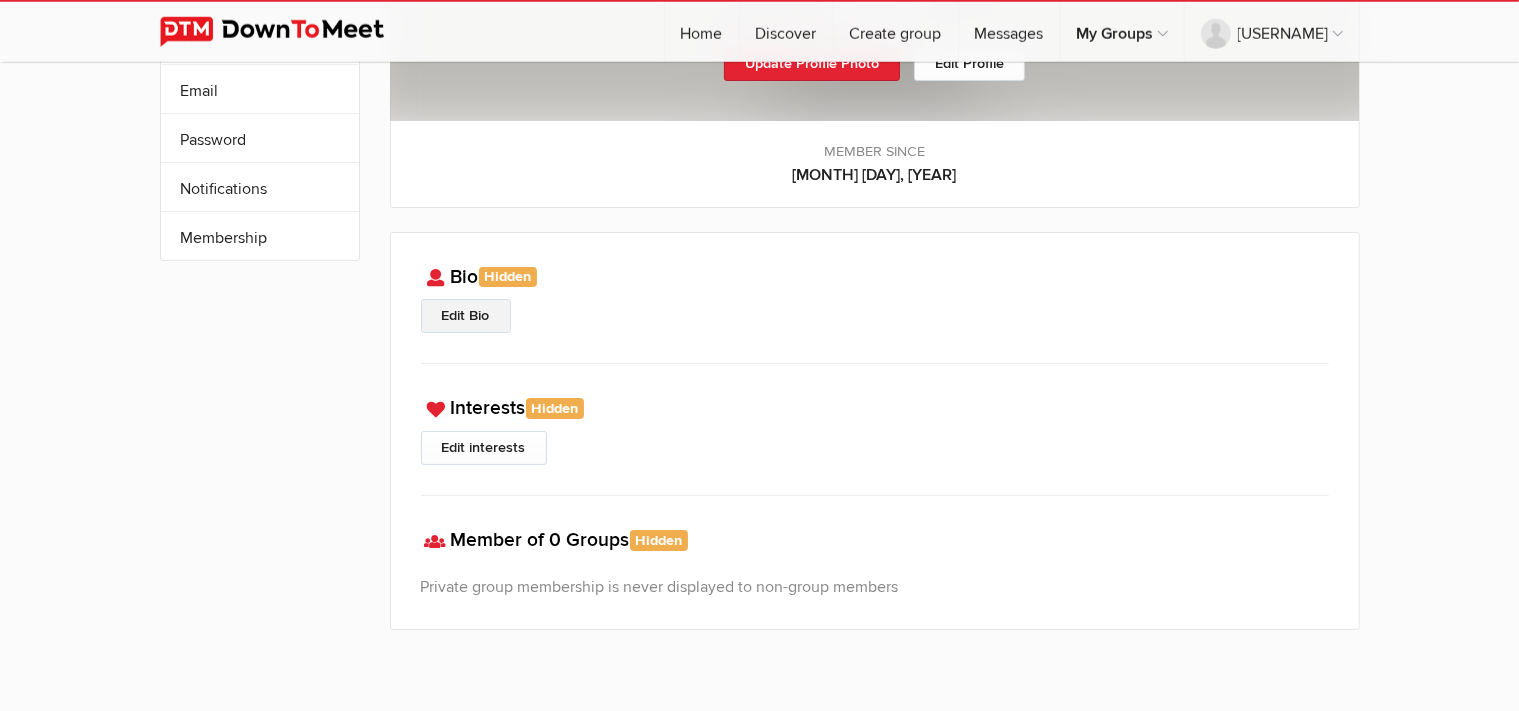 click on "Edit Bio" 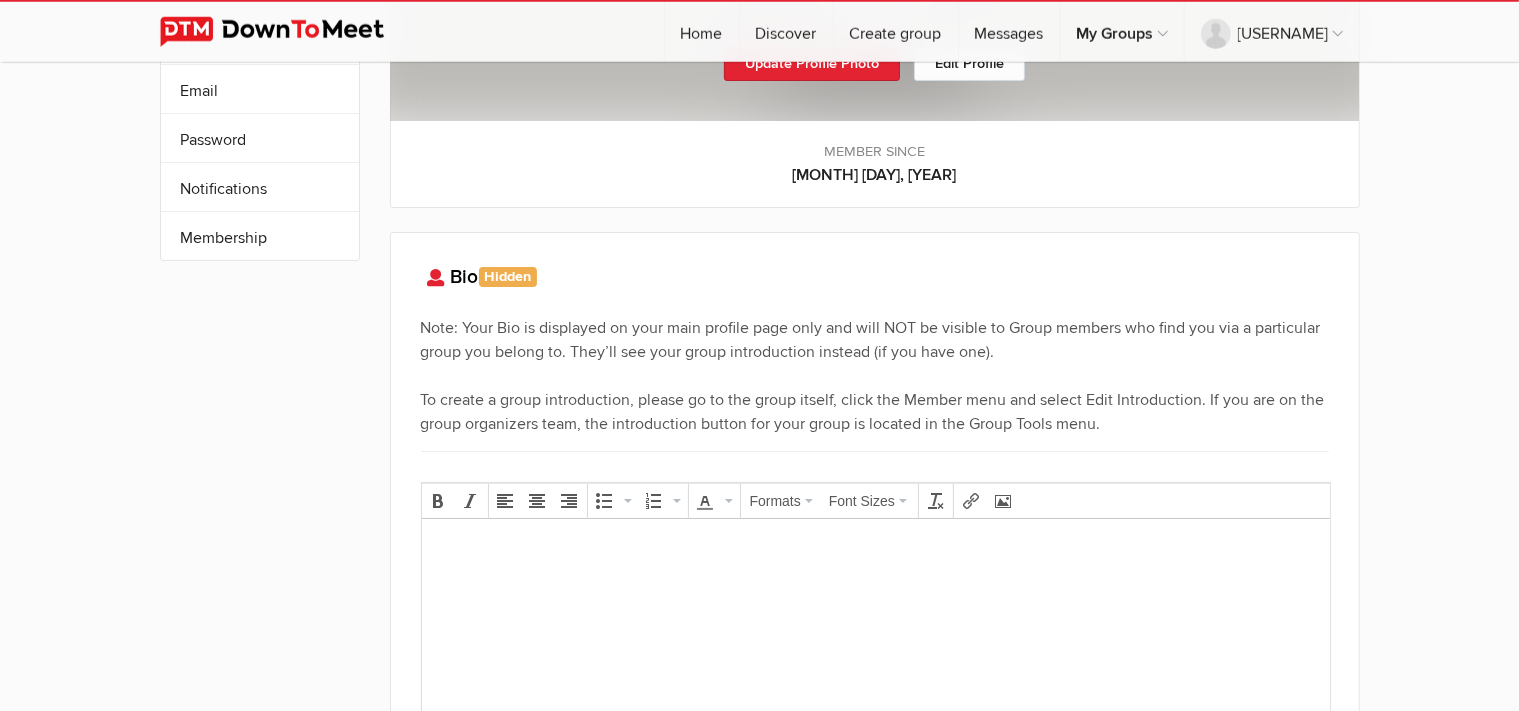 scroll, scrollTop: 0, scrollLeft: 0, axis: both 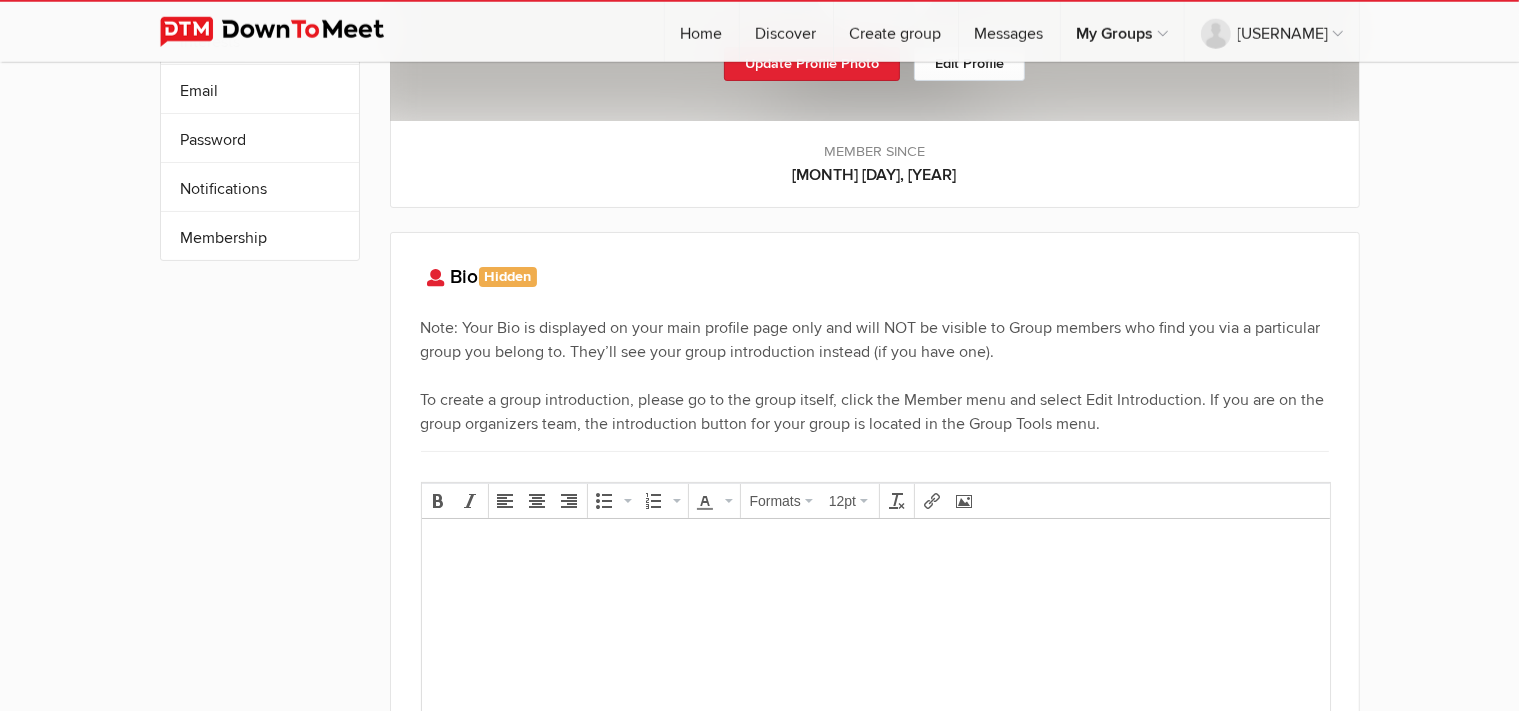 click at bounding box center [875, 580] 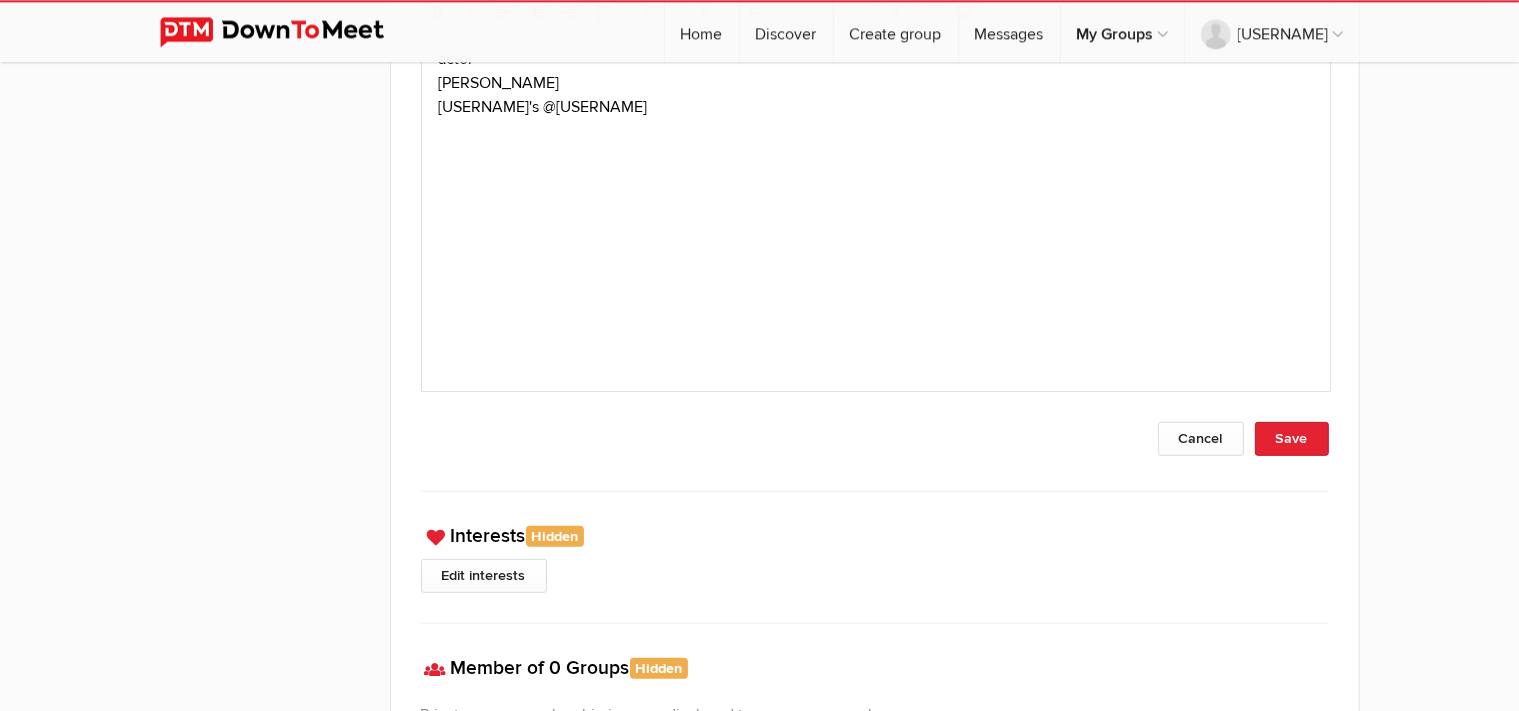 scroll, scrollTop: 723, scrollLeft: 0, axis: vertical 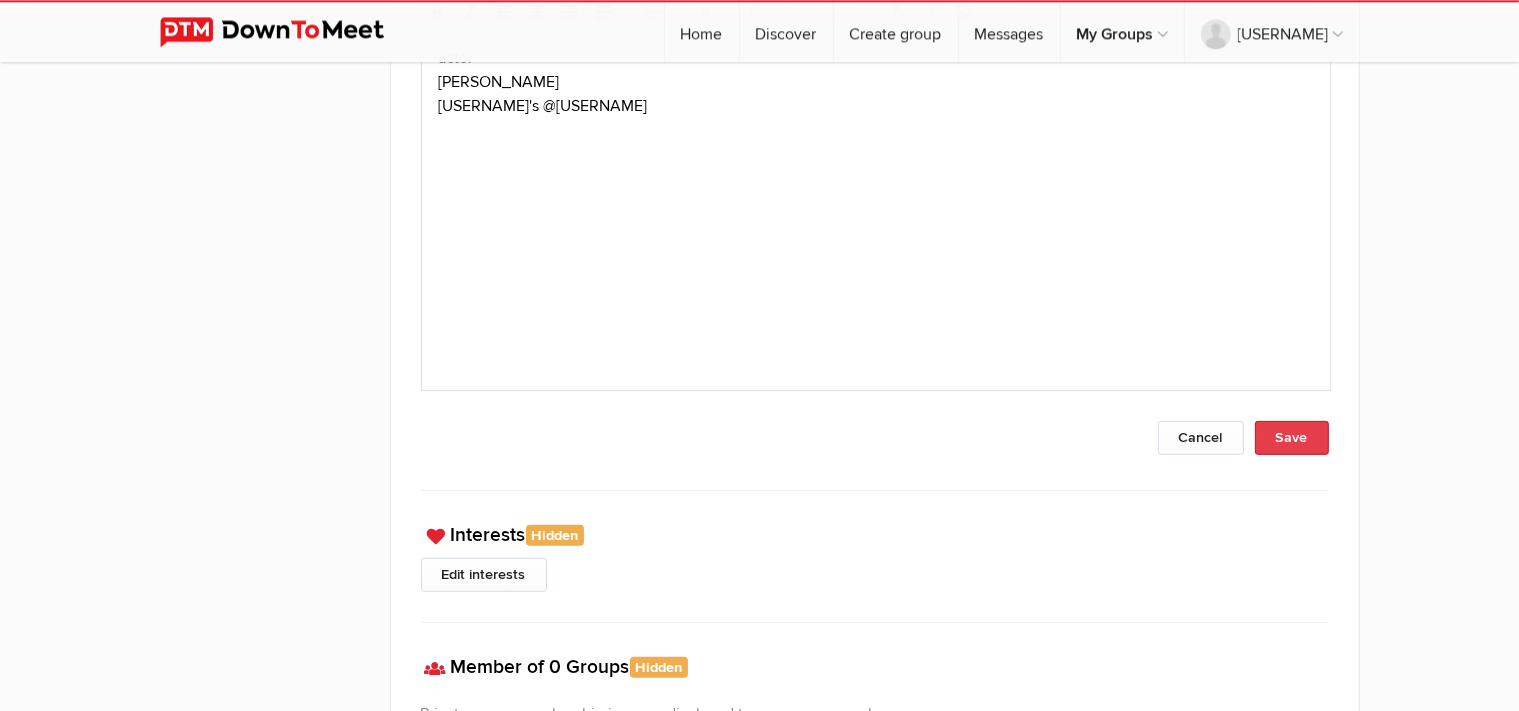 click on "Save" 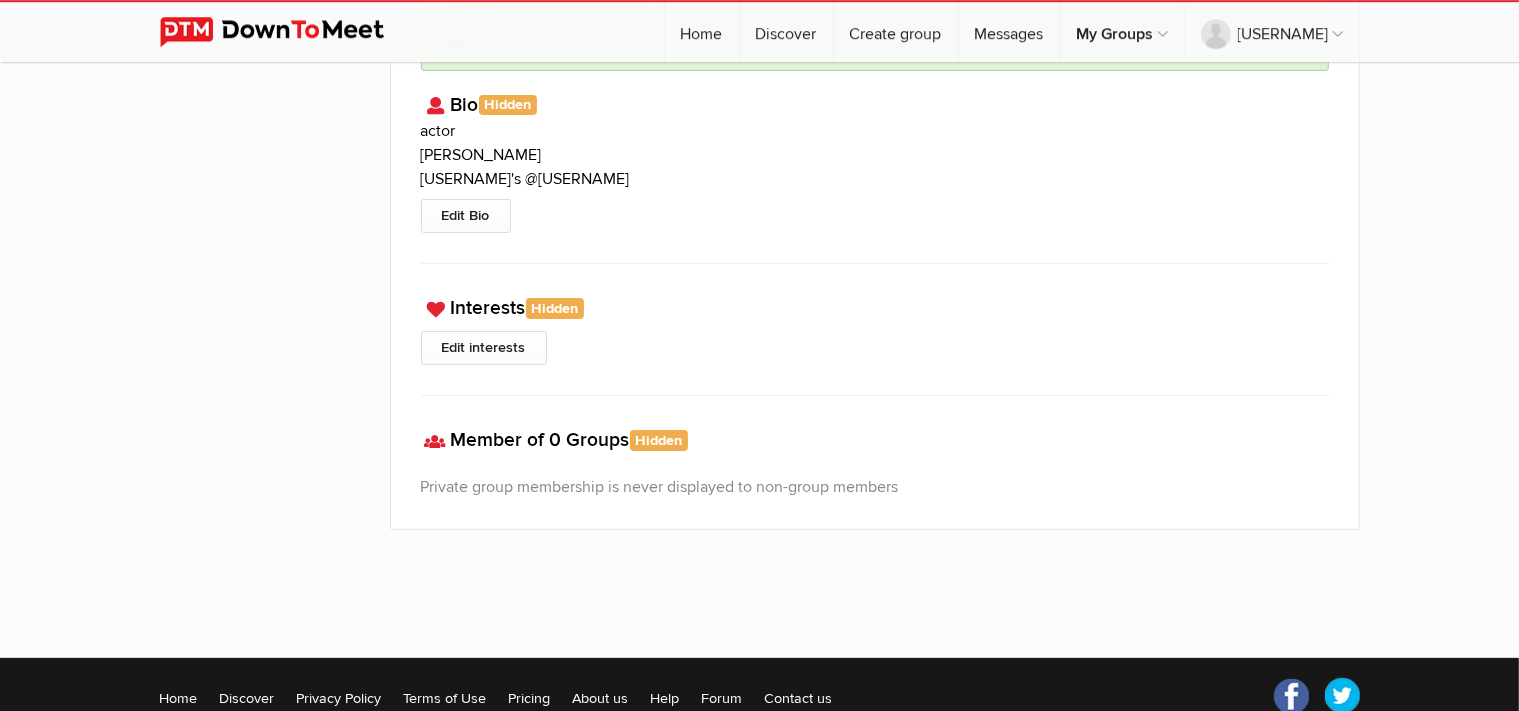 scroll, scrollTop: 491, scrollLeft: 0, axis: vertical 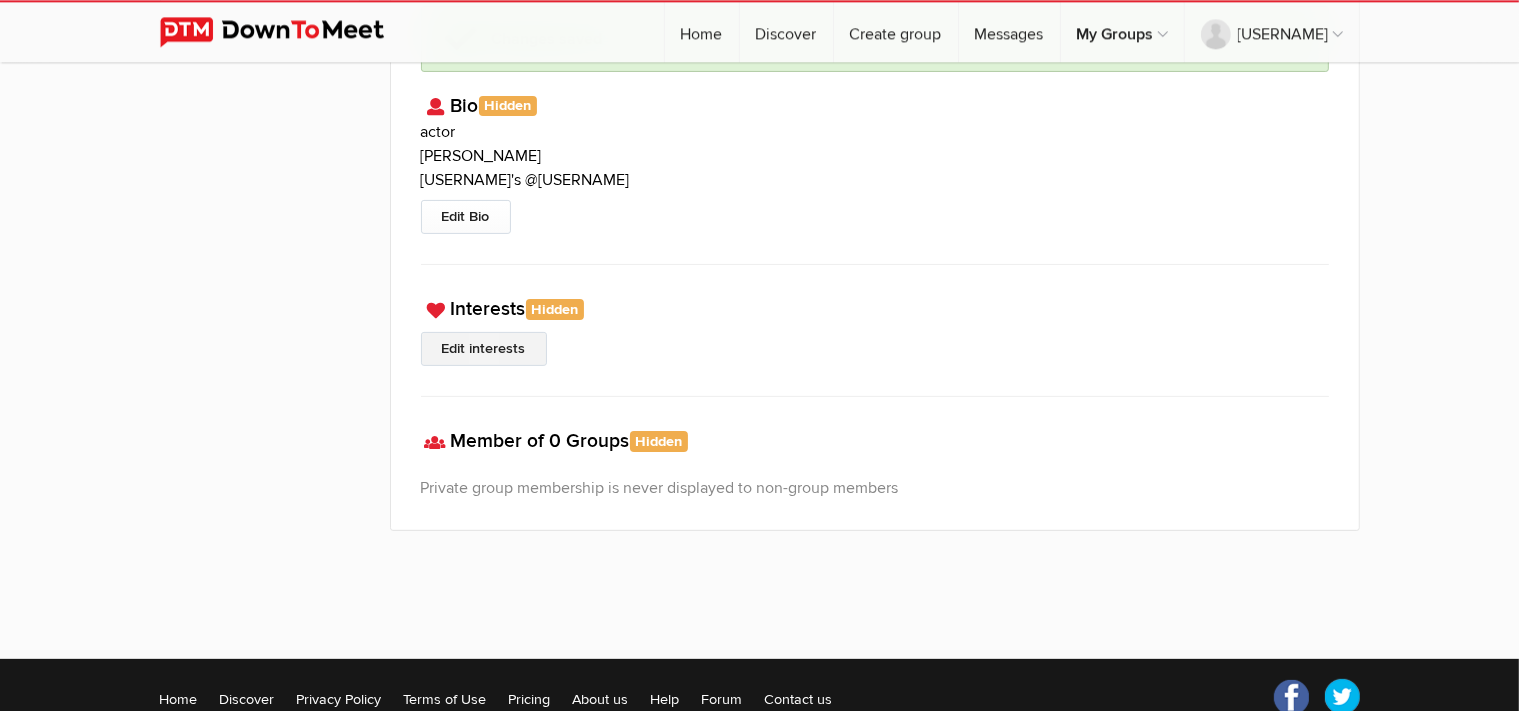 click on "Changes saved
Bio
Hidden
Your bio is hidden from the public. You can change this in your
Privacy settings .
[USERNAME] [USERNAME]'s @[USERNAME]
Edit Bio
Interests
Hidden  Your interests are hidden from the public. You can change this in your  Privacy settings .
Edit interests
Hidden  ." 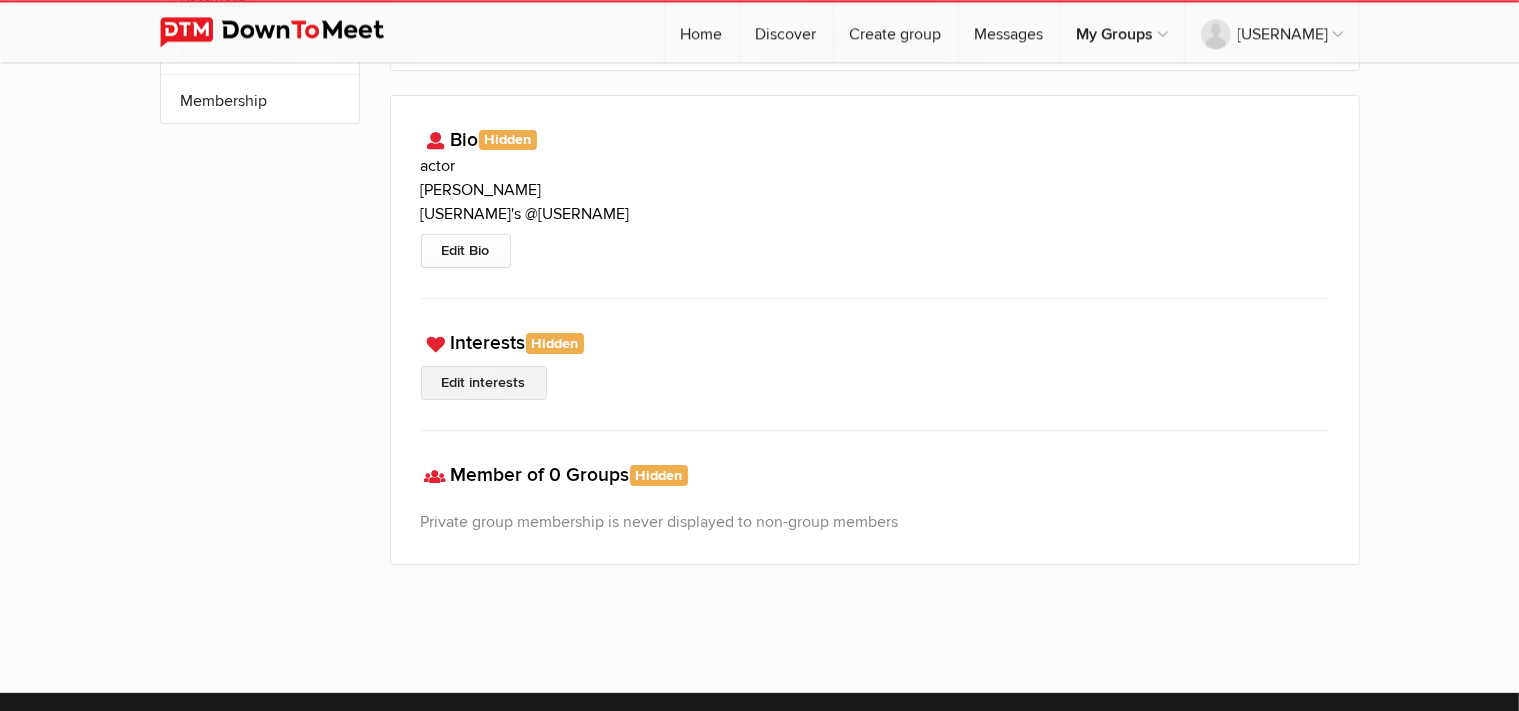 scroll, scrollTop: 370, scrollLeft: 0, axis: vertical 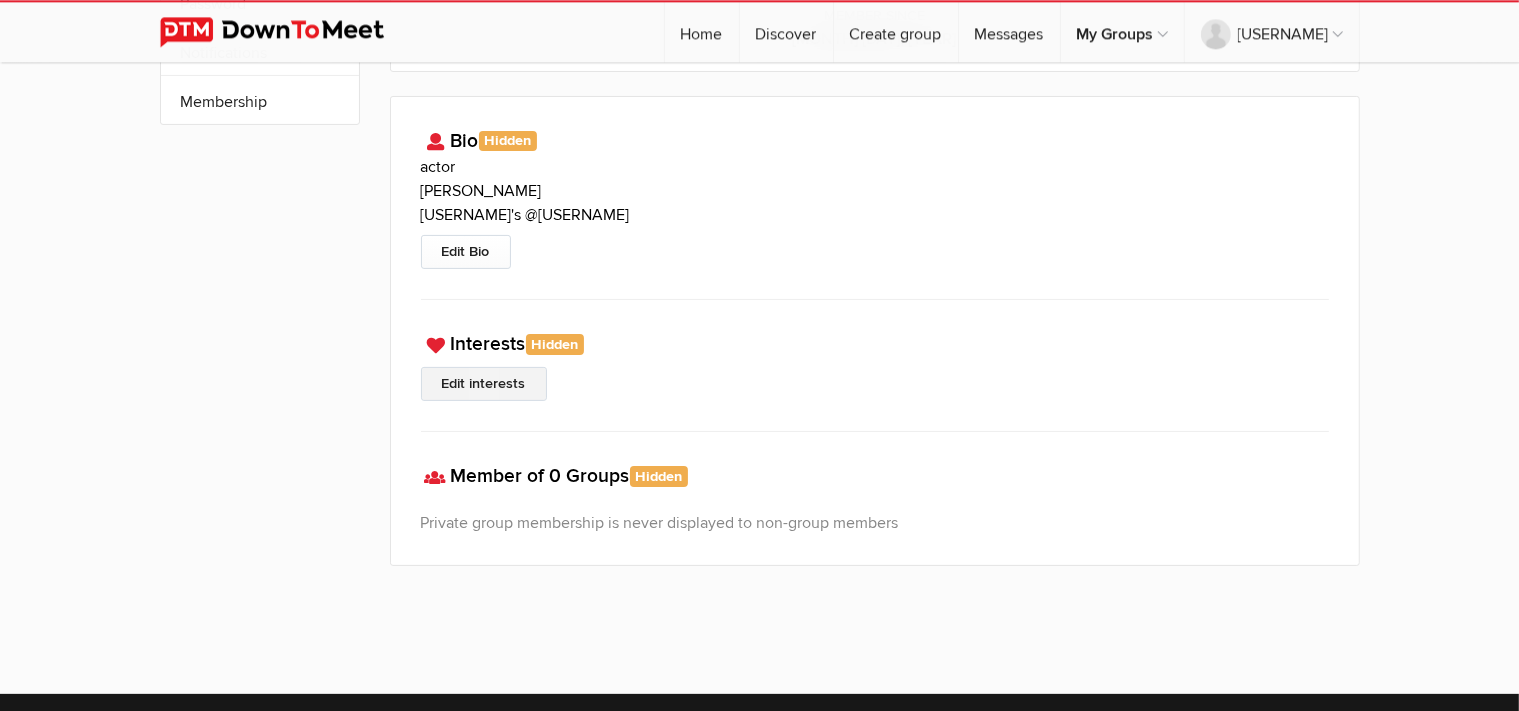 click on "Edit interests" 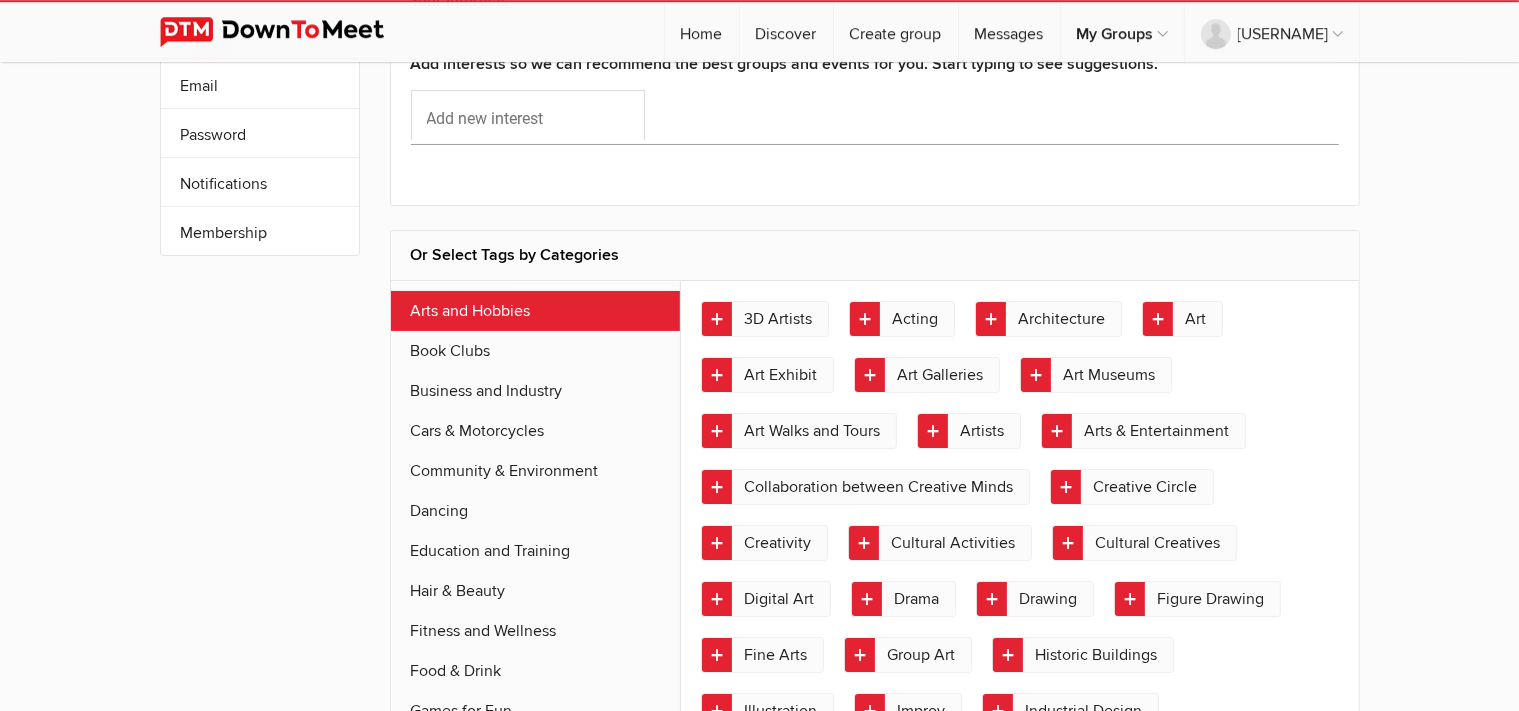 scroll, scrollTop: 243, scrollLeft: 0, axis: vertical 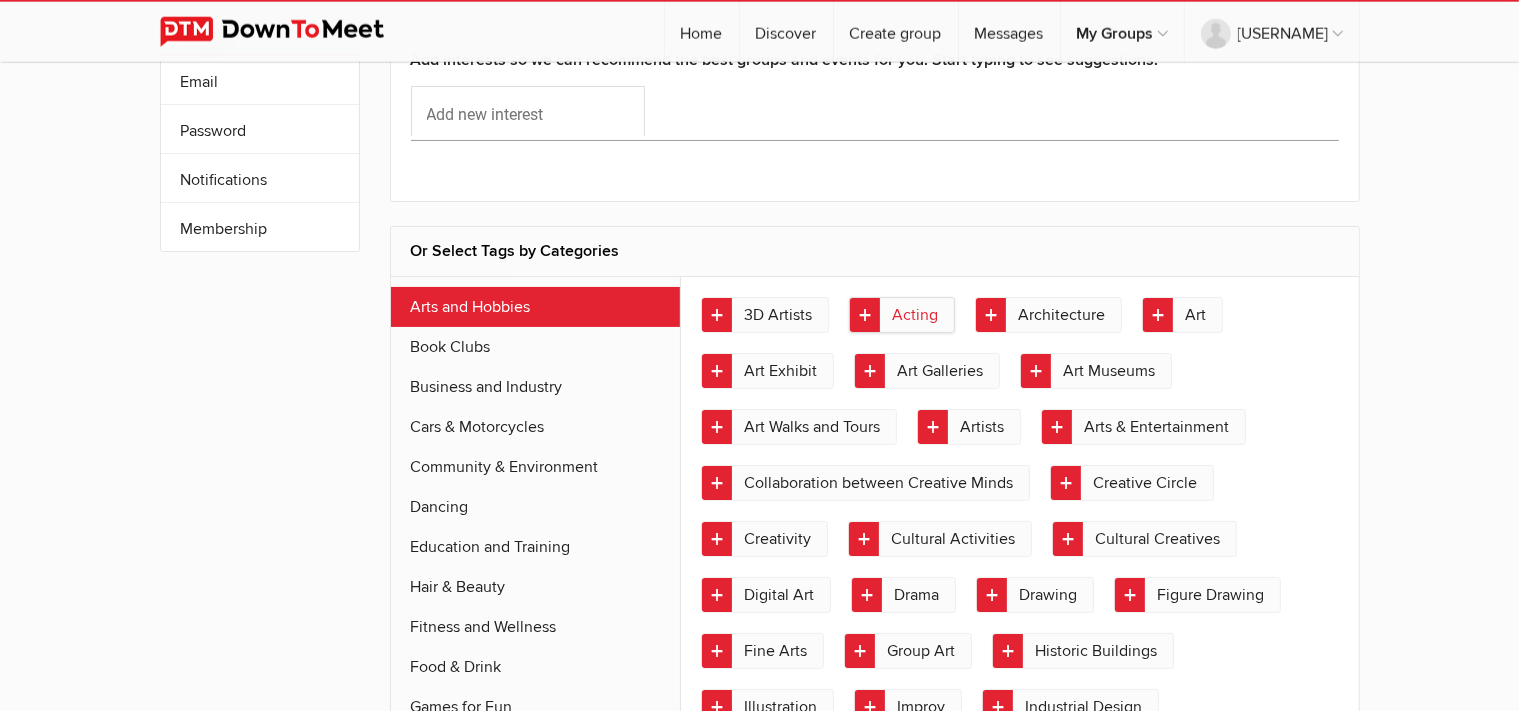 click on "Acting" 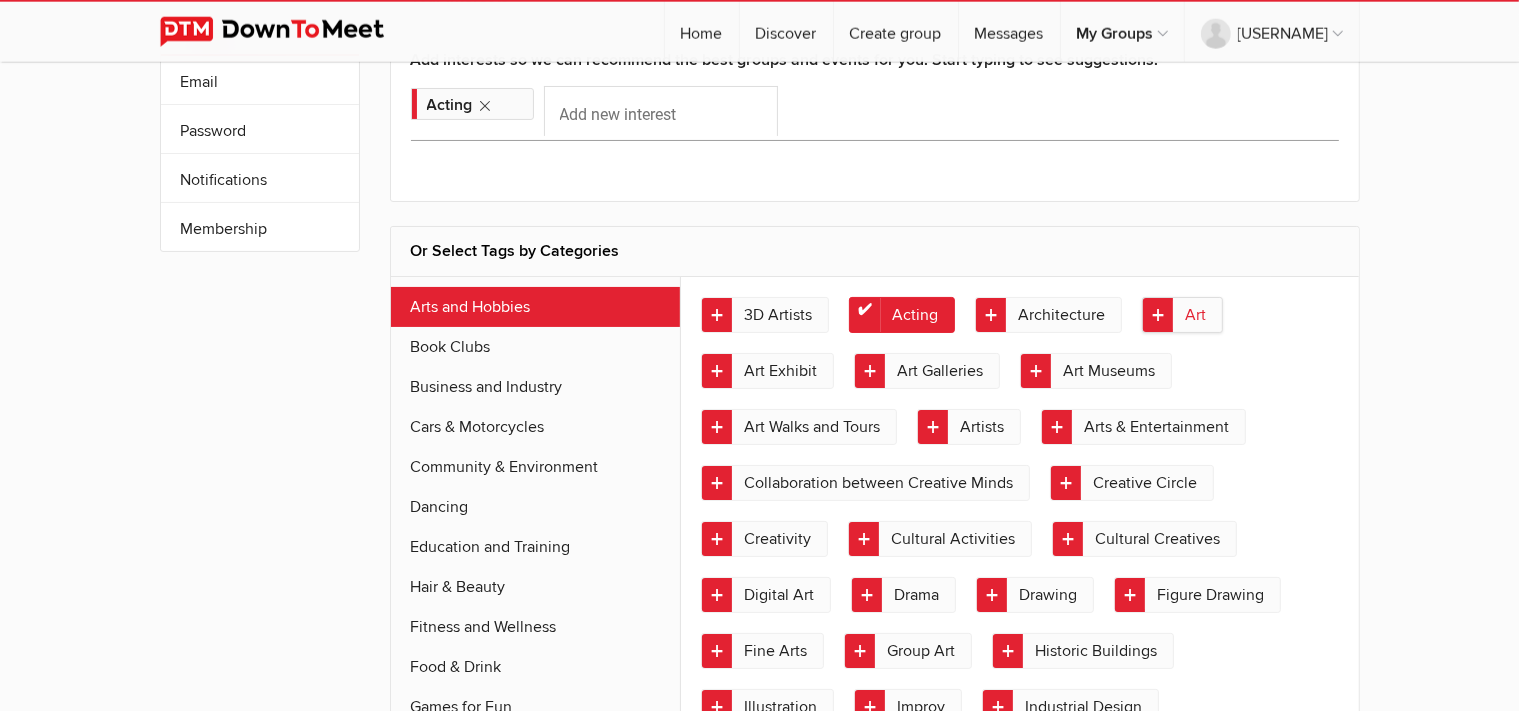 click on "Art" 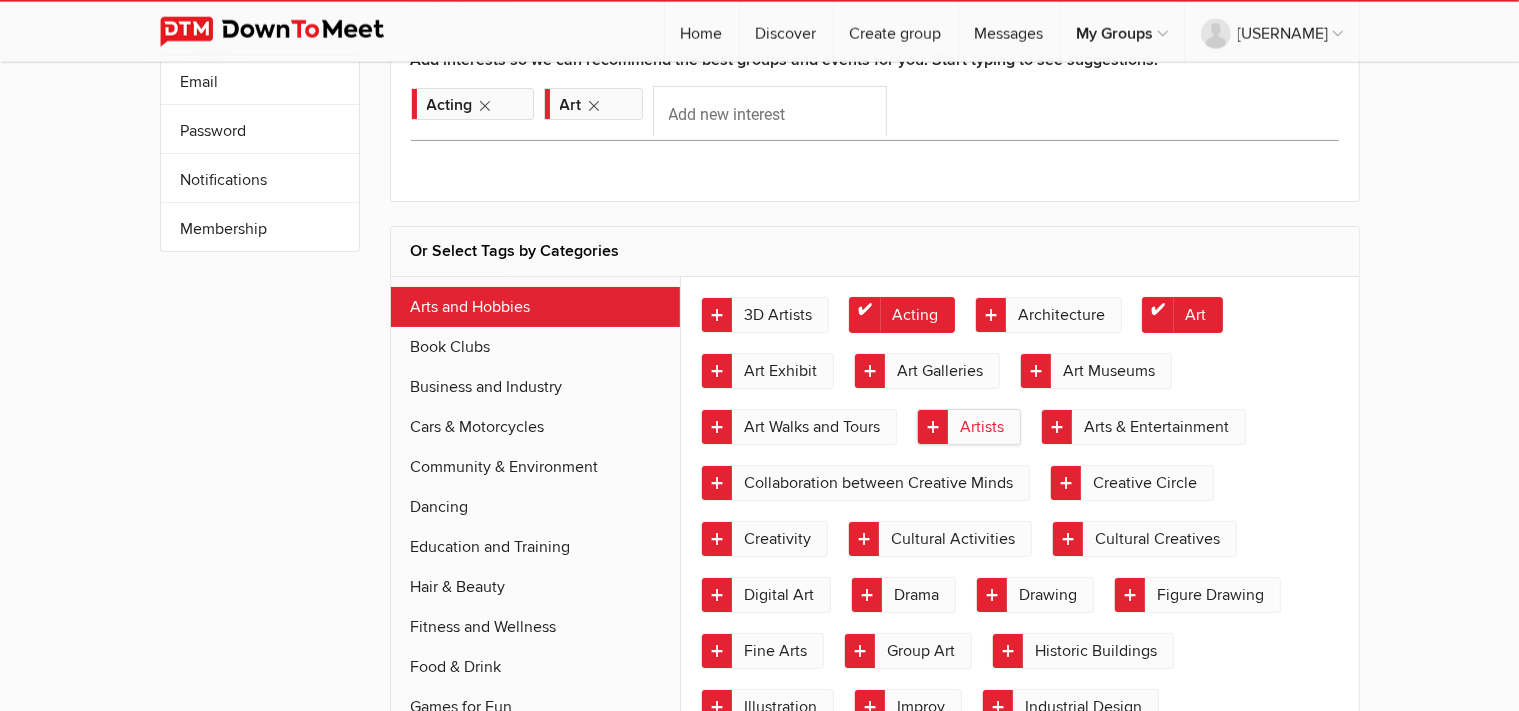 click on "Artists" 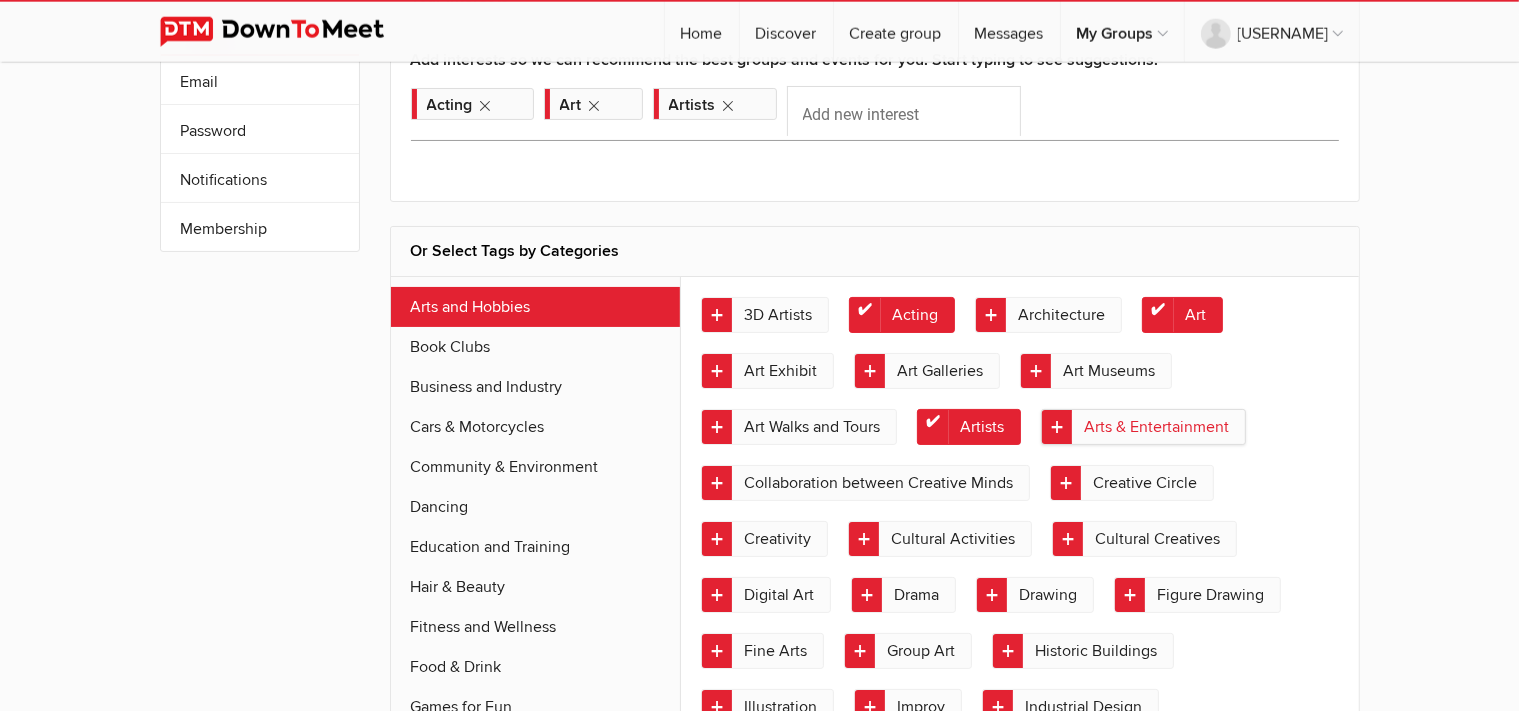 click on "Arts & Entertainment" 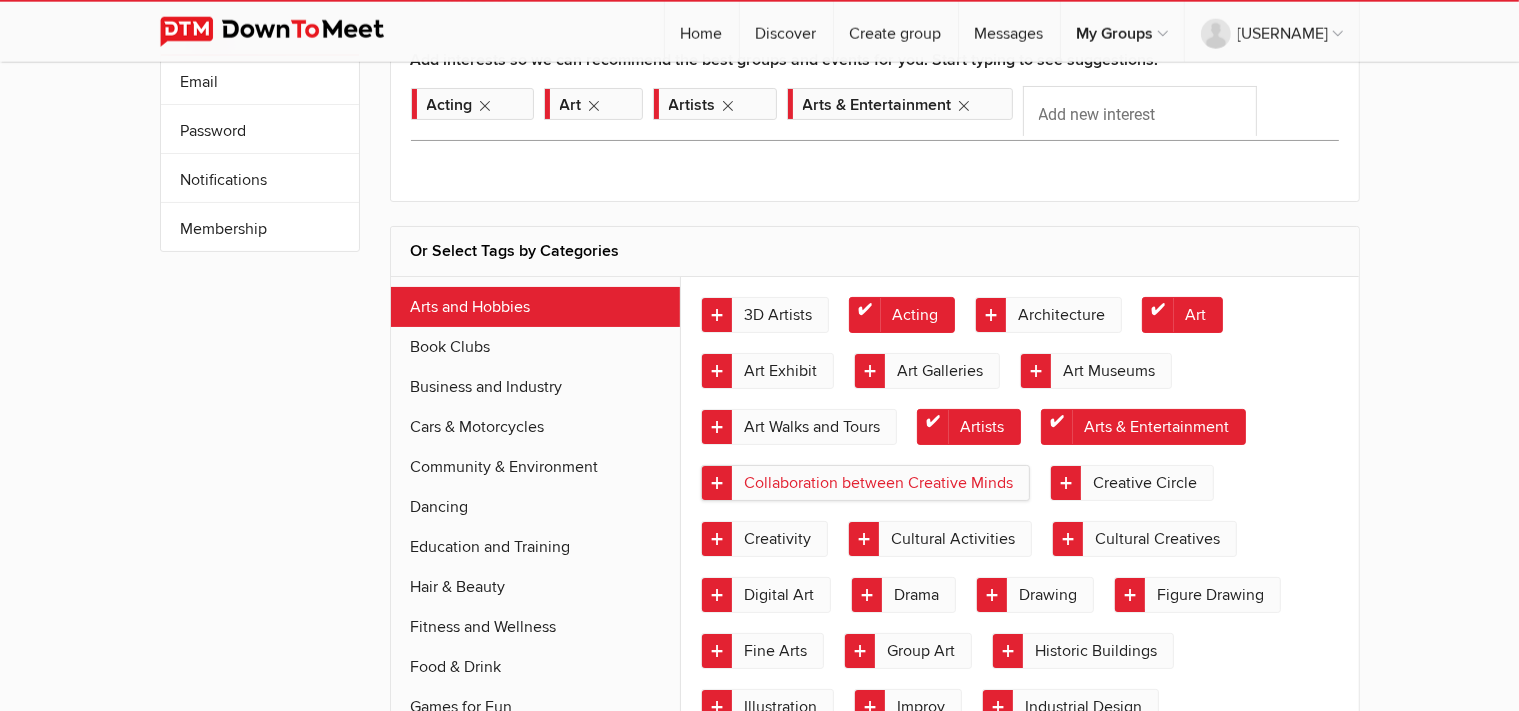 click on "Collaboration between Creative Minds" 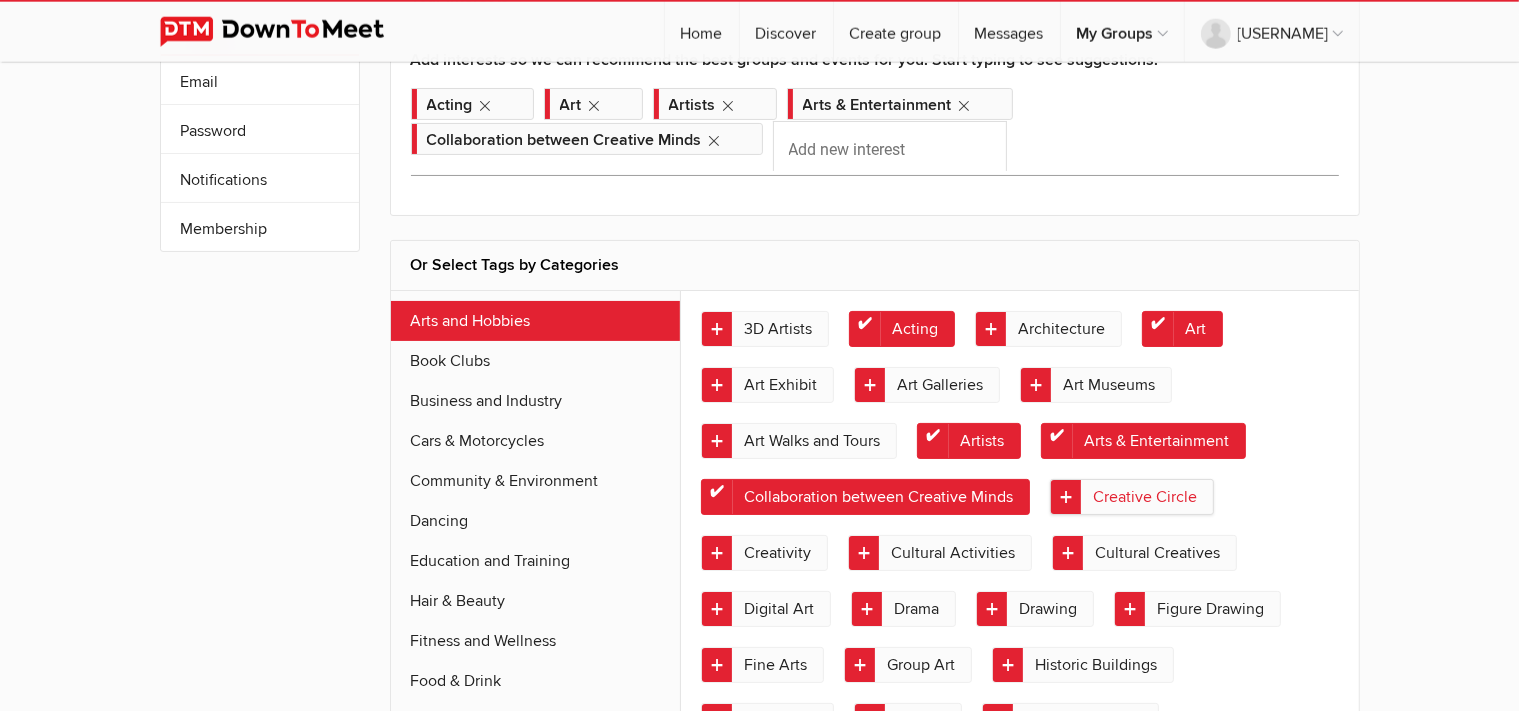 click on "Creative Circle" 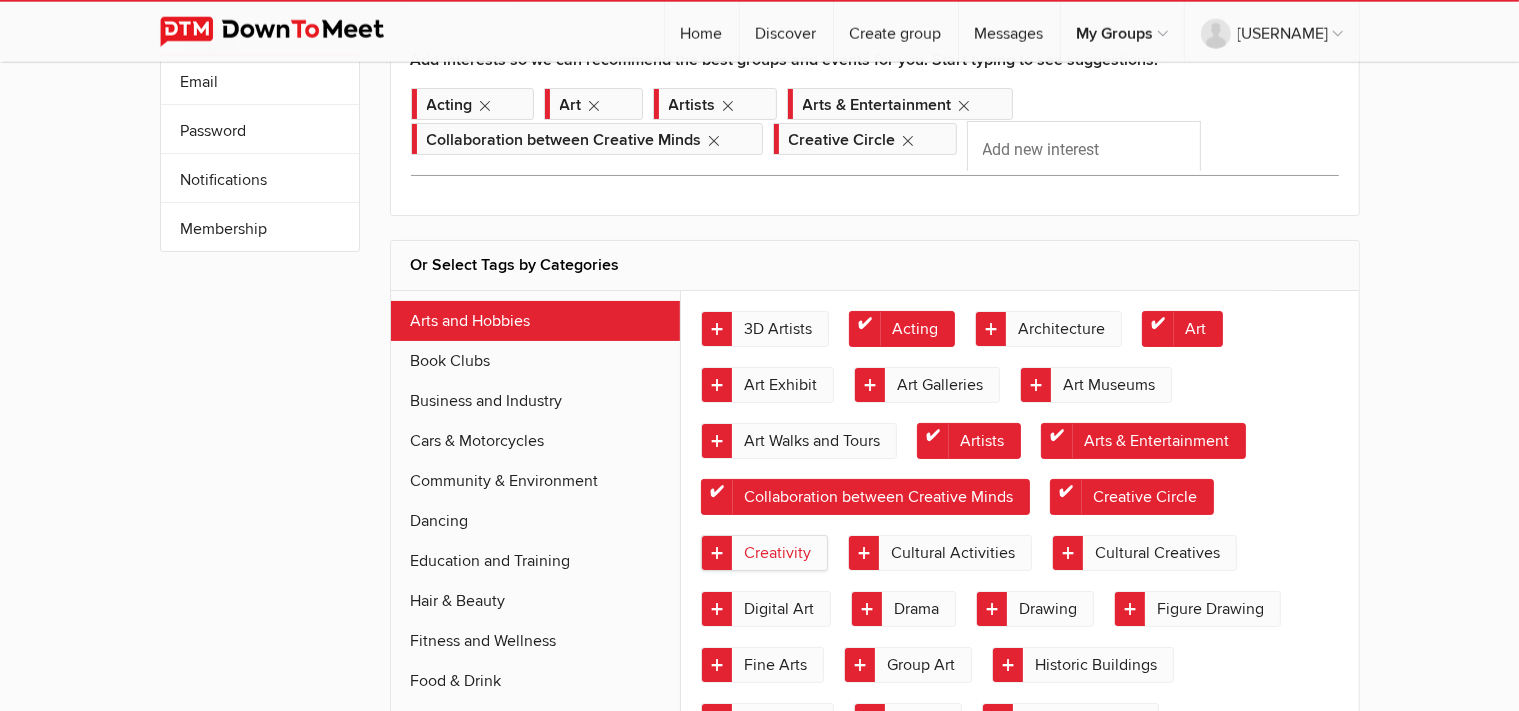 click on "Creativity" 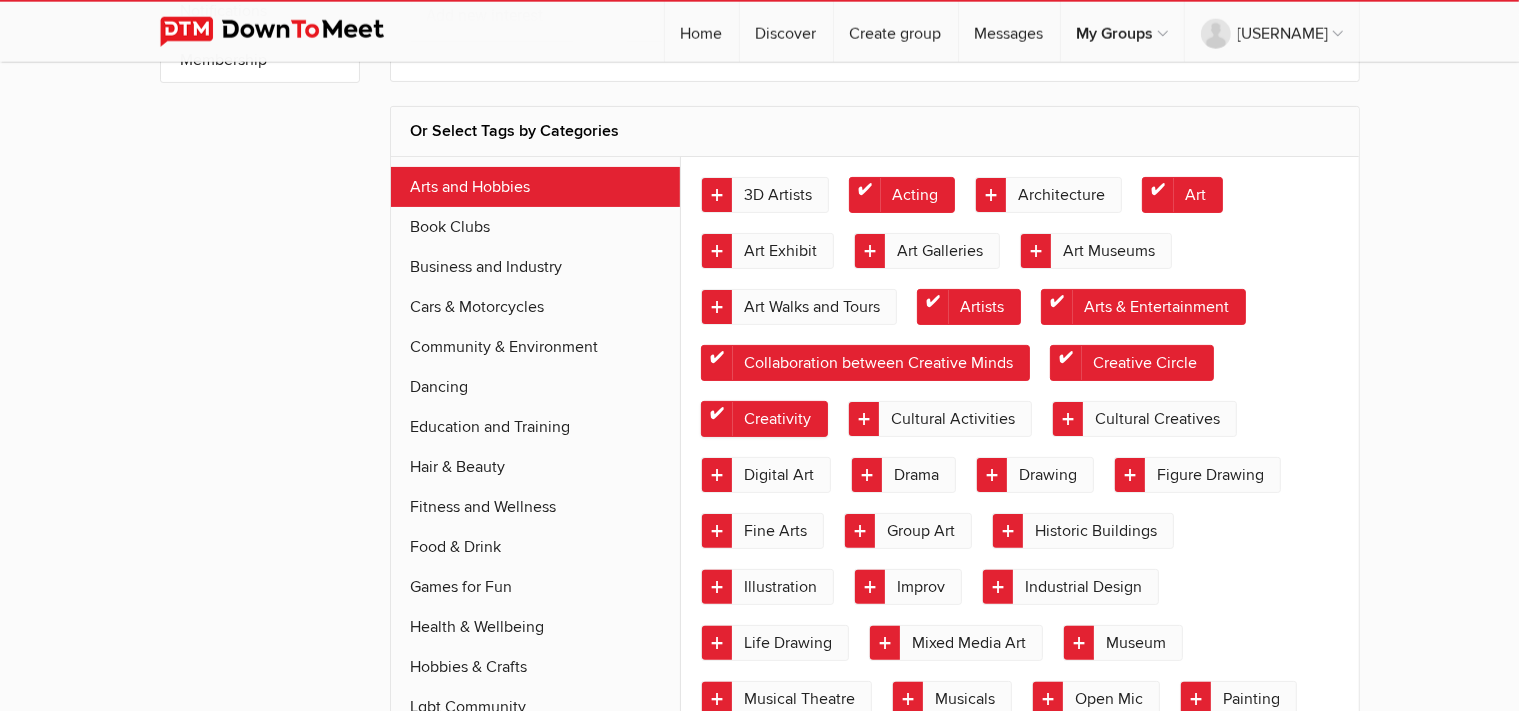 scroll, scrollTop: 417, scrollLeft: 0, axis: vertical 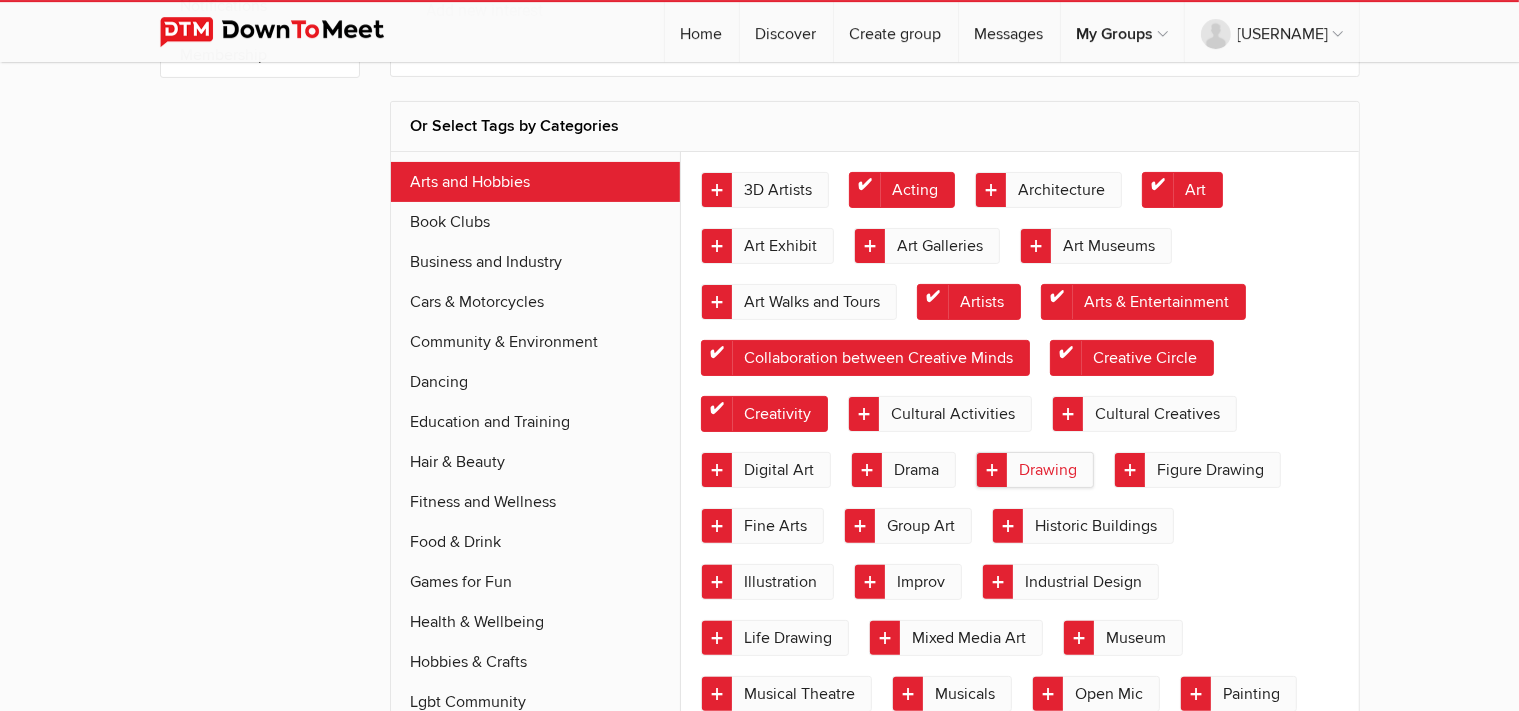 click on "Drawing" 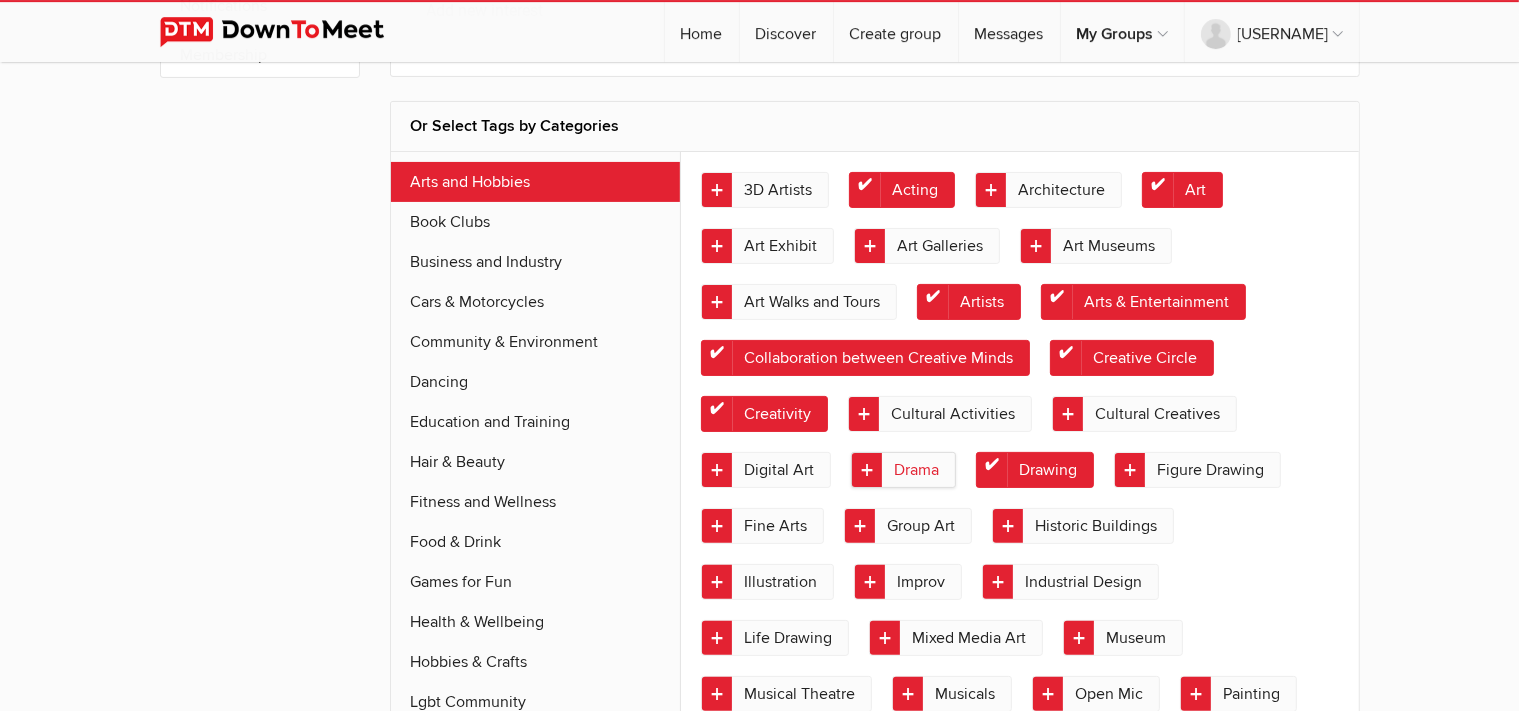 click on "Drama" 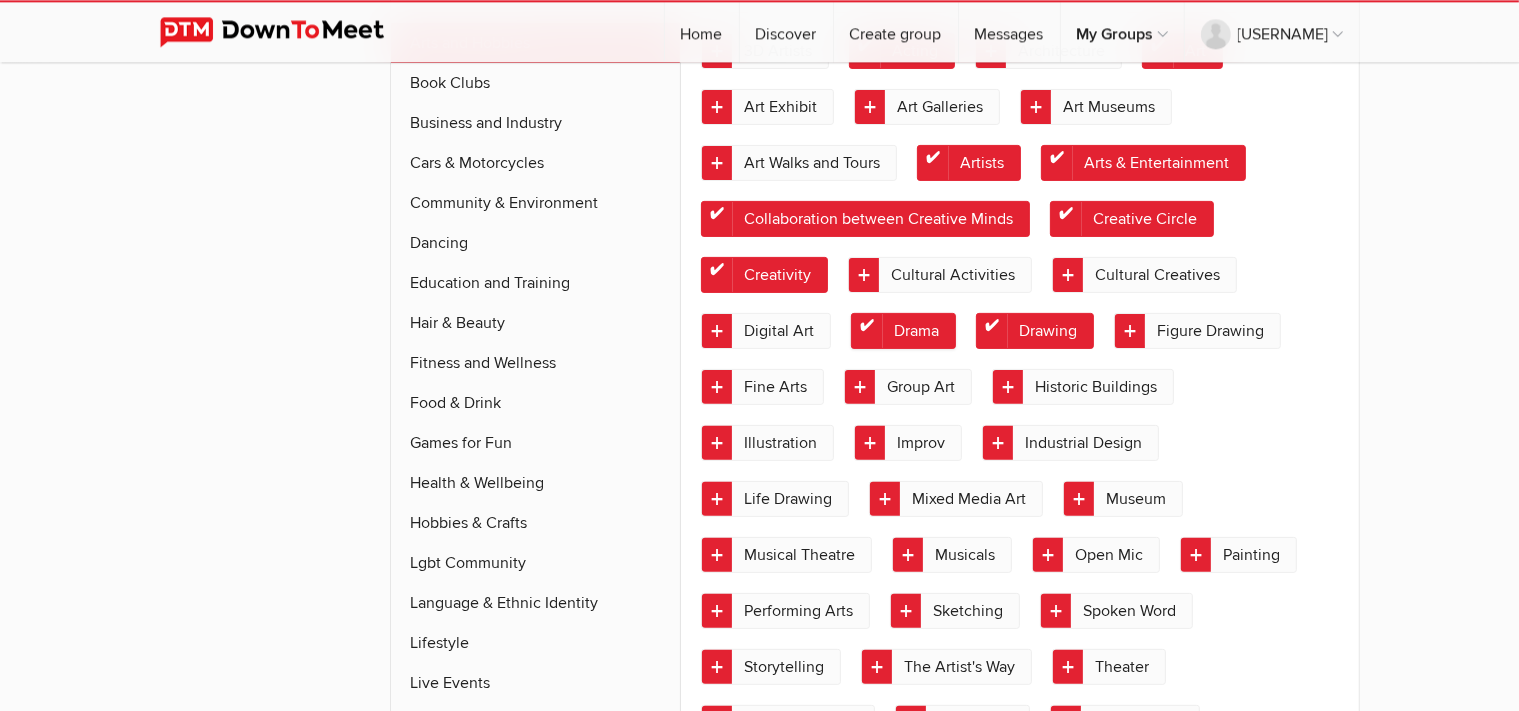 scroll, scrollTop: 562, scrollLeft: 0, axis: vertical 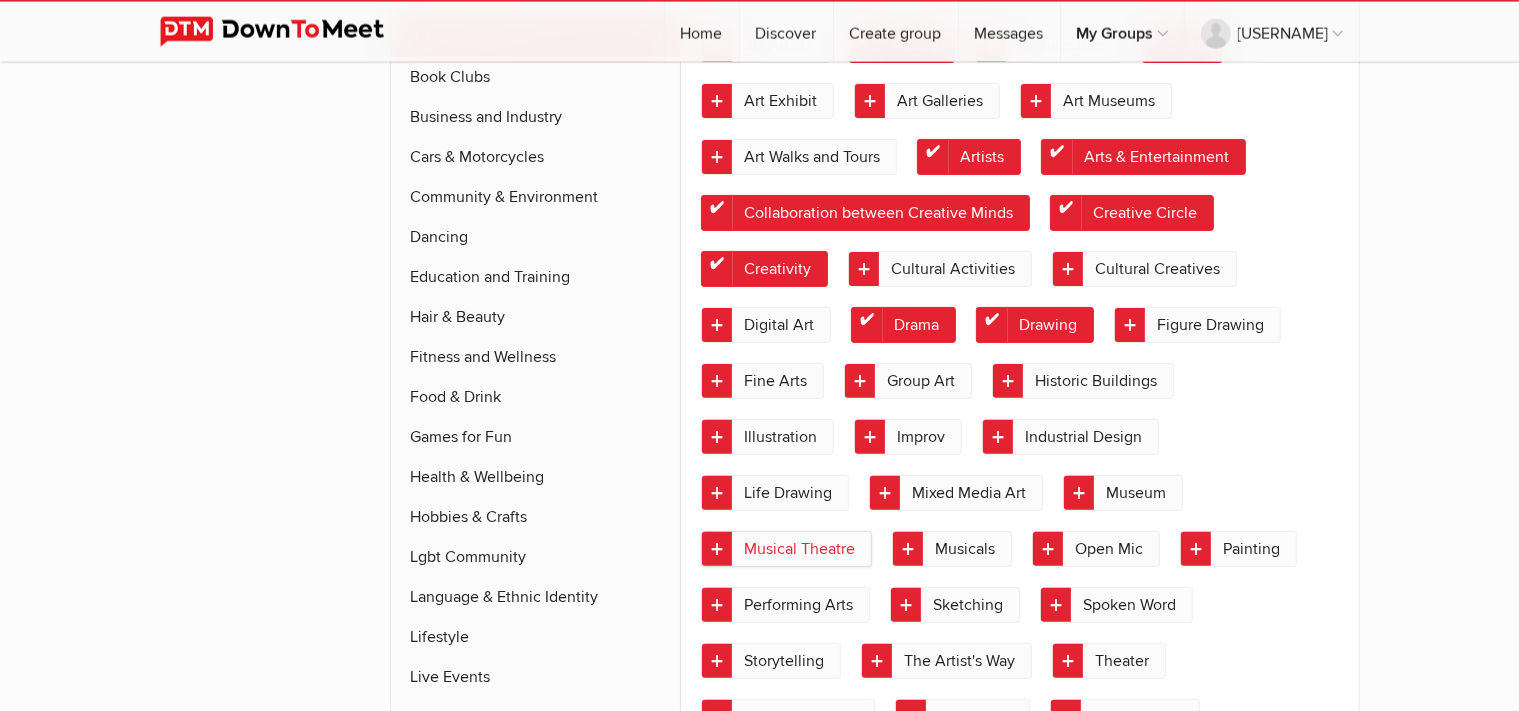 click on "Musical Theatre" 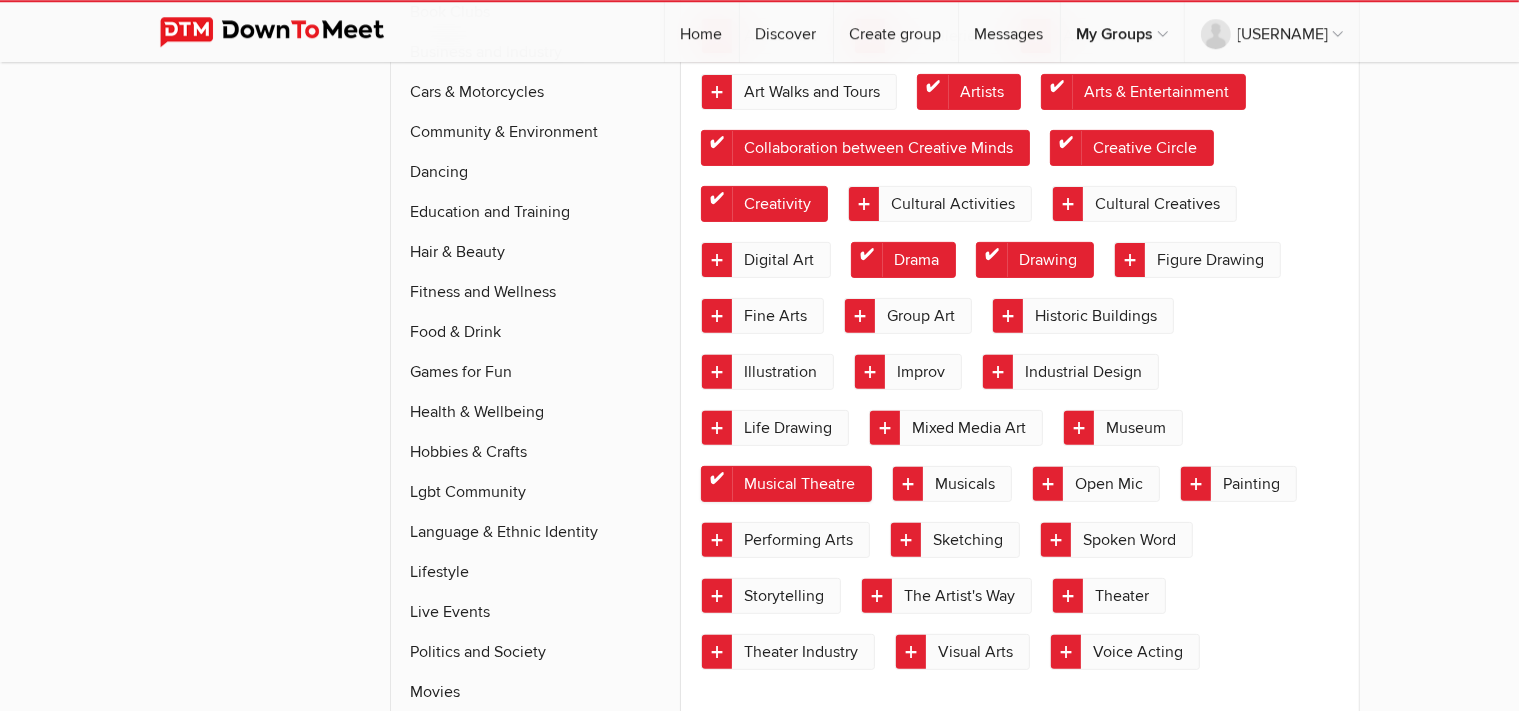 scroll, scrollTop: 628, scrollLeft: 0, axis: vertical 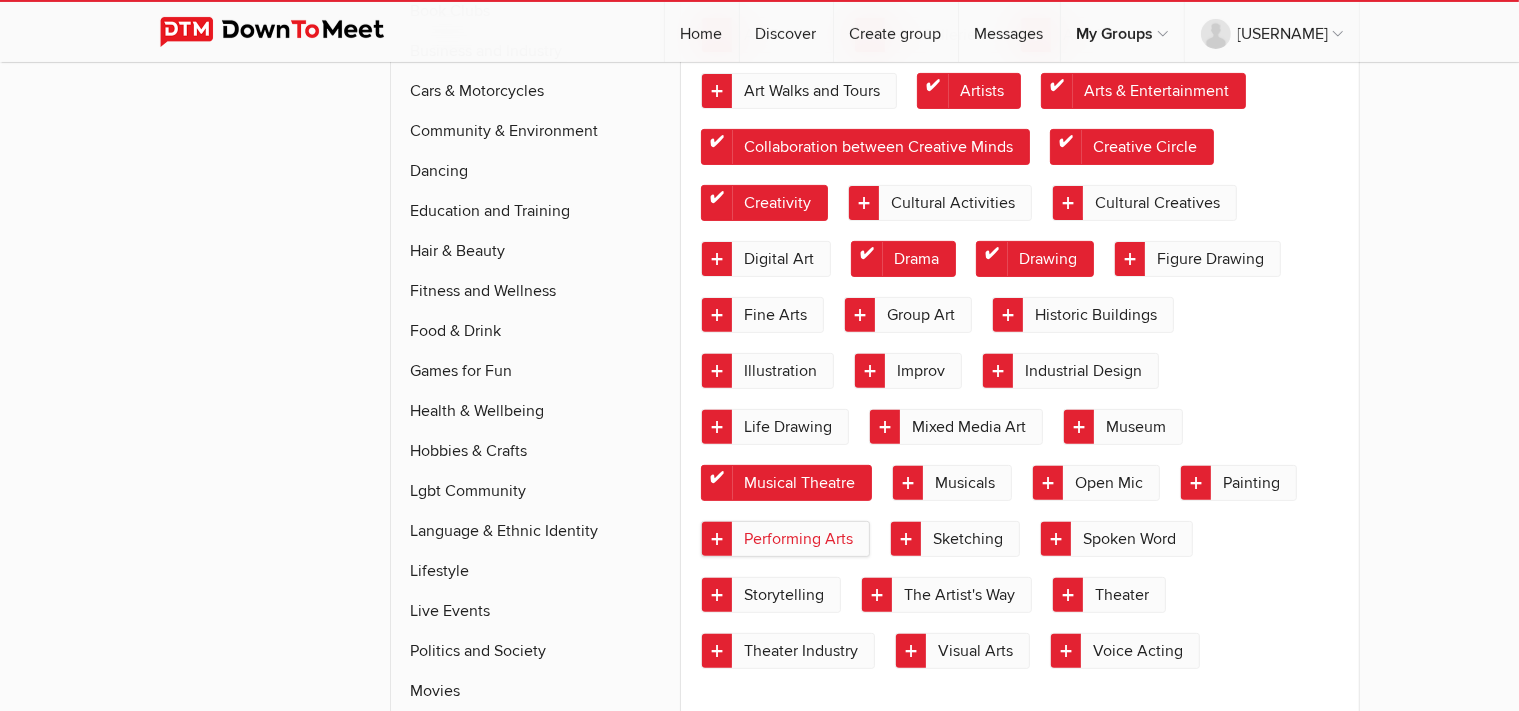 click on "Performing Arts" 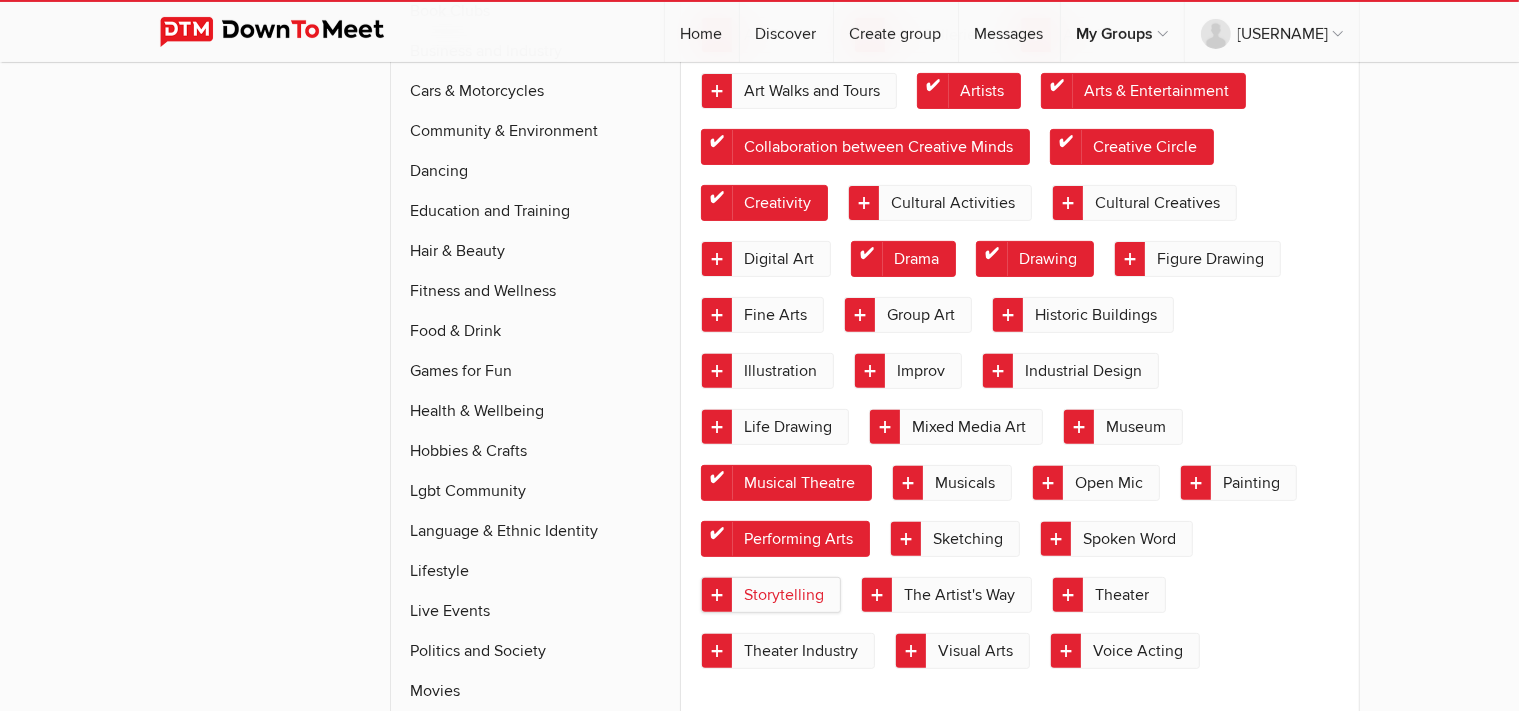 click on "Storytelling" 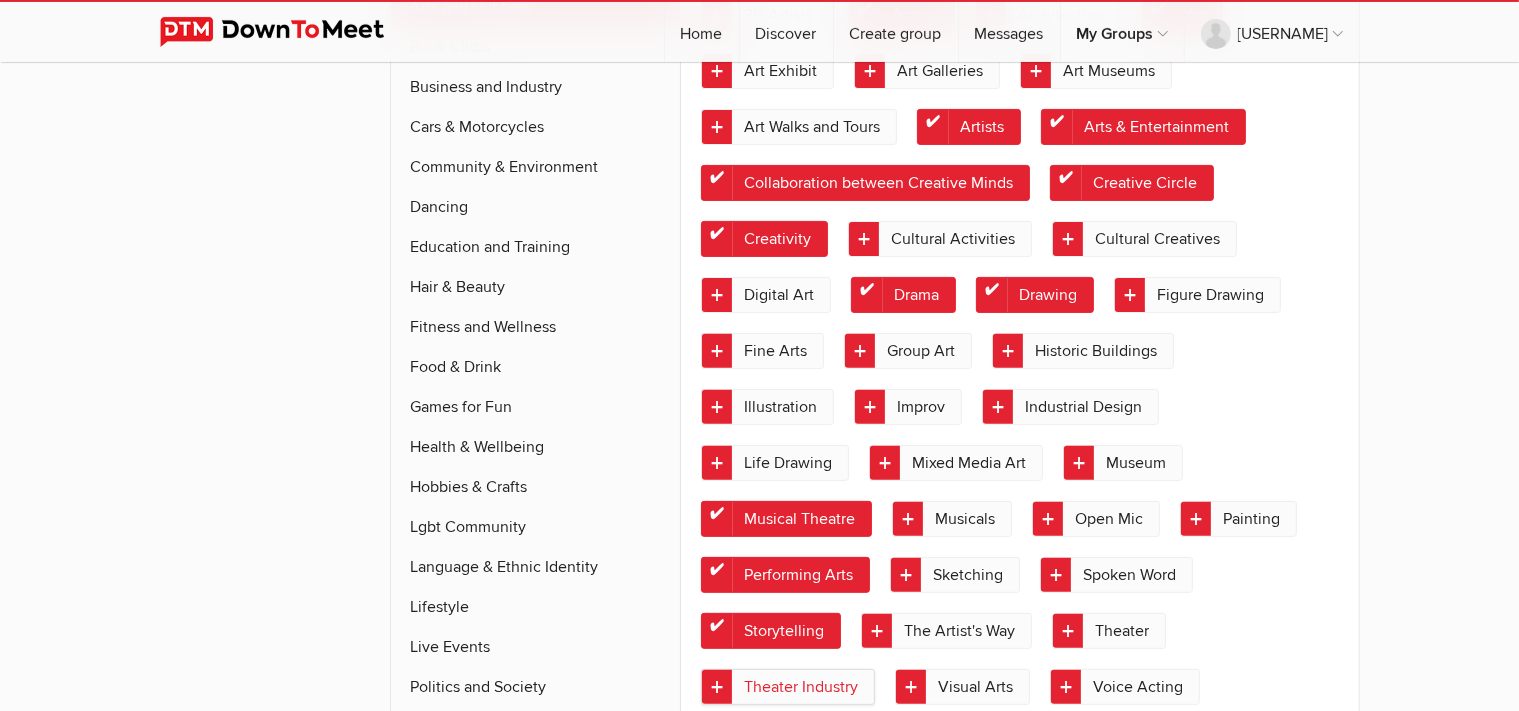 click on "Theater Industry" 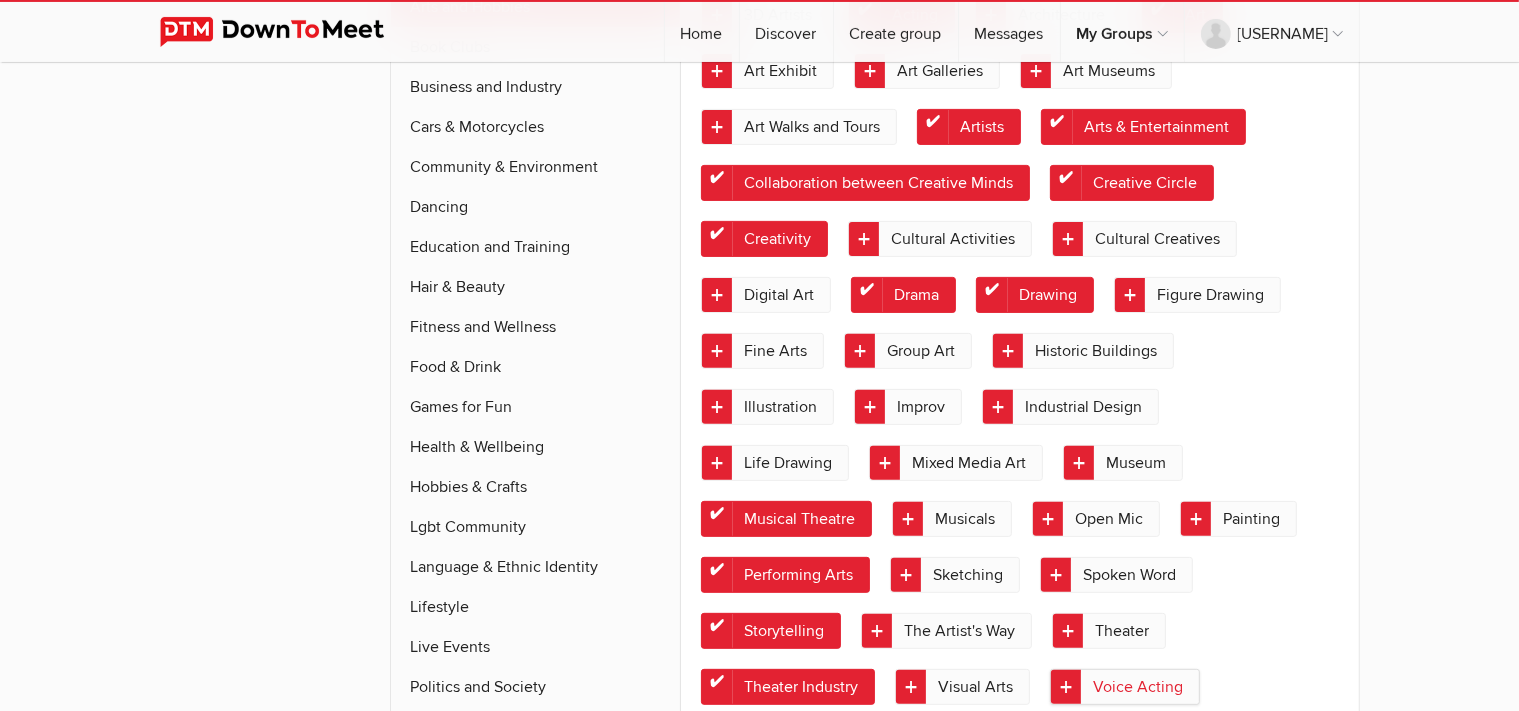 click on "Voice Acting" 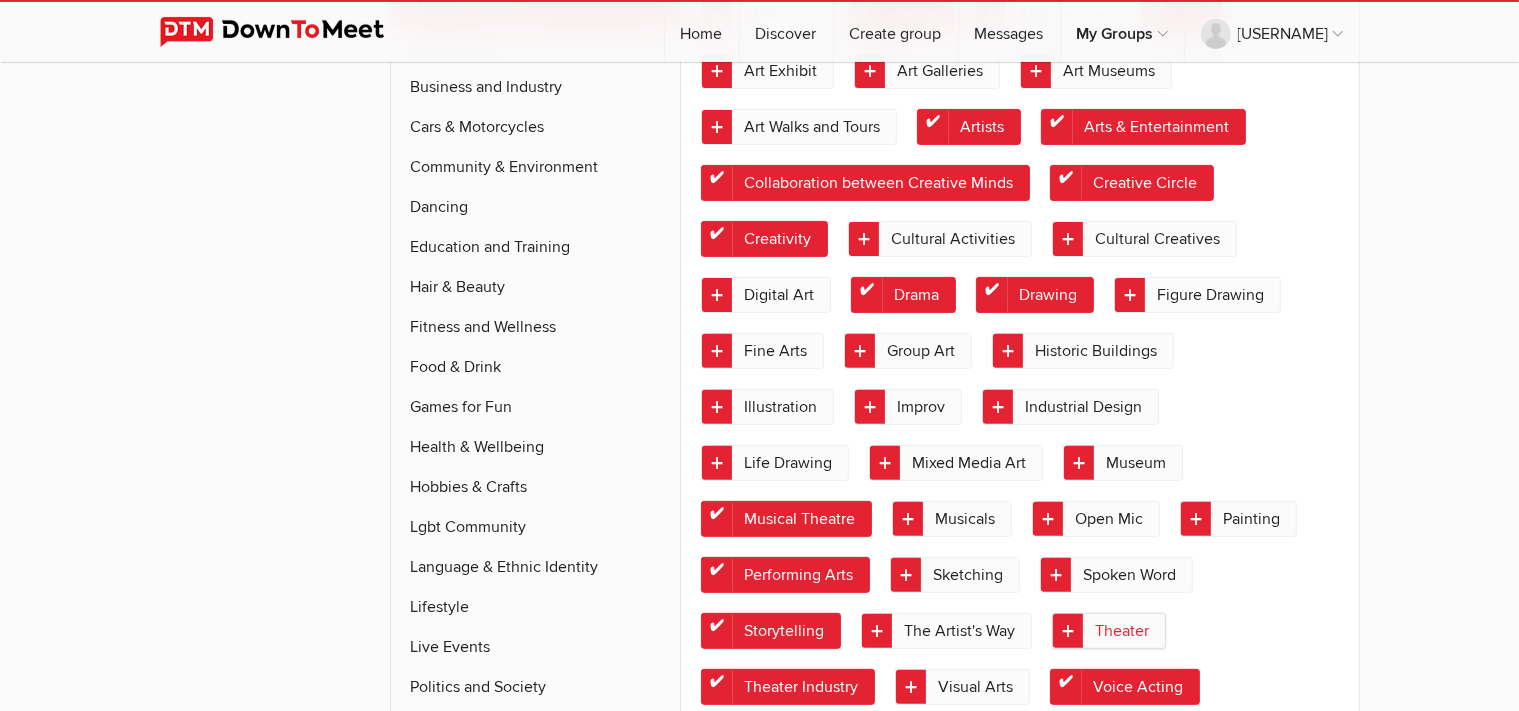 click on "Theater" 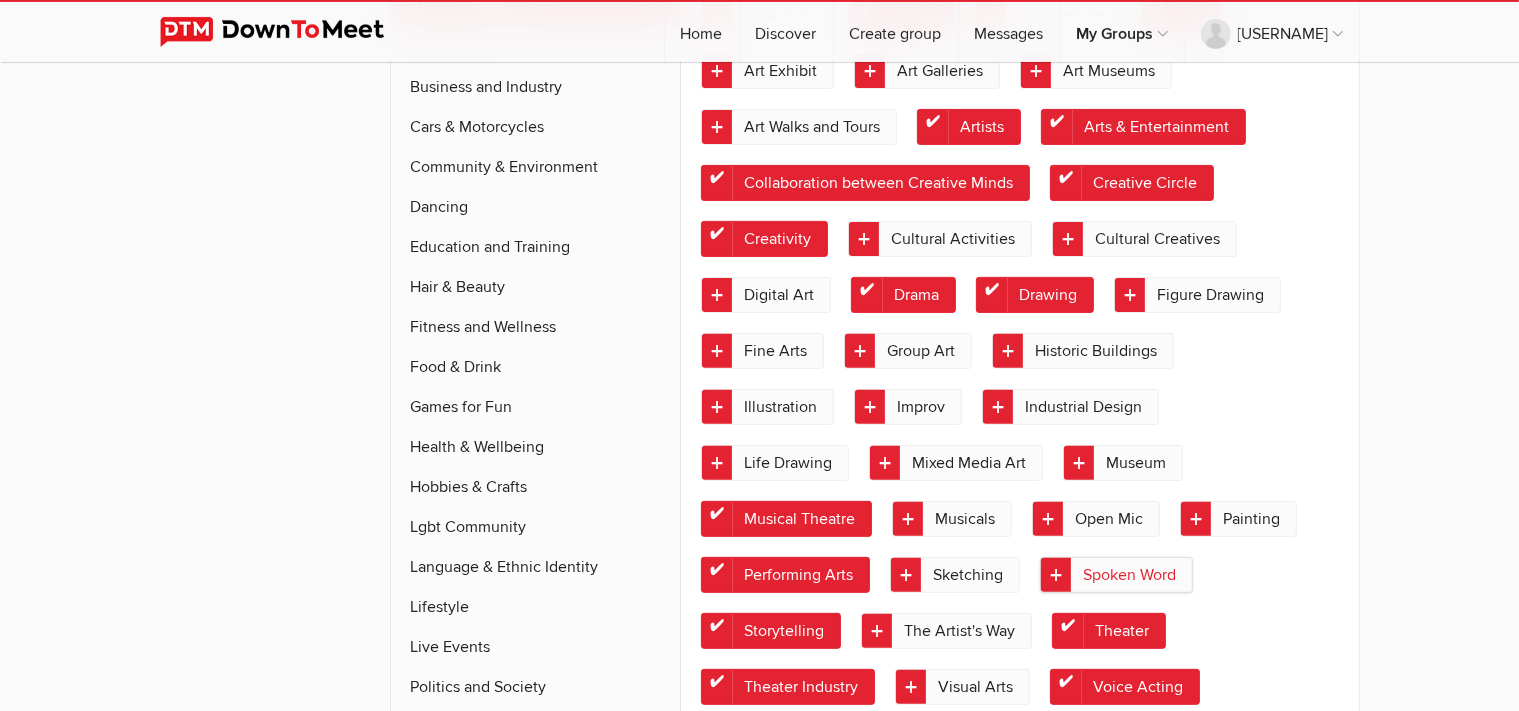click on "Spoken Word" 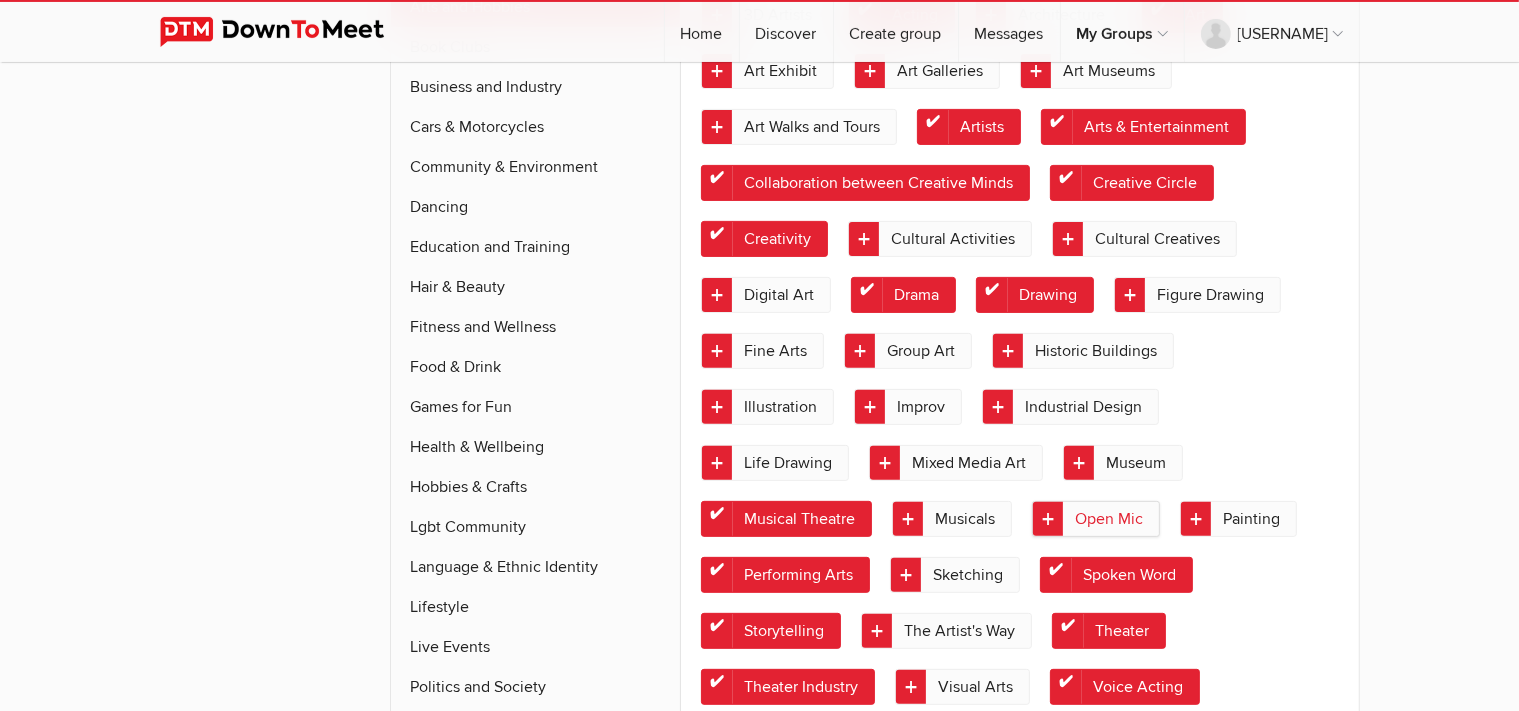 click on "Open Mic" 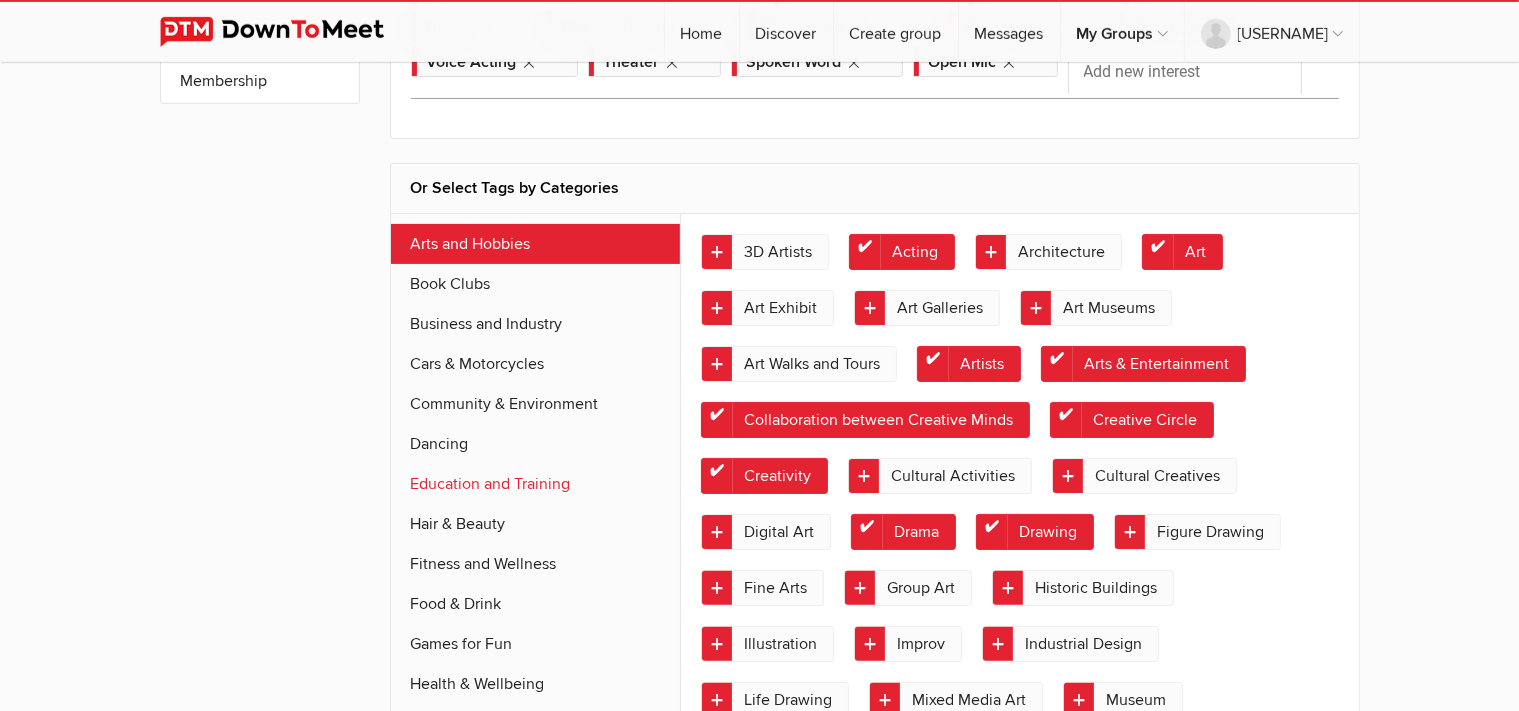 scroll, scrollTop: 390, scrollLeft: 0, axis: vertical 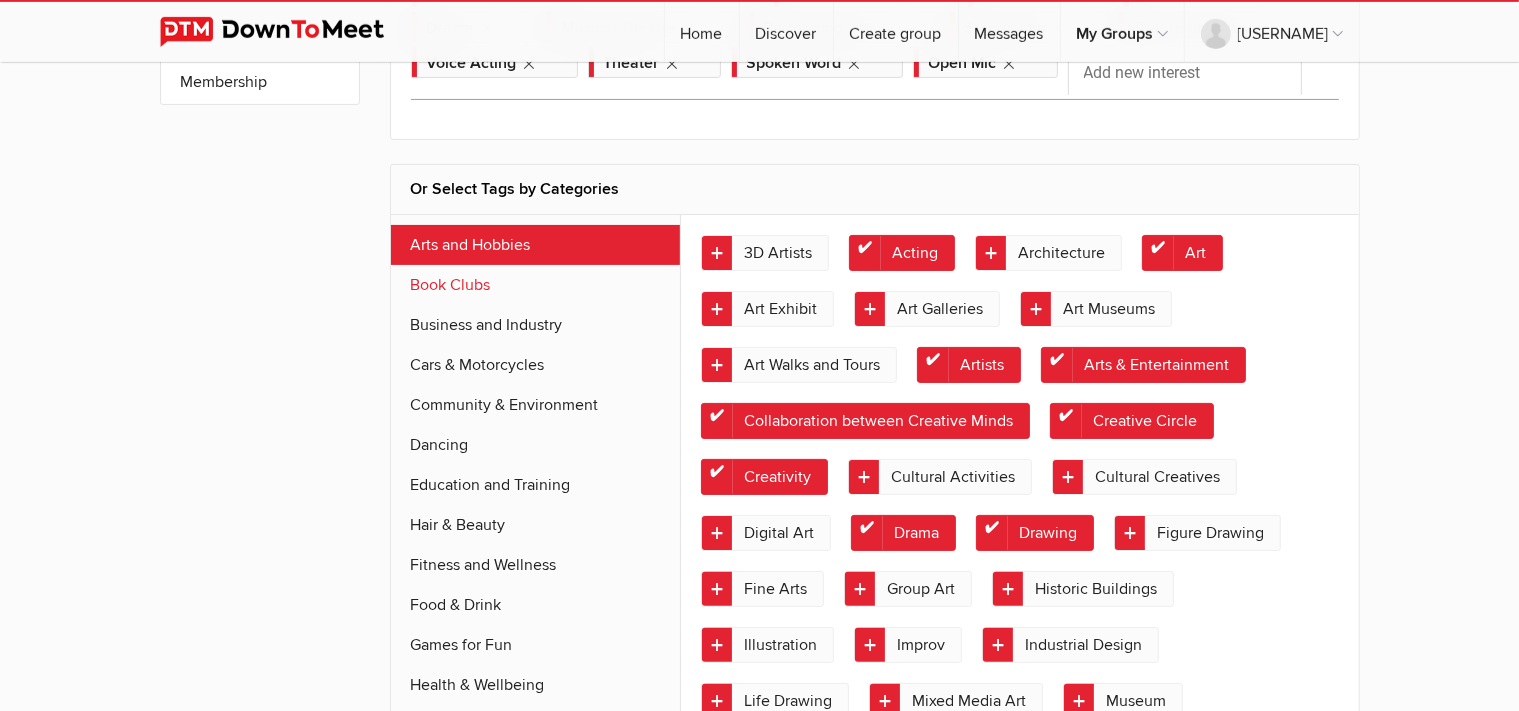 click on "Book Clubs" 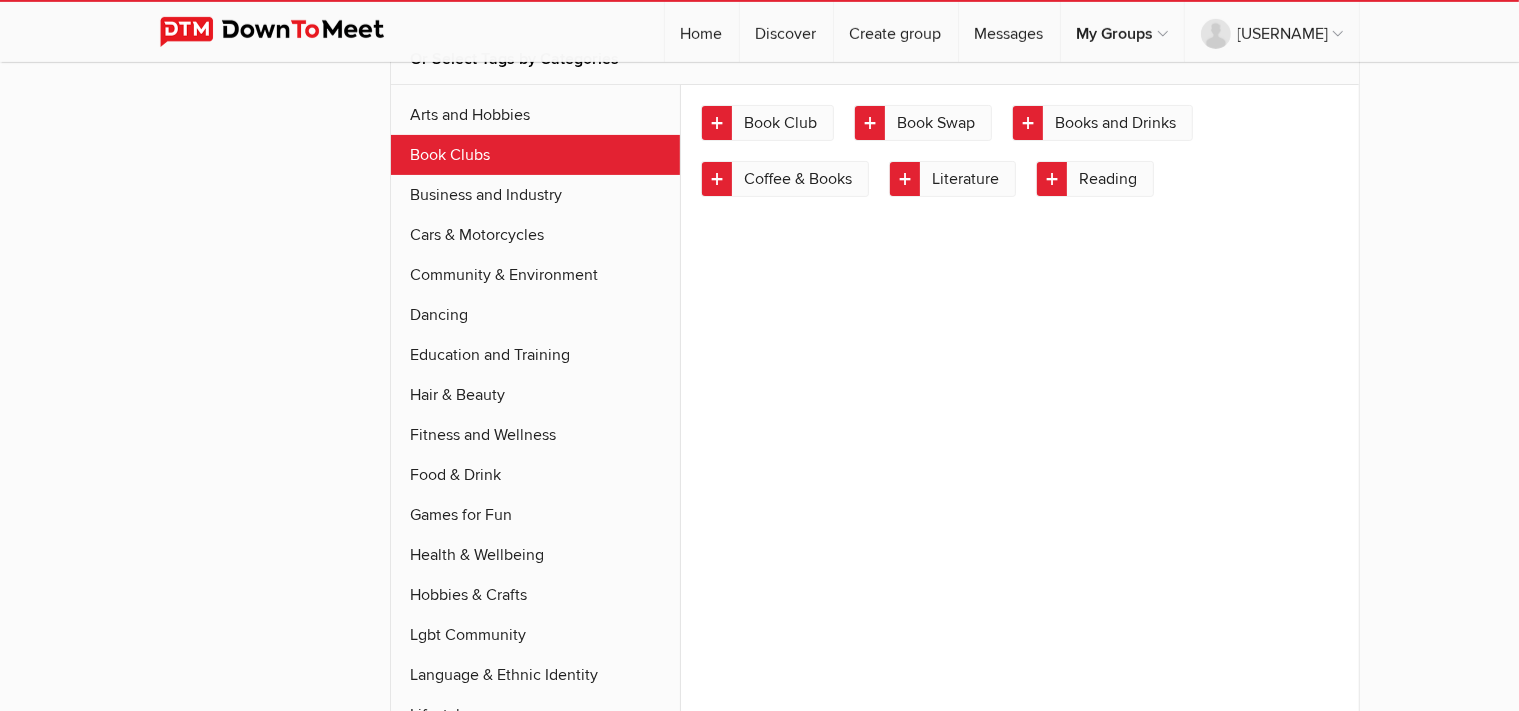 scroll, scrollTop: 539, scrollLeft: 0, axis: vertical 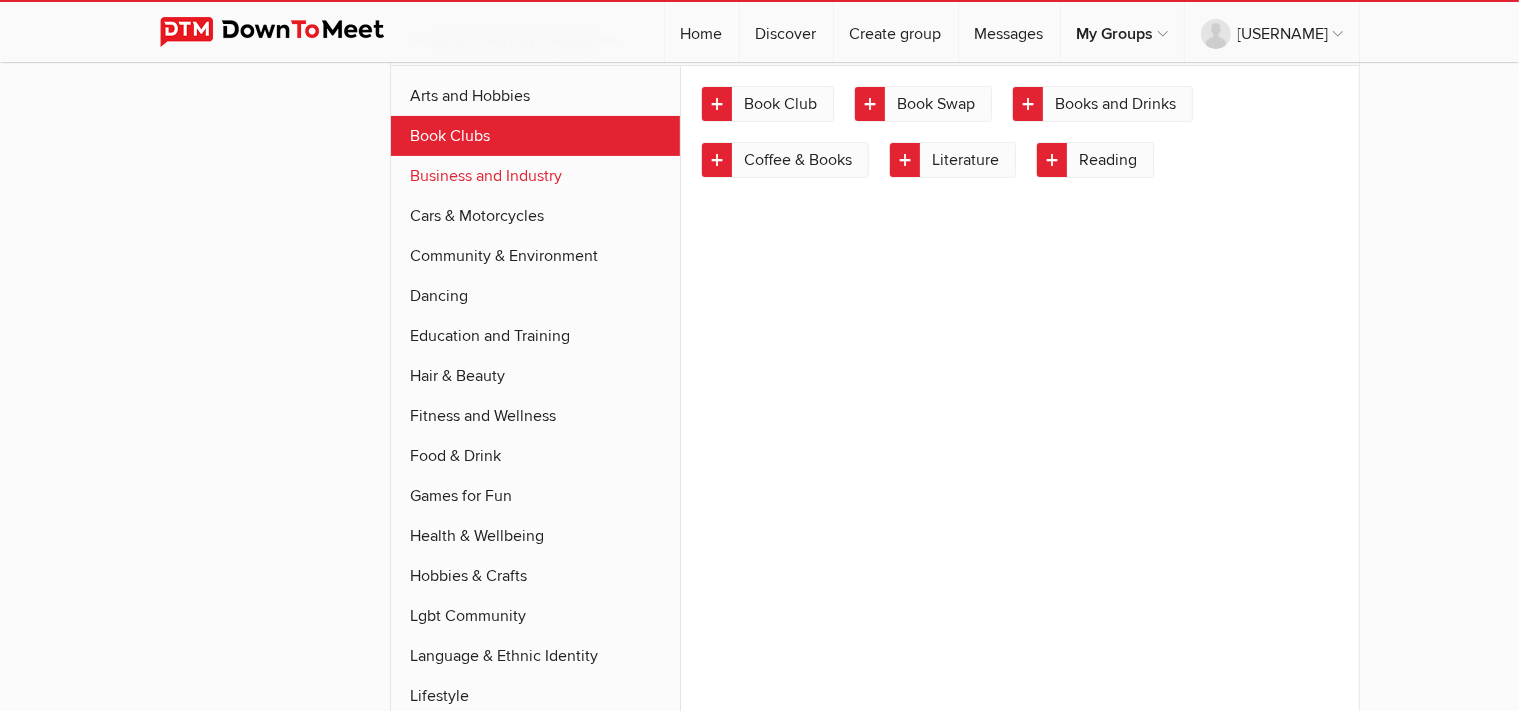 click on "Business and Industry" 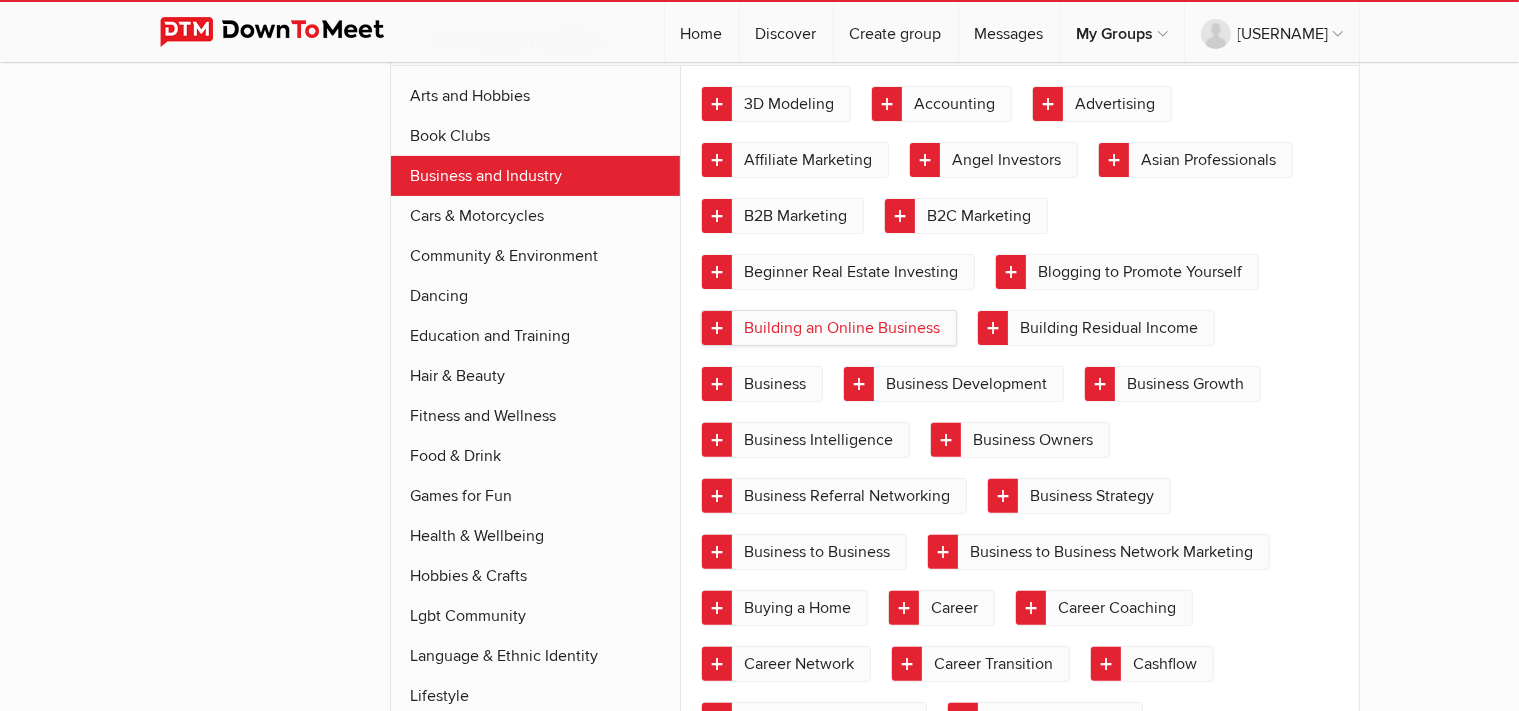 click on "Building an Online Business" 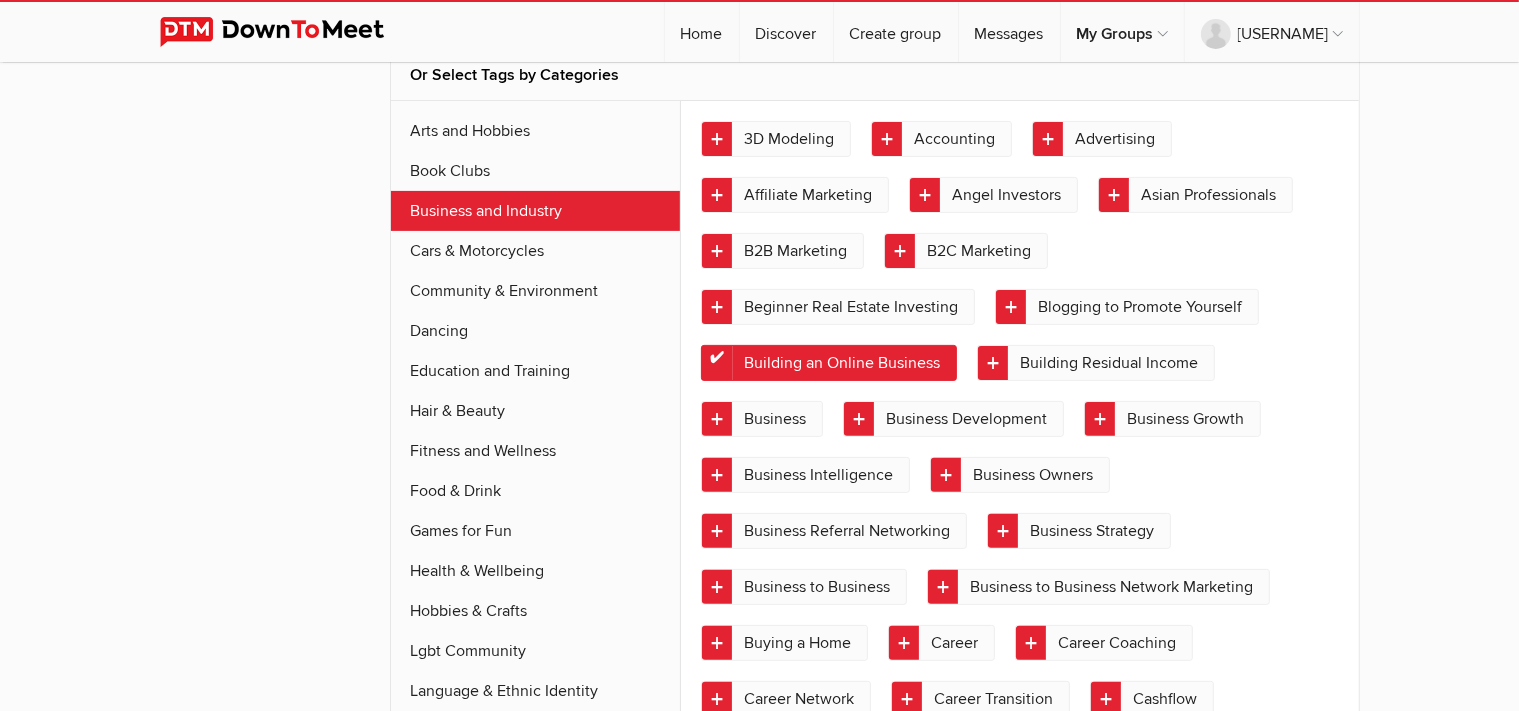 click on "3D Modeling Accounting Advertising Affiliate Marketing Angel Investors Asian Professionals B2B Marketing B2C Marketing Beginner Real Estate Investing Blogging to Promote Yourself Building an Online Business Building Residual Income Business Business Development Business Growth Business Intelligence Business Owners Business Referral Networking Business Strategy Business to Business Business to Business Network Marketing Buying a Home Career Career Coaching Career Network Career Transition Cashflow Commercial Real Estate Commodities Trade Communication Conent Marketing Construction Consulting Coworking Creative Freelancers Currency Trading Day Traders Design Thinking Digital Marketing Direct Sales E-Business Owners eBay Seller eCommerce Marketing Economics Entertainment Industry Entrepreneur Networking Entrepreneurship Event Planning Evolutionary Business Executive Coaching Facebook Marketing Fashion Industry Female Entrepreneurs Finance Financial Education Financial Freedom Financial Independence" 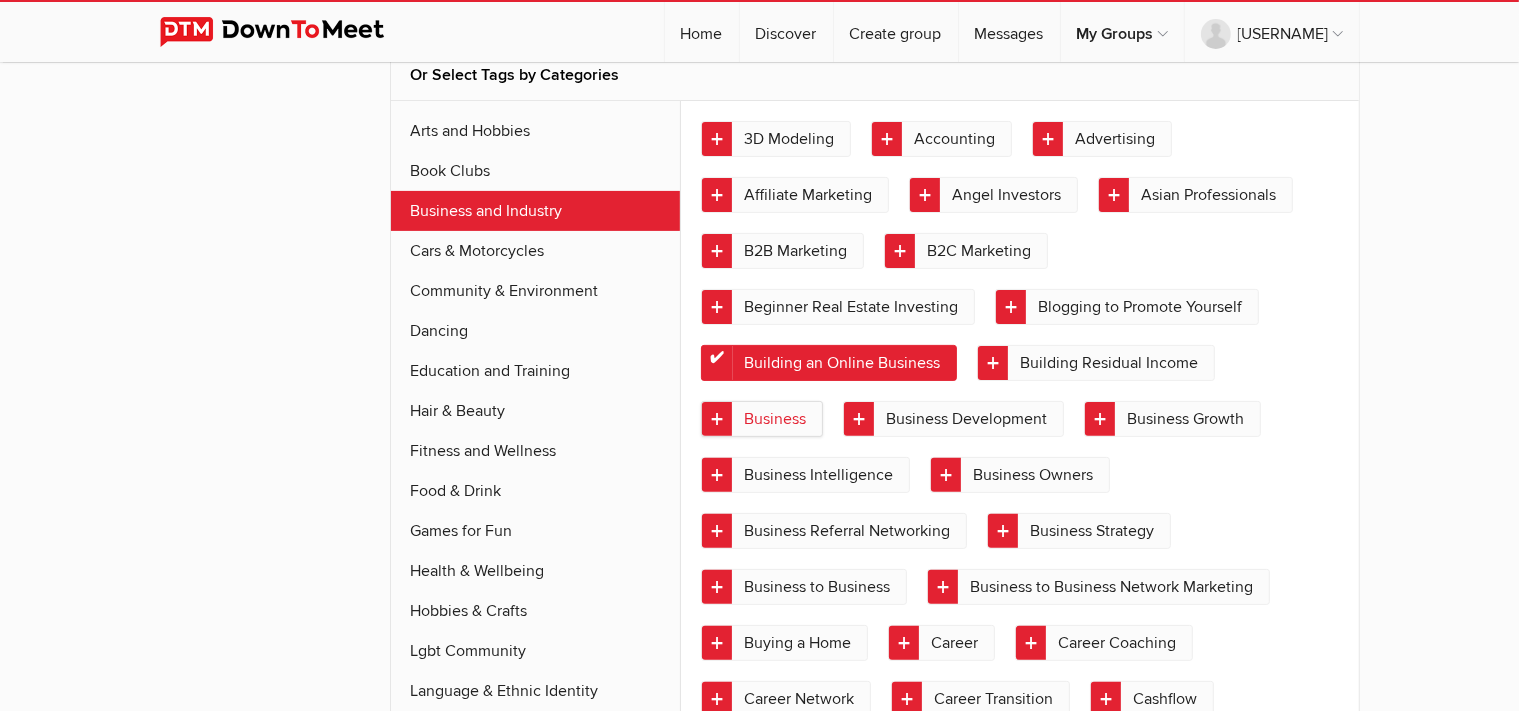 click on "Business" 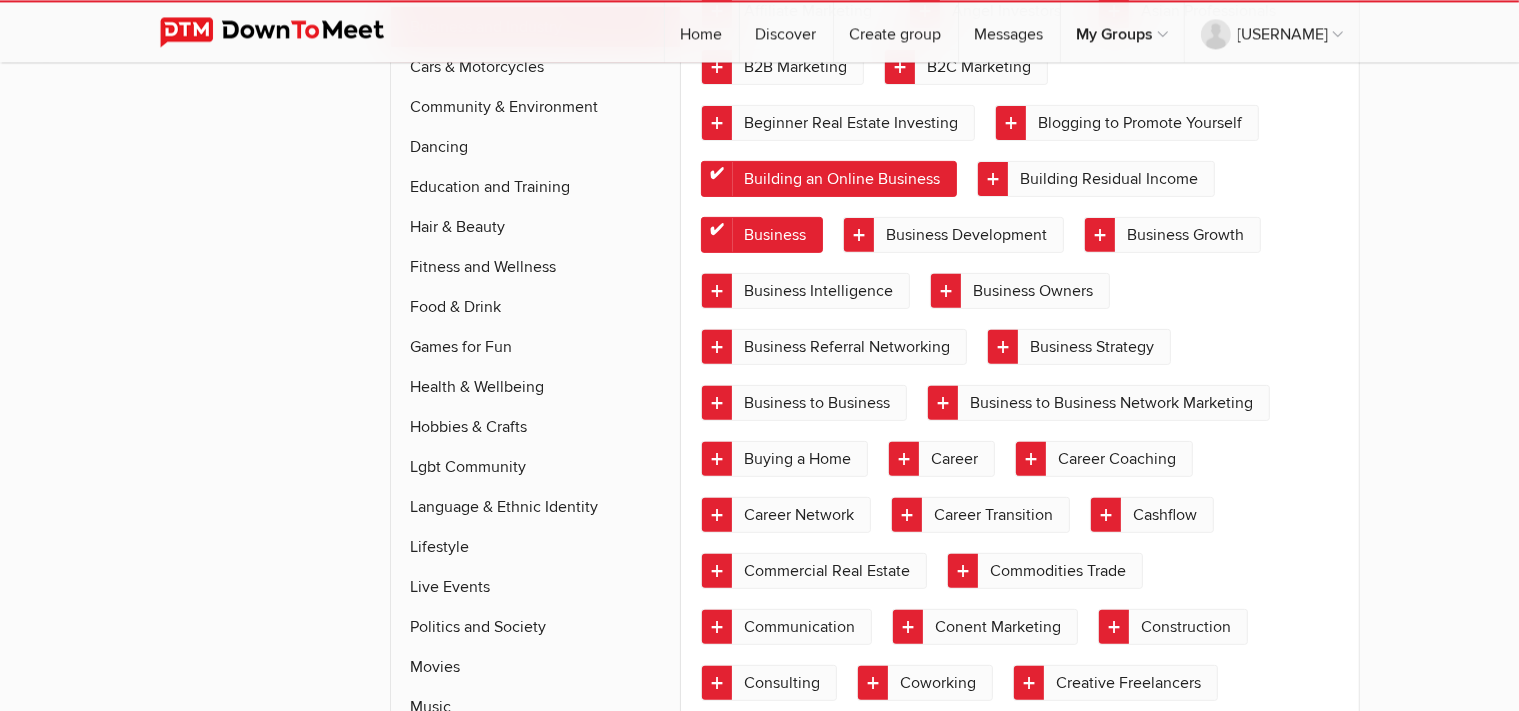 scroll, scrollTop: 728, scrollLeft: 0, axis: vertical 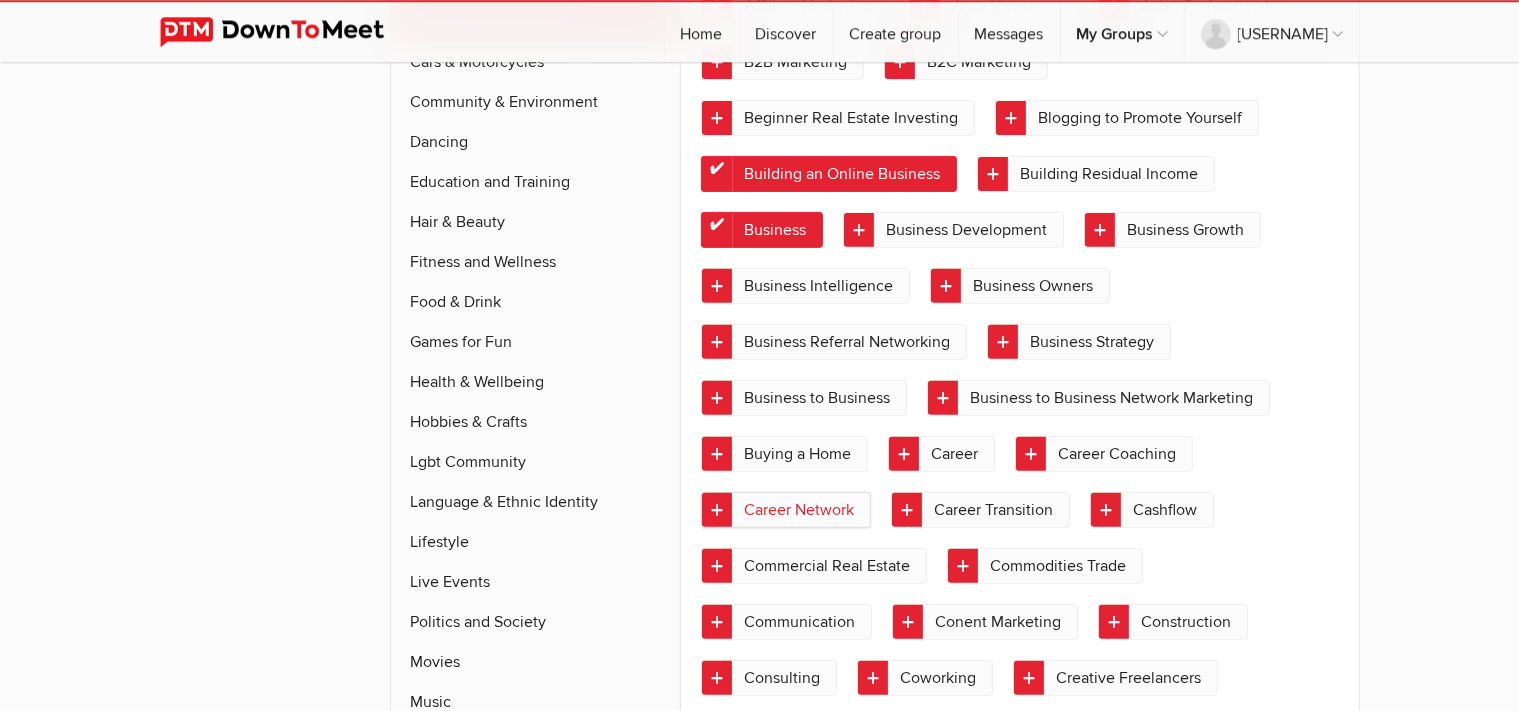 click on "Career Network" 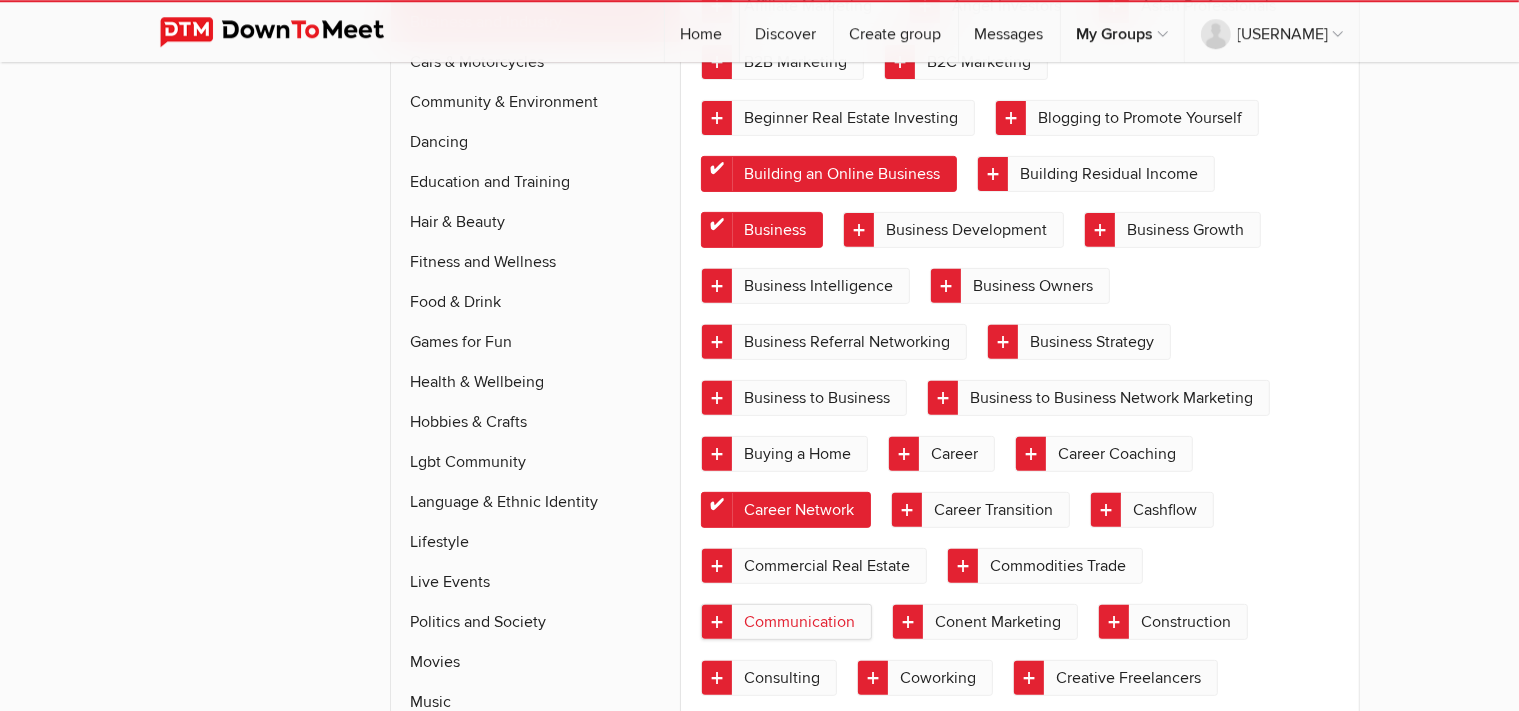 click on "Communication" 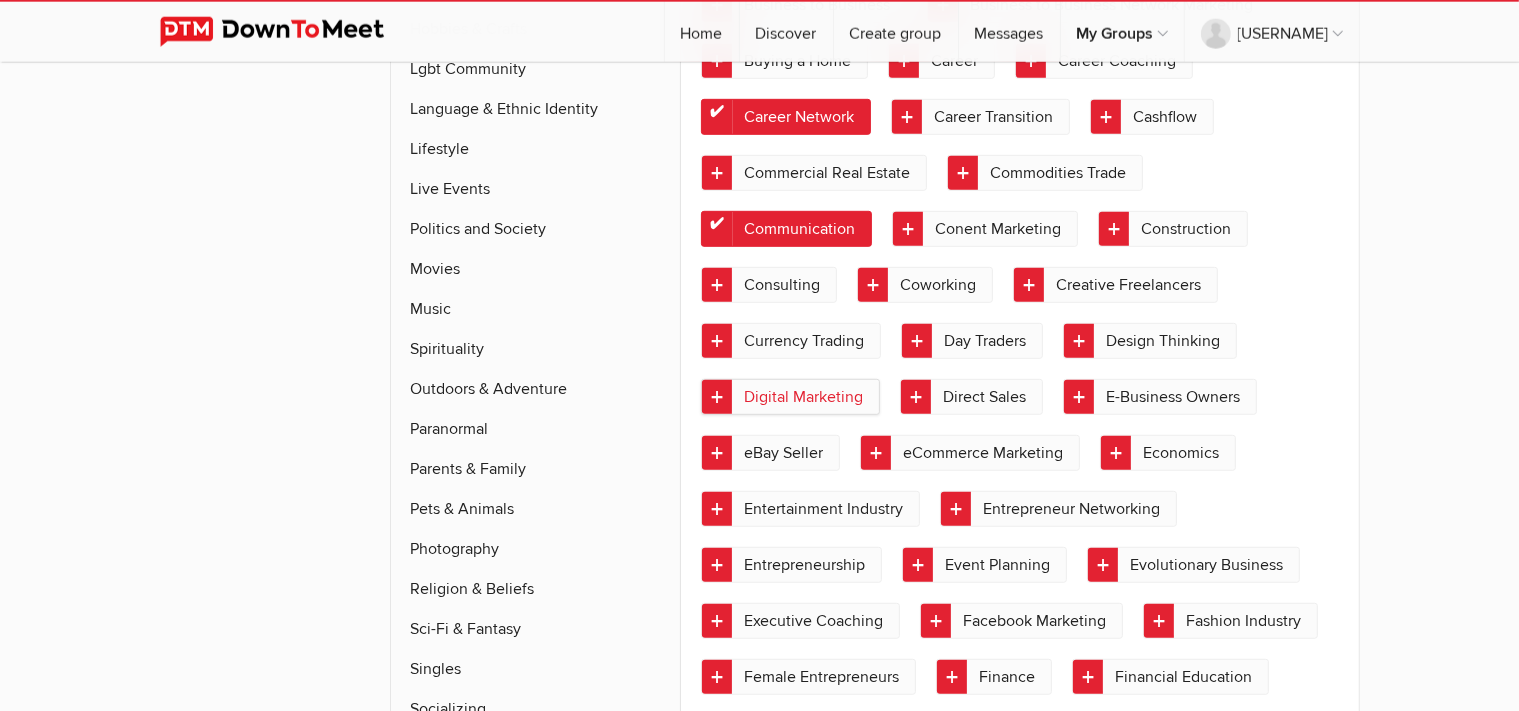 scroll, scrollTop: 1158, scrollLeft: 0, axis: vertical 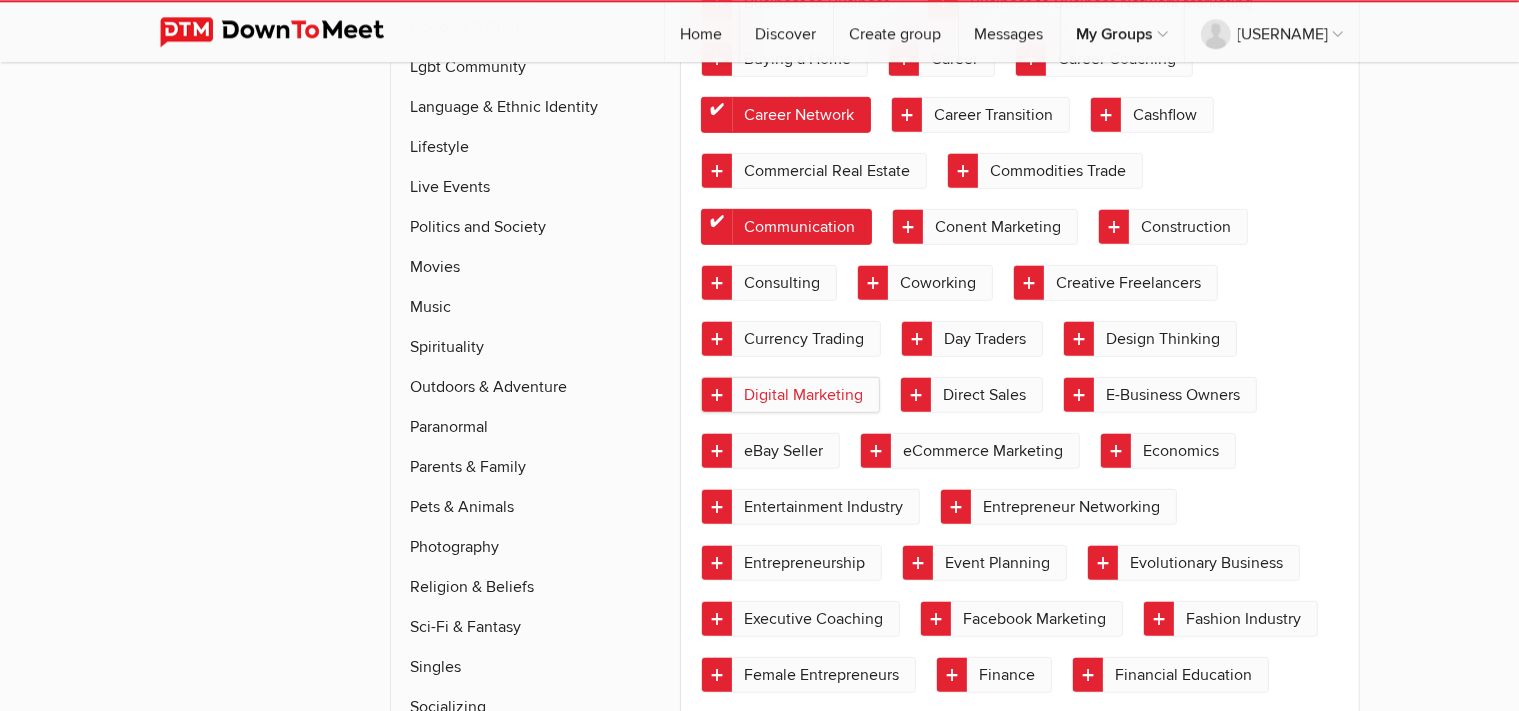 click on "Entrepreneurship" 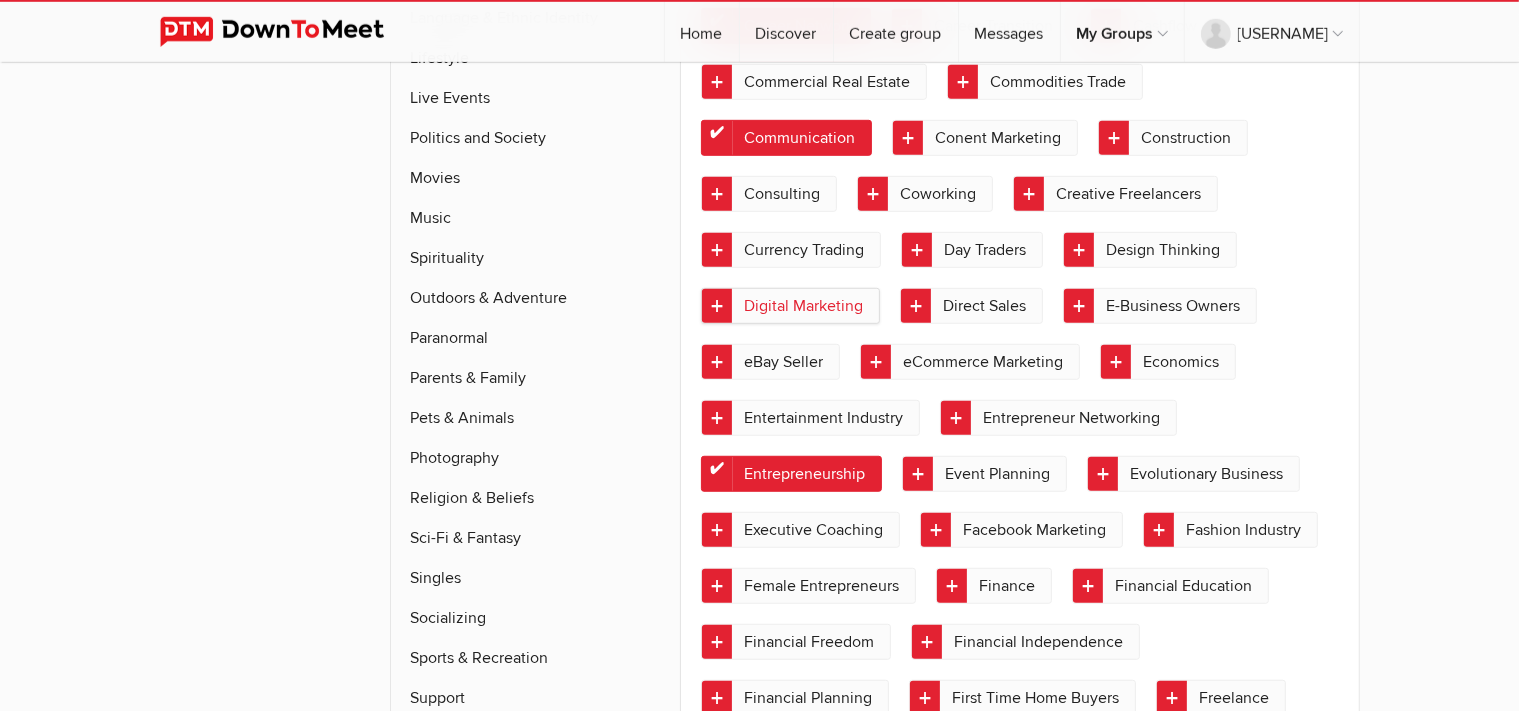scroll, scrollTop: 1280, scrollLeft: 0, axis: vertical 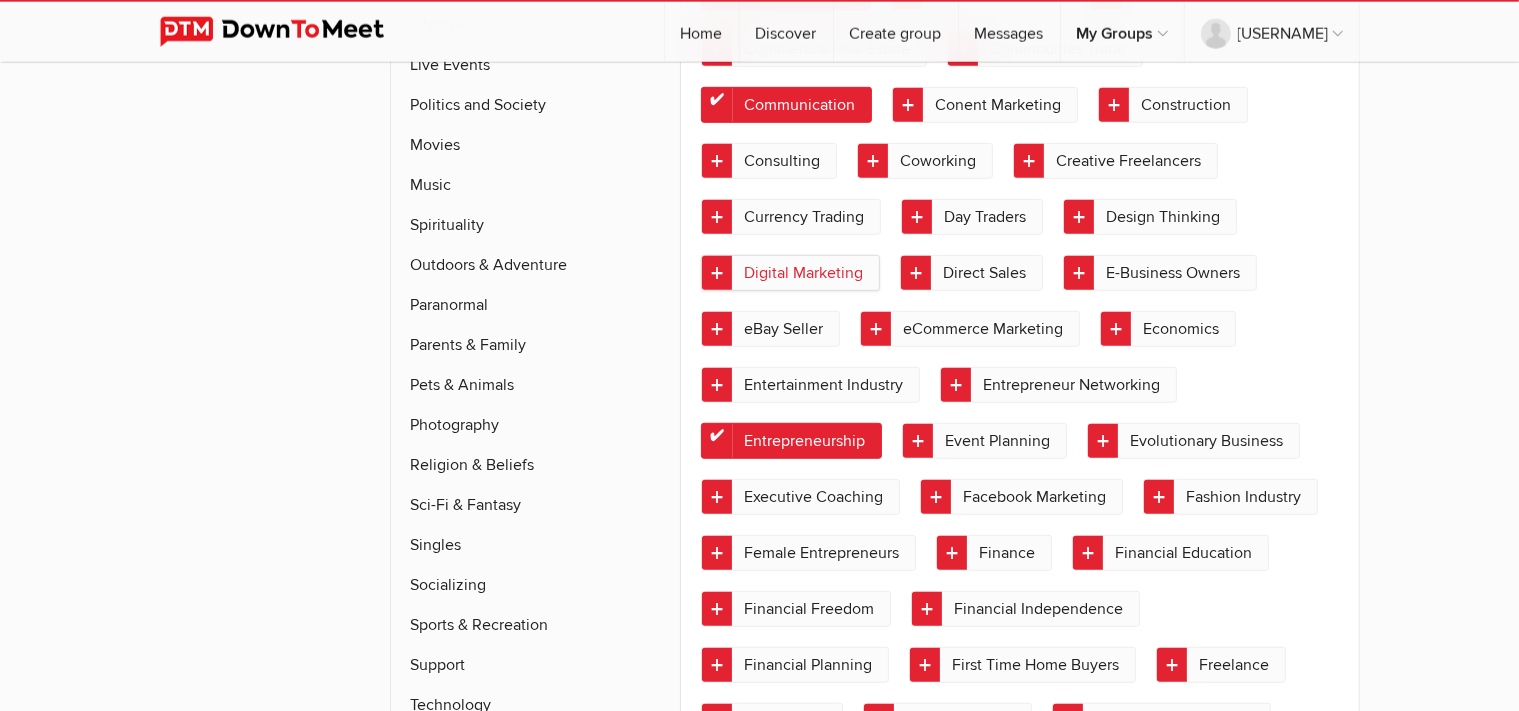 click on "Female Entrepreneurs" 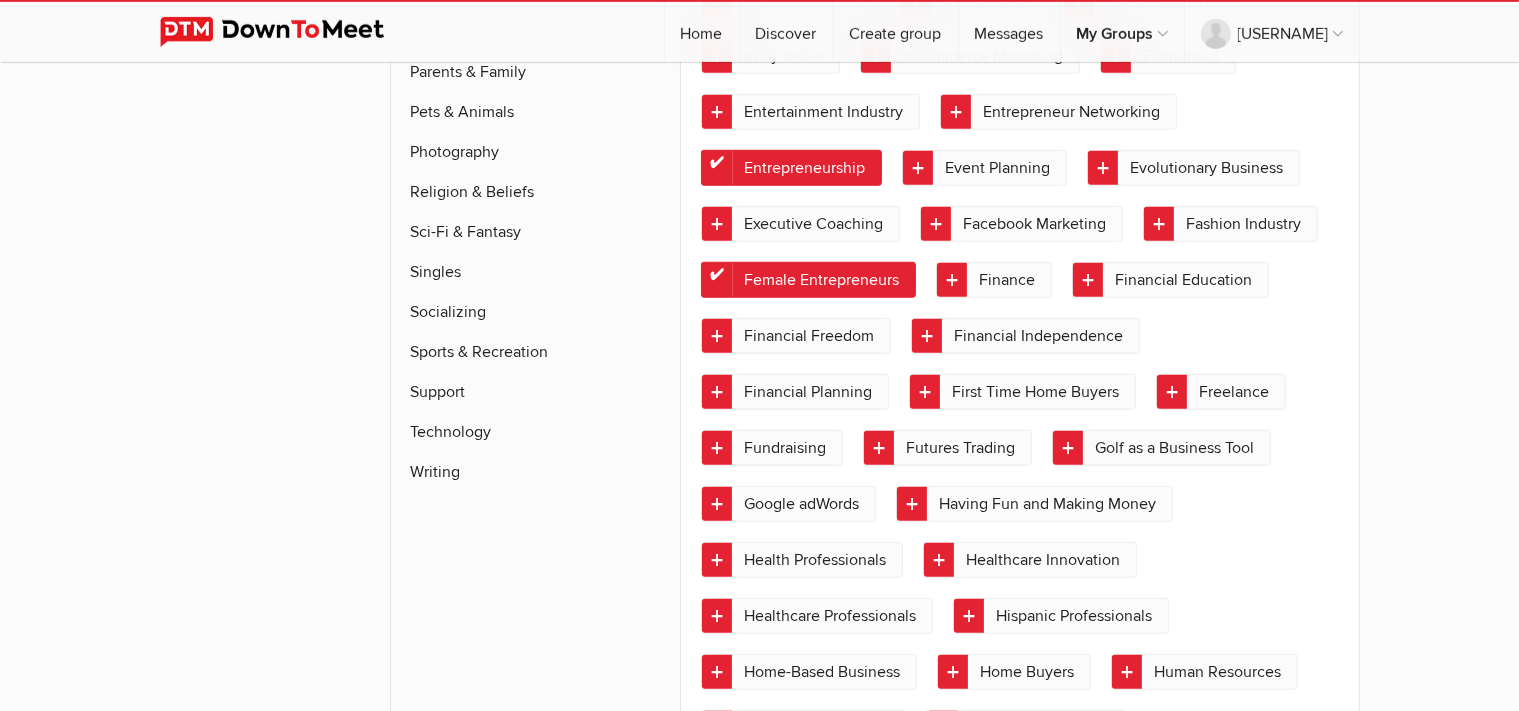 scroll, scrollTop: 1563, scrollLeft: 0, axis: vertical 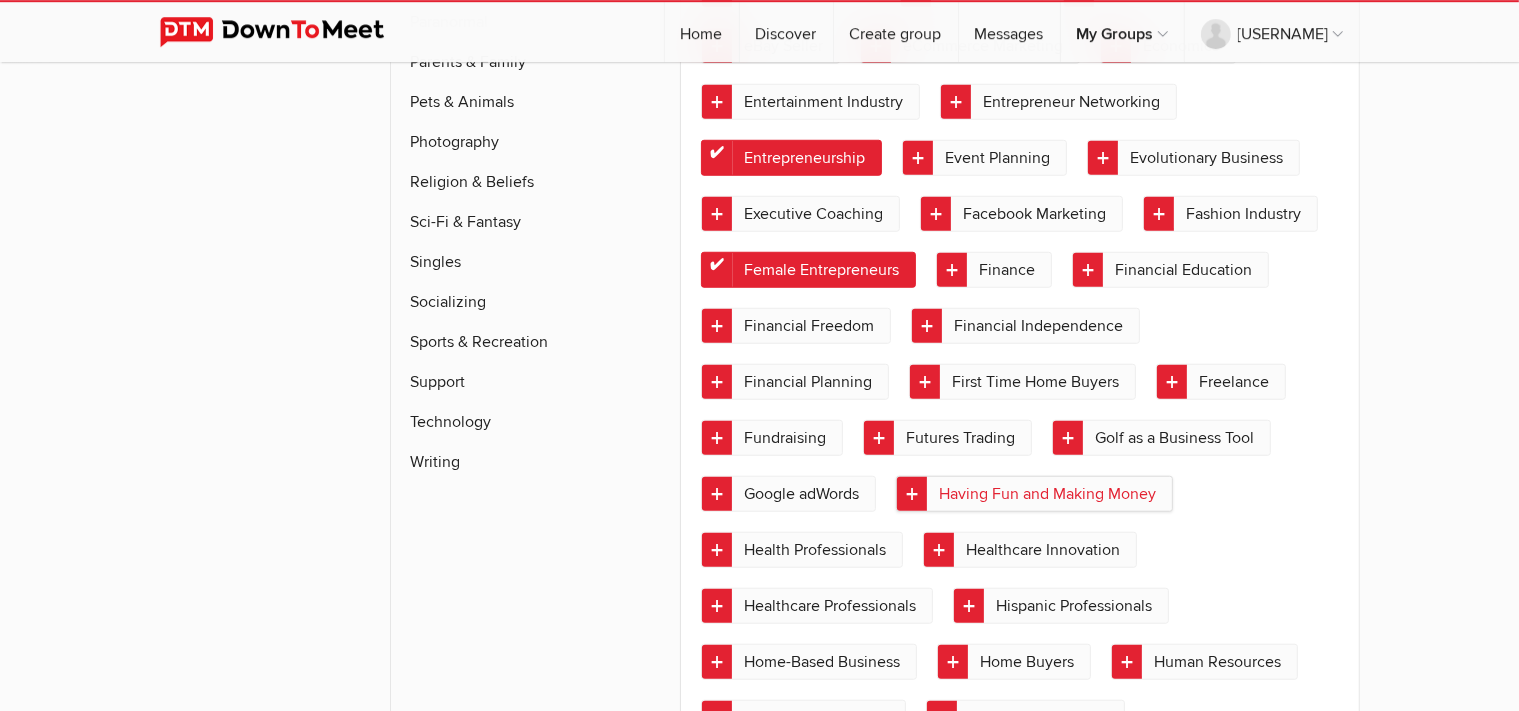 click on "Having Fun and Making Money" 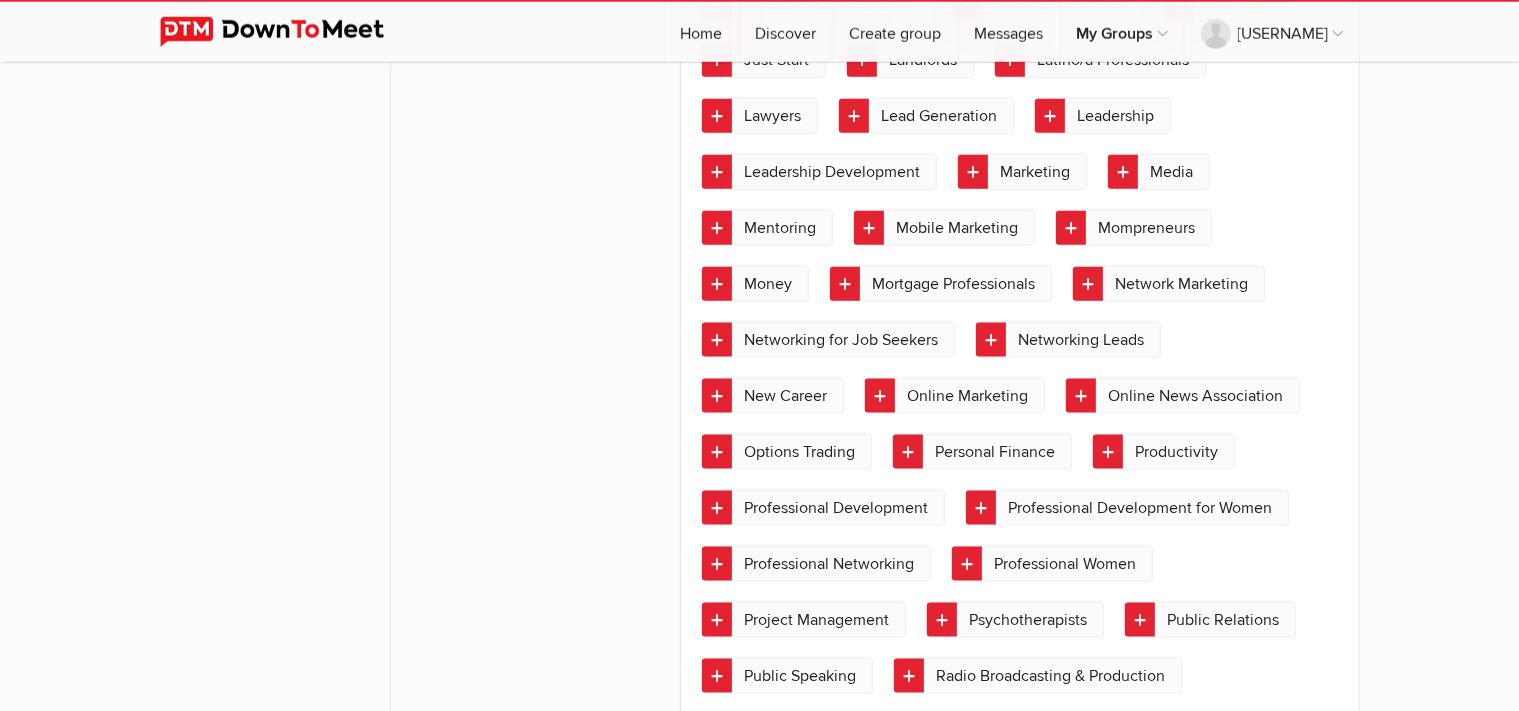 scroll, scrollTop: 2536, scrollLeft: 0, axis: vertical 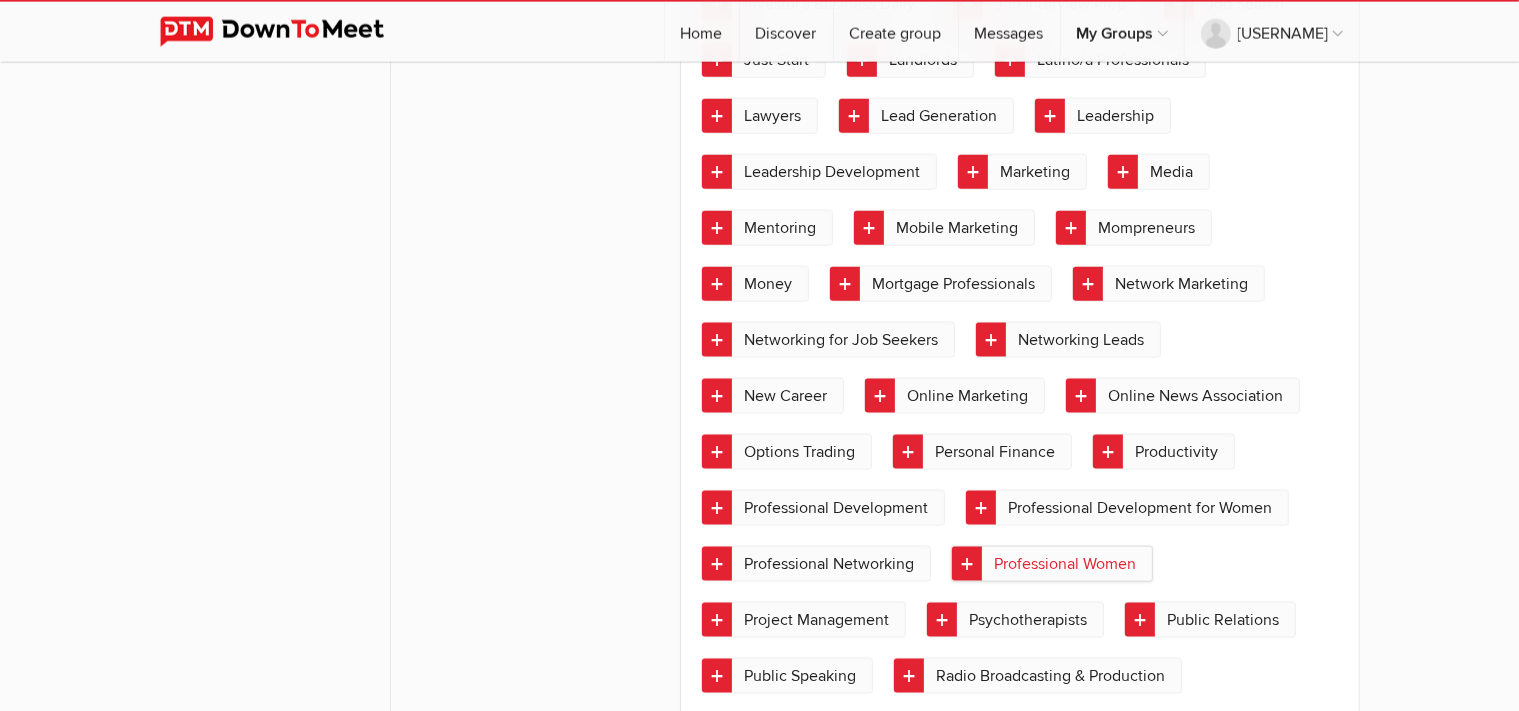 click on "Professional Women" 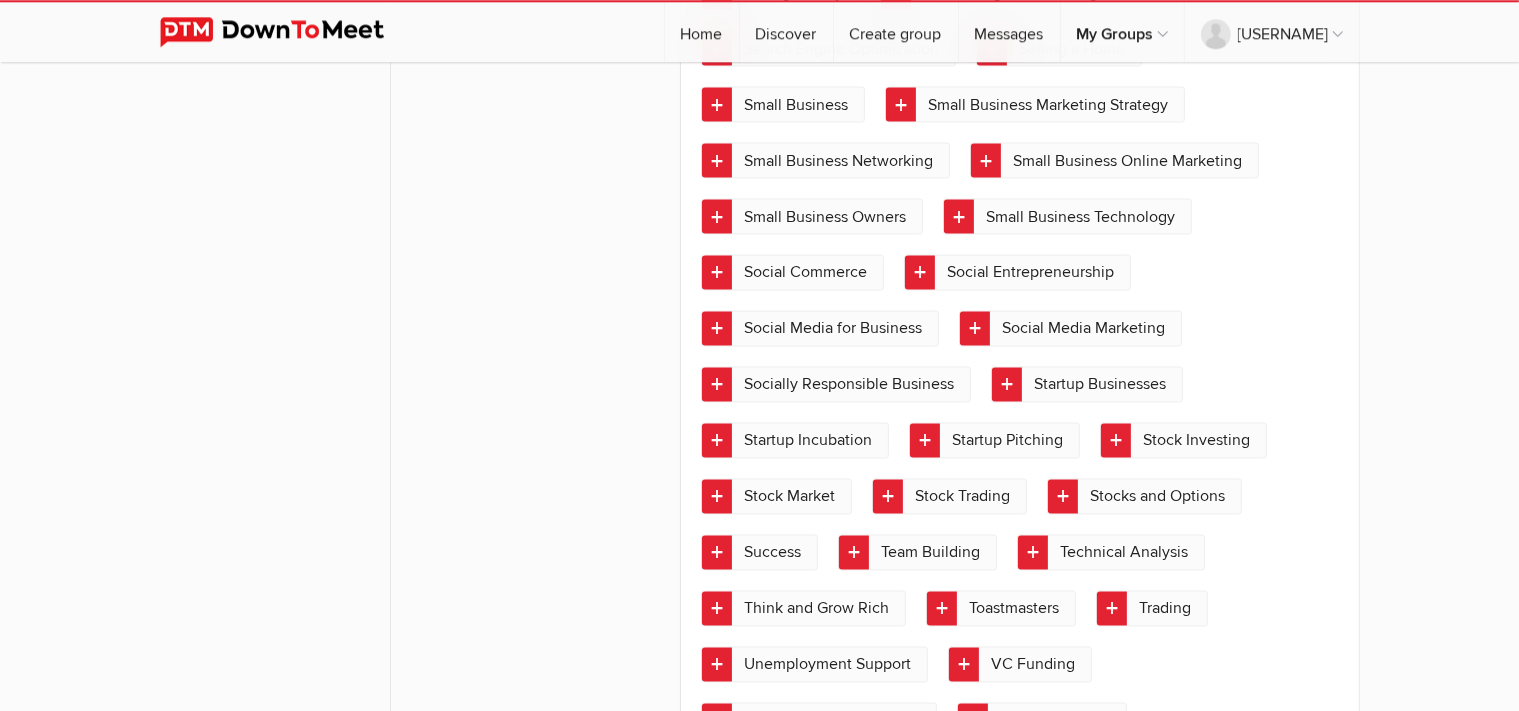 scroll, scrollTop: 3596, scrollLeft: 0, axis: vertical 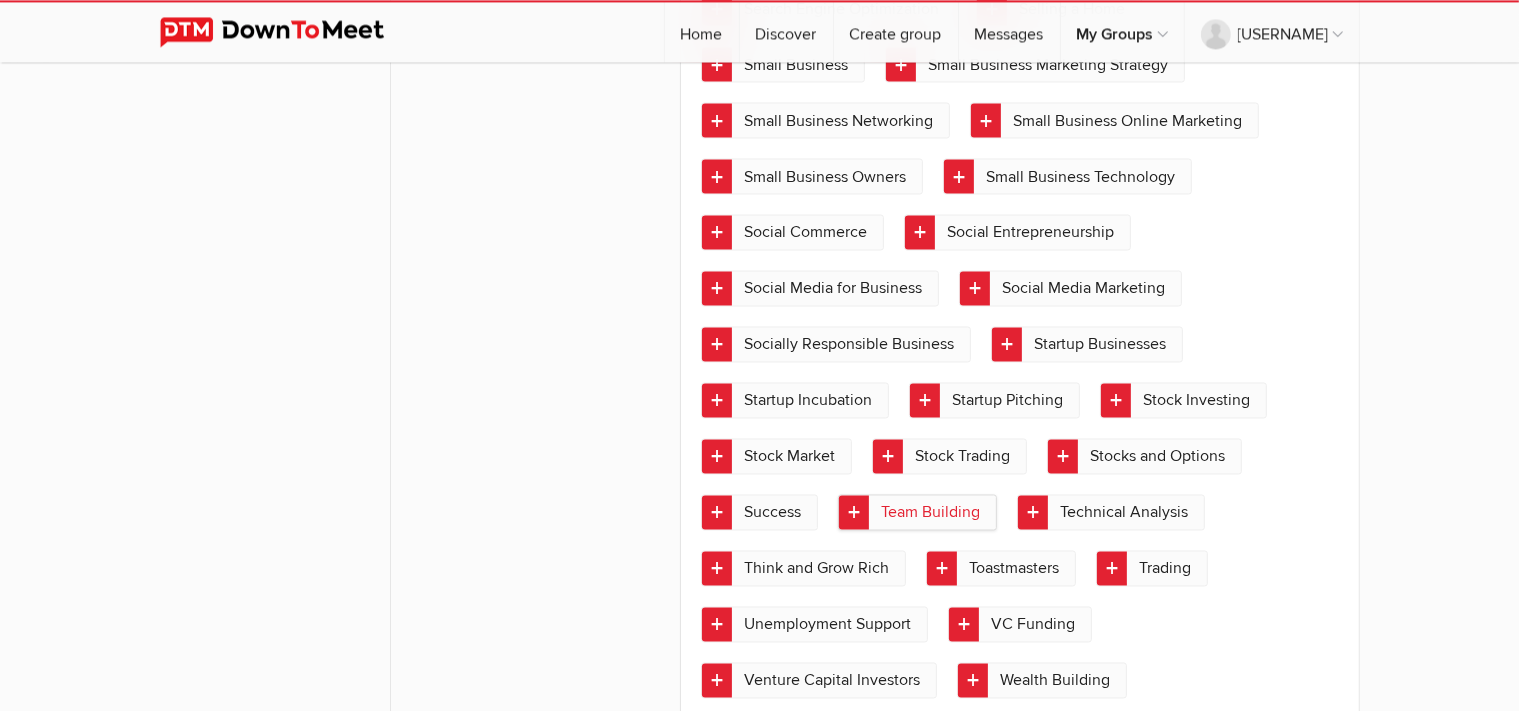 click on "Team Building" 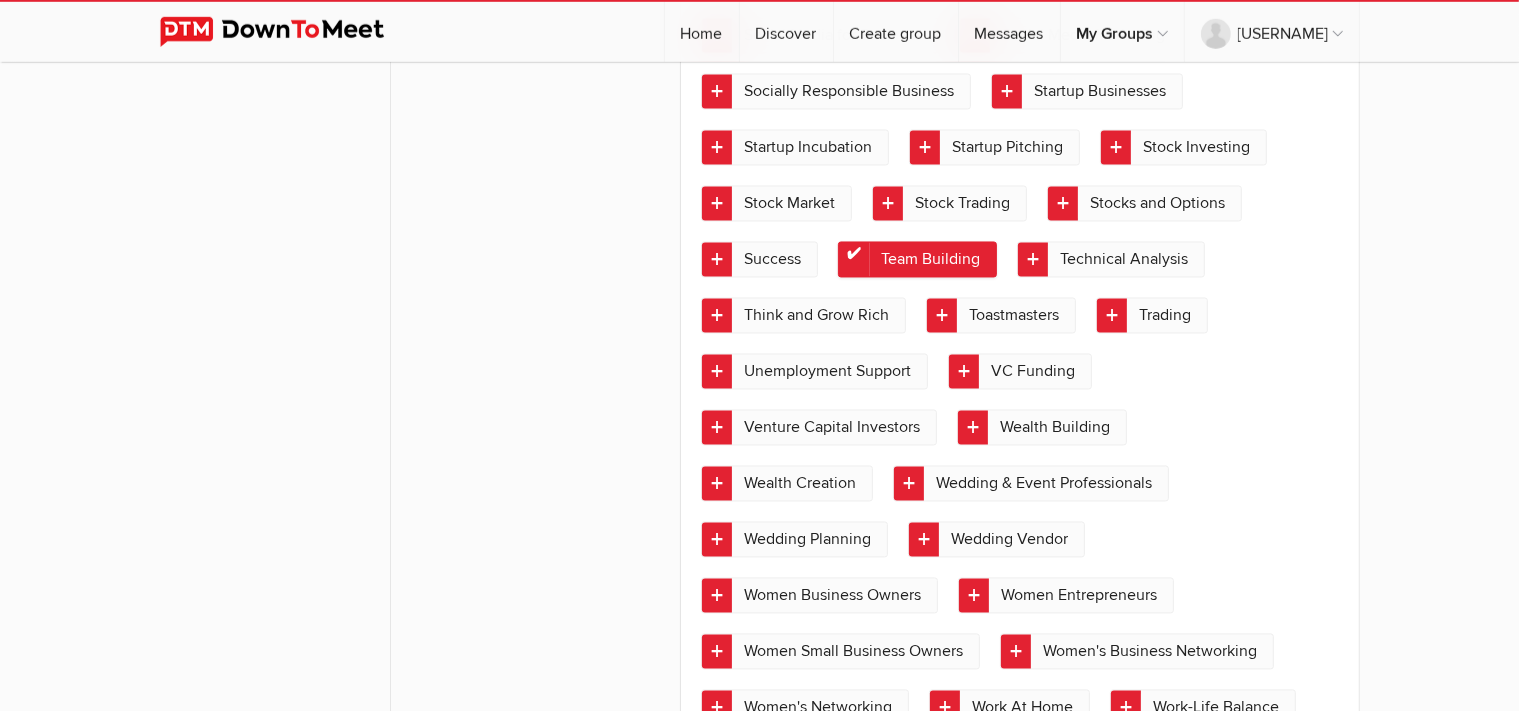 scroll, scrollTop: 3850, scrollLeft: 0, axis: vertical 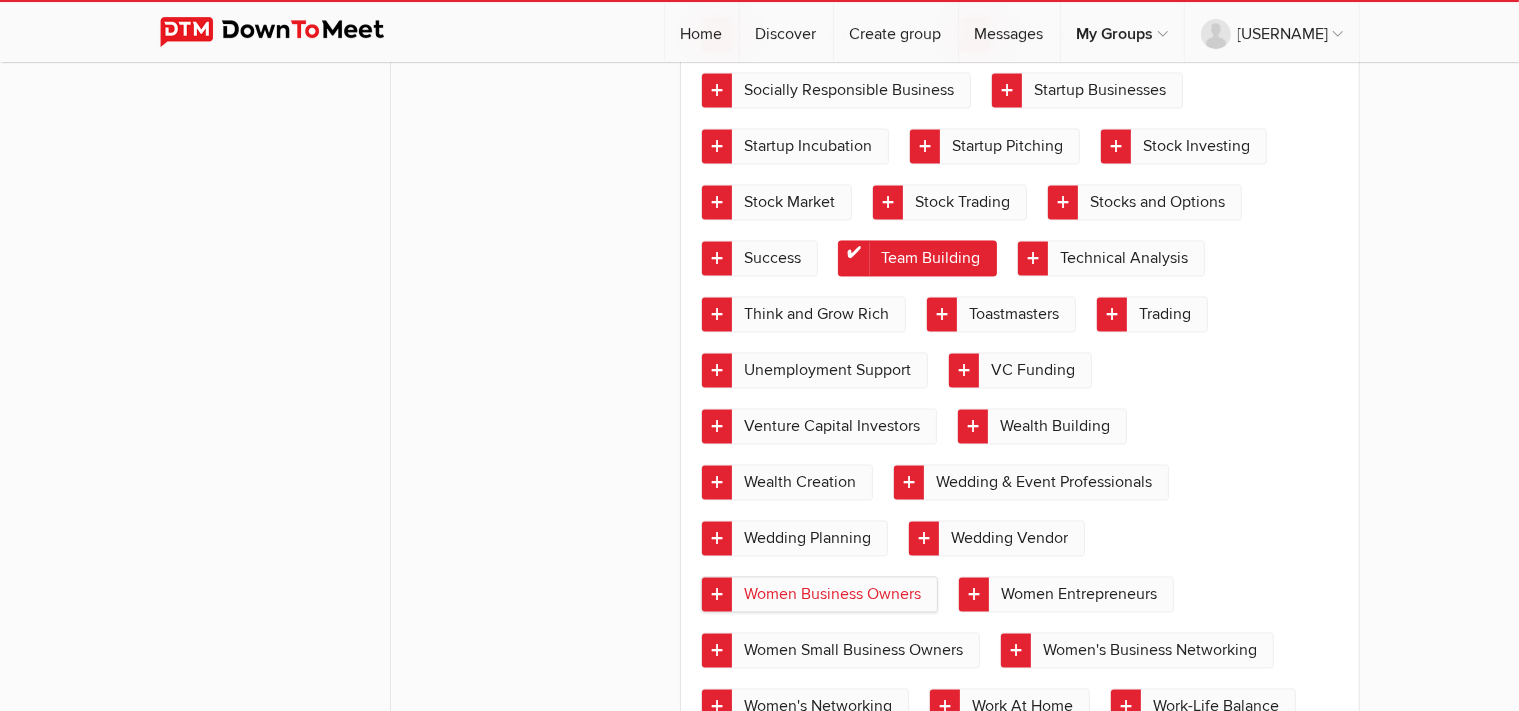 click on "Women Business Owners" 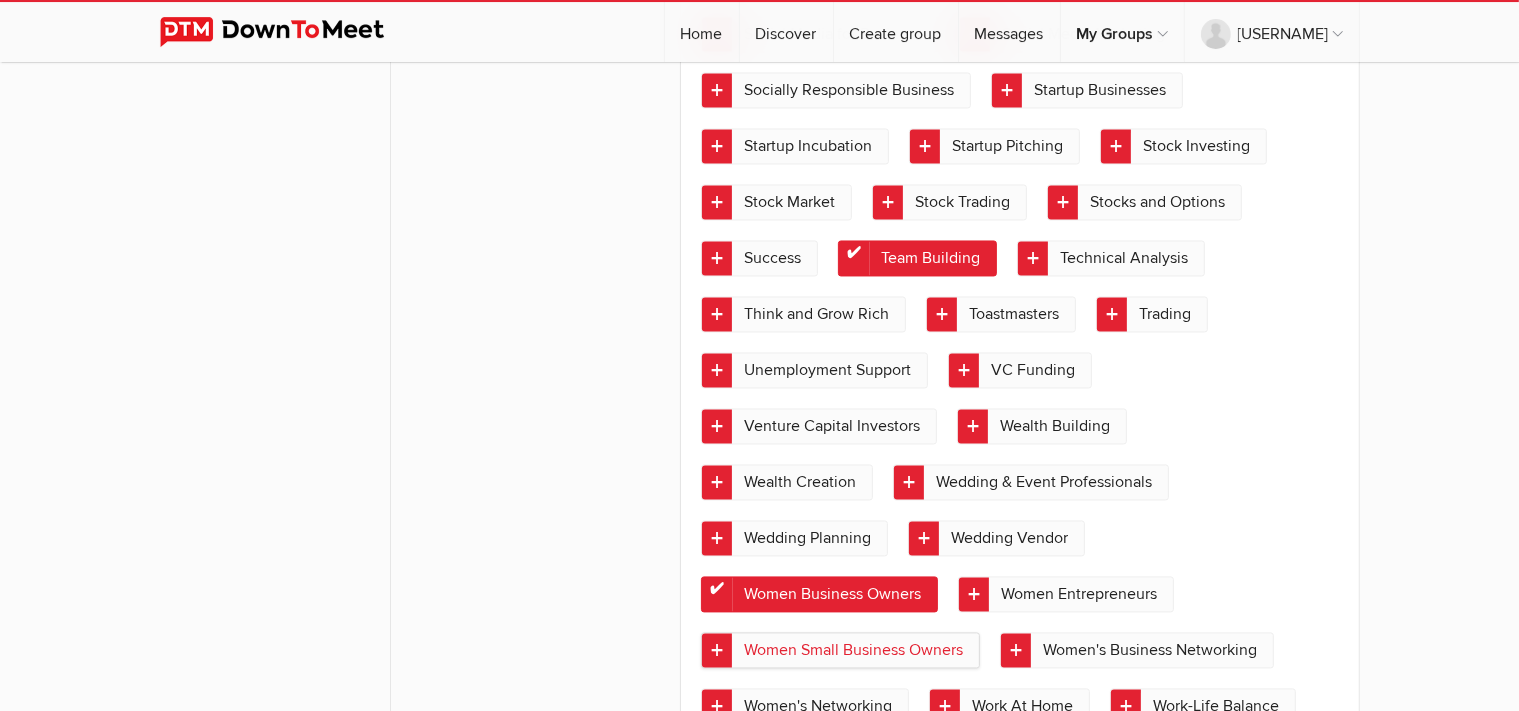 click on "Women Small Business Owners" 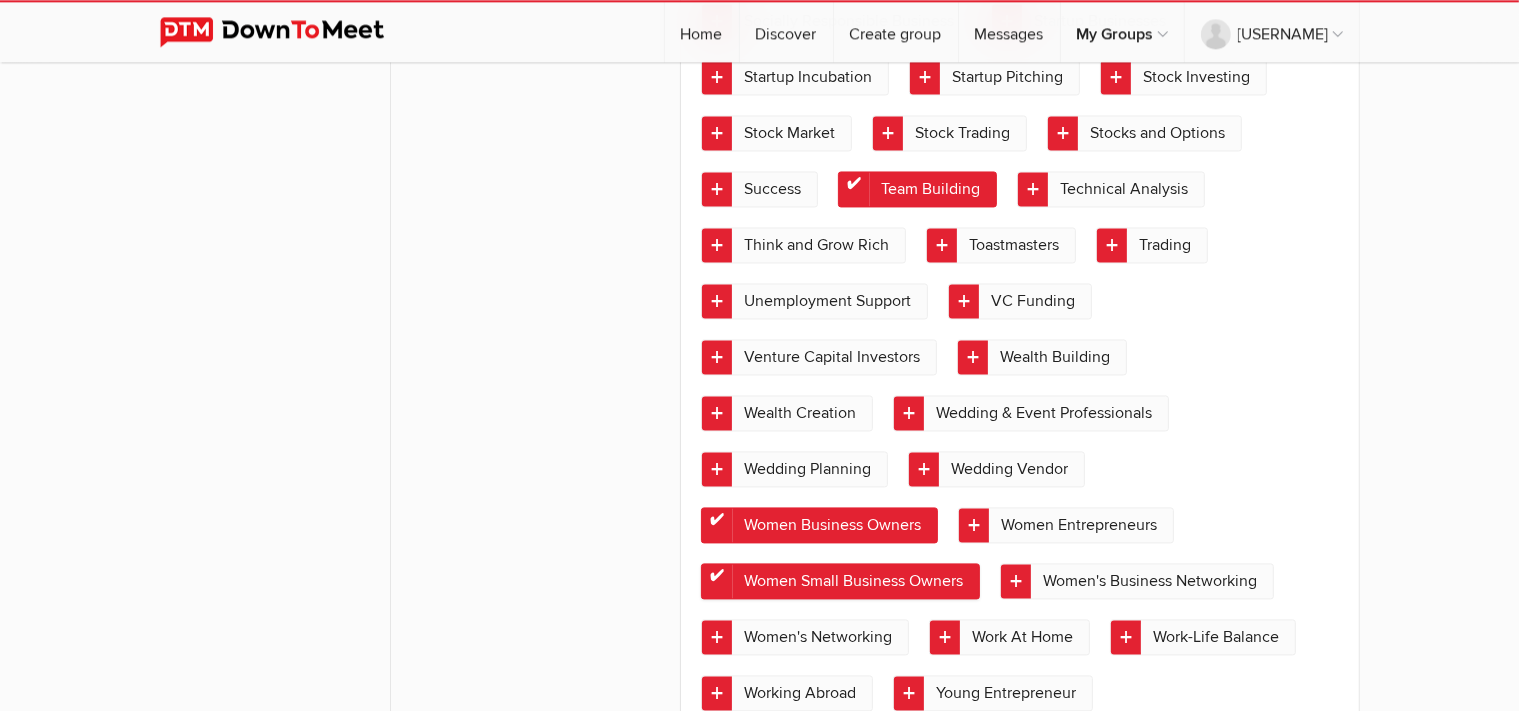 scroll, scrollTop: 3960, scrollLeft: 0, axis: vertical 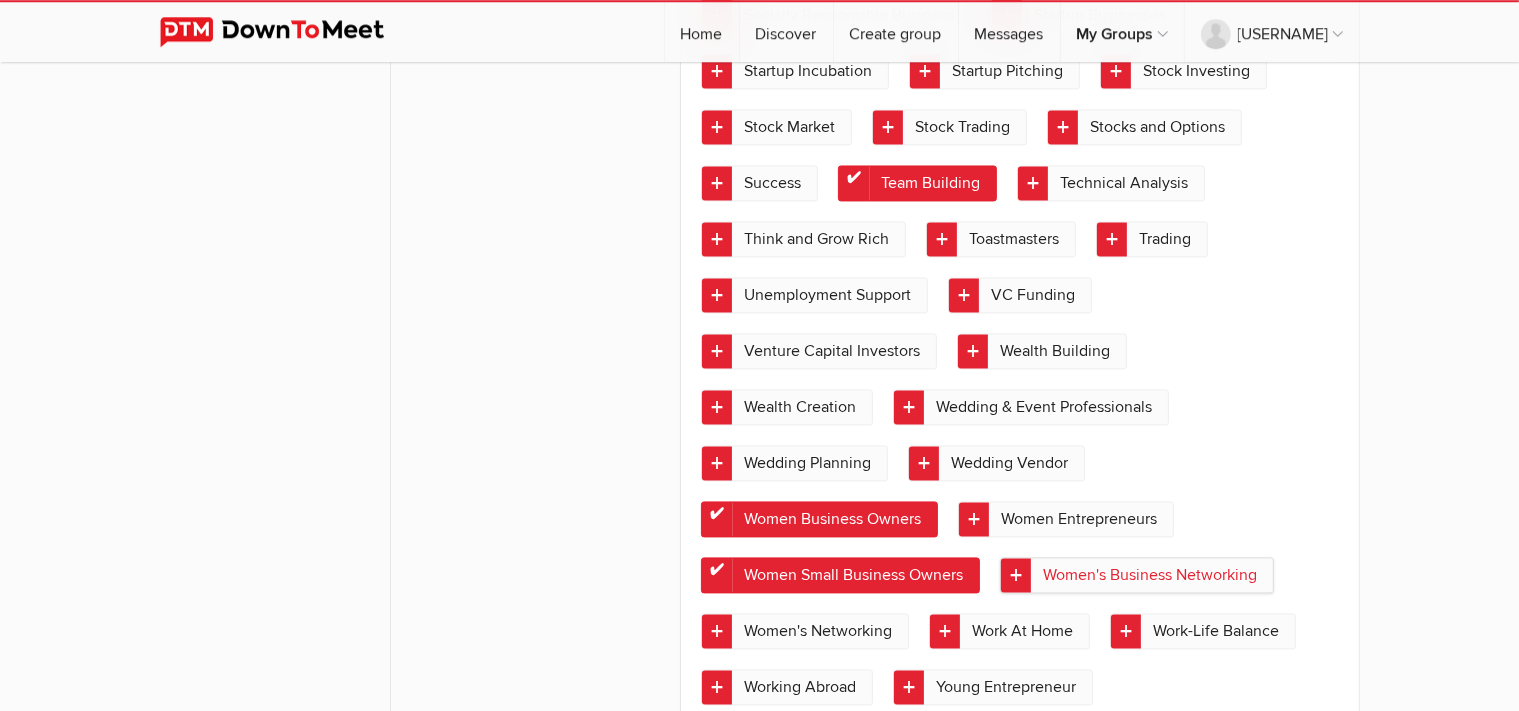 click on "Women's Business Networking" 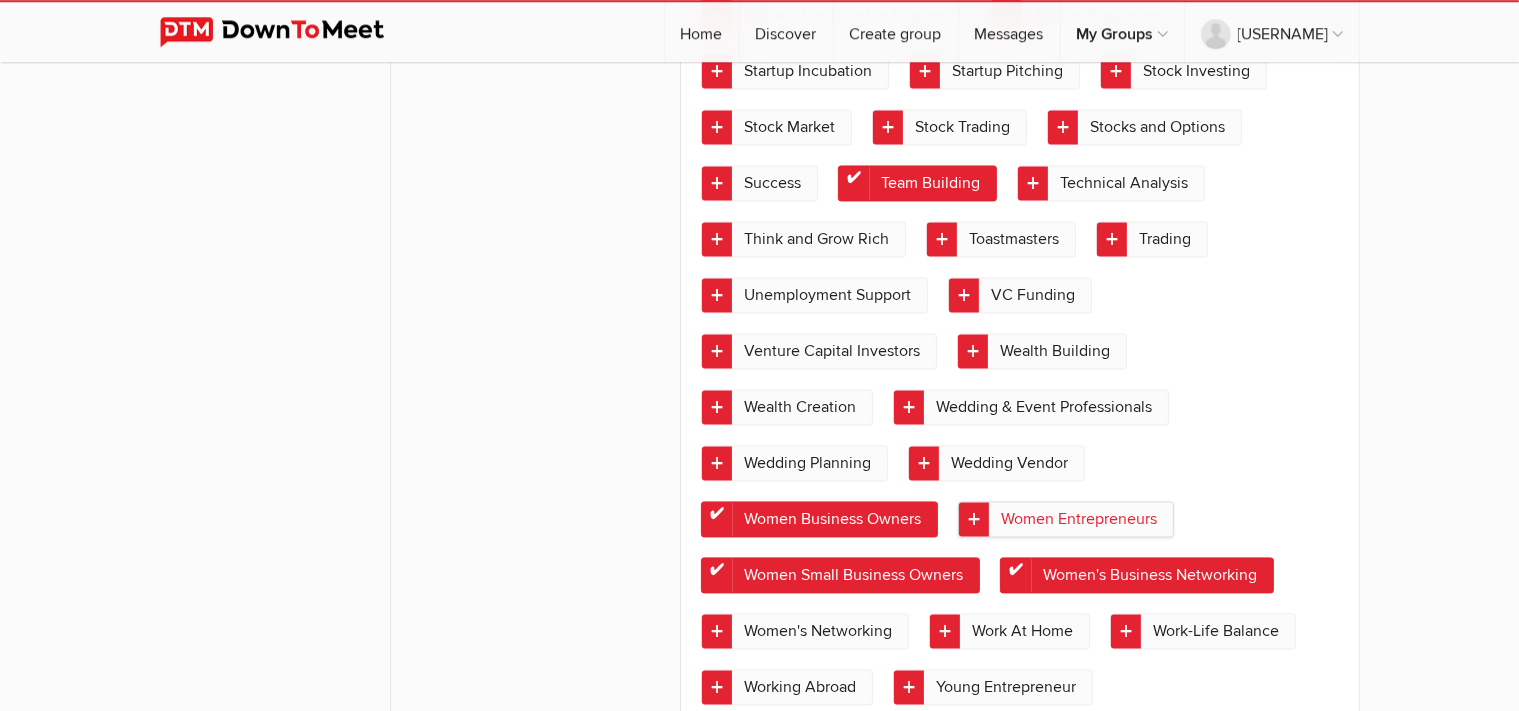 click on "Women Entrepreneurs" 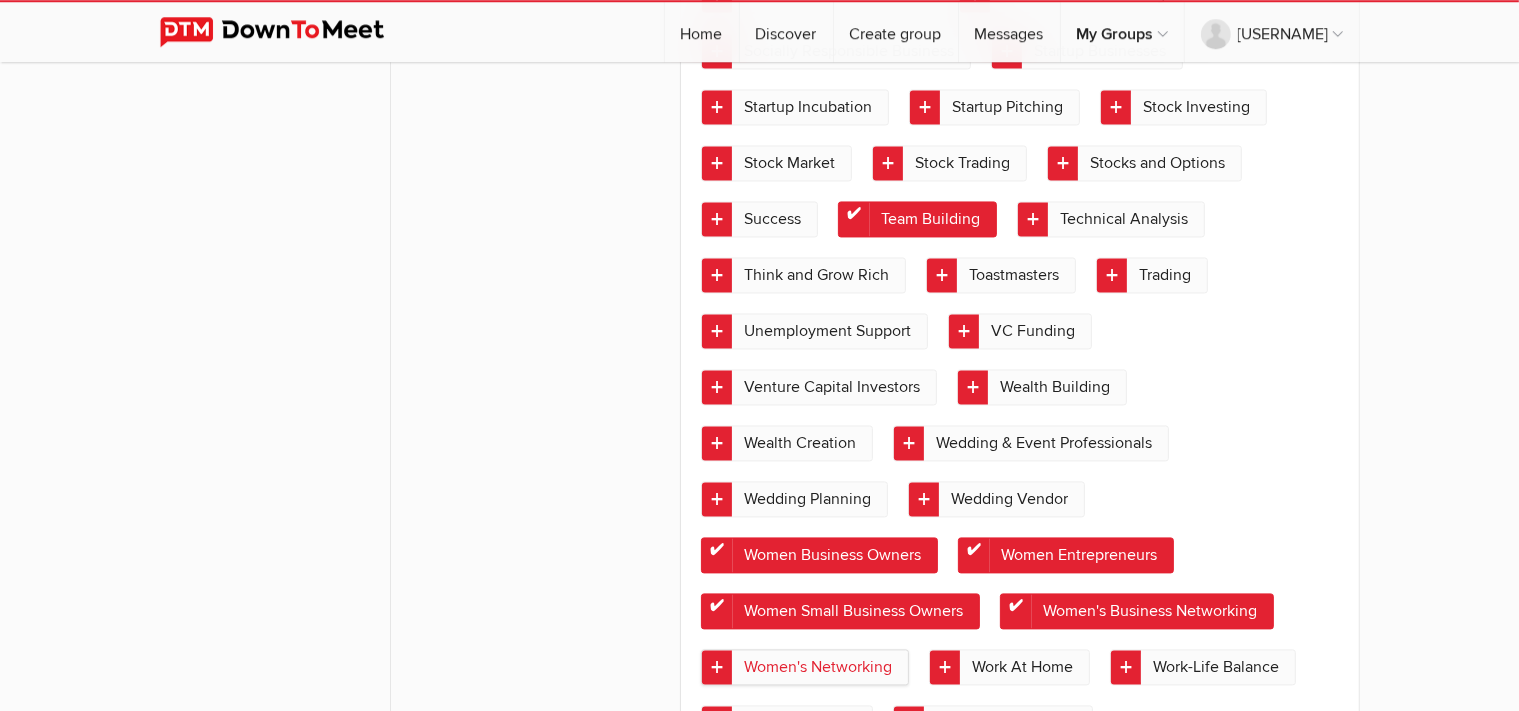 click on "Women's Networking" 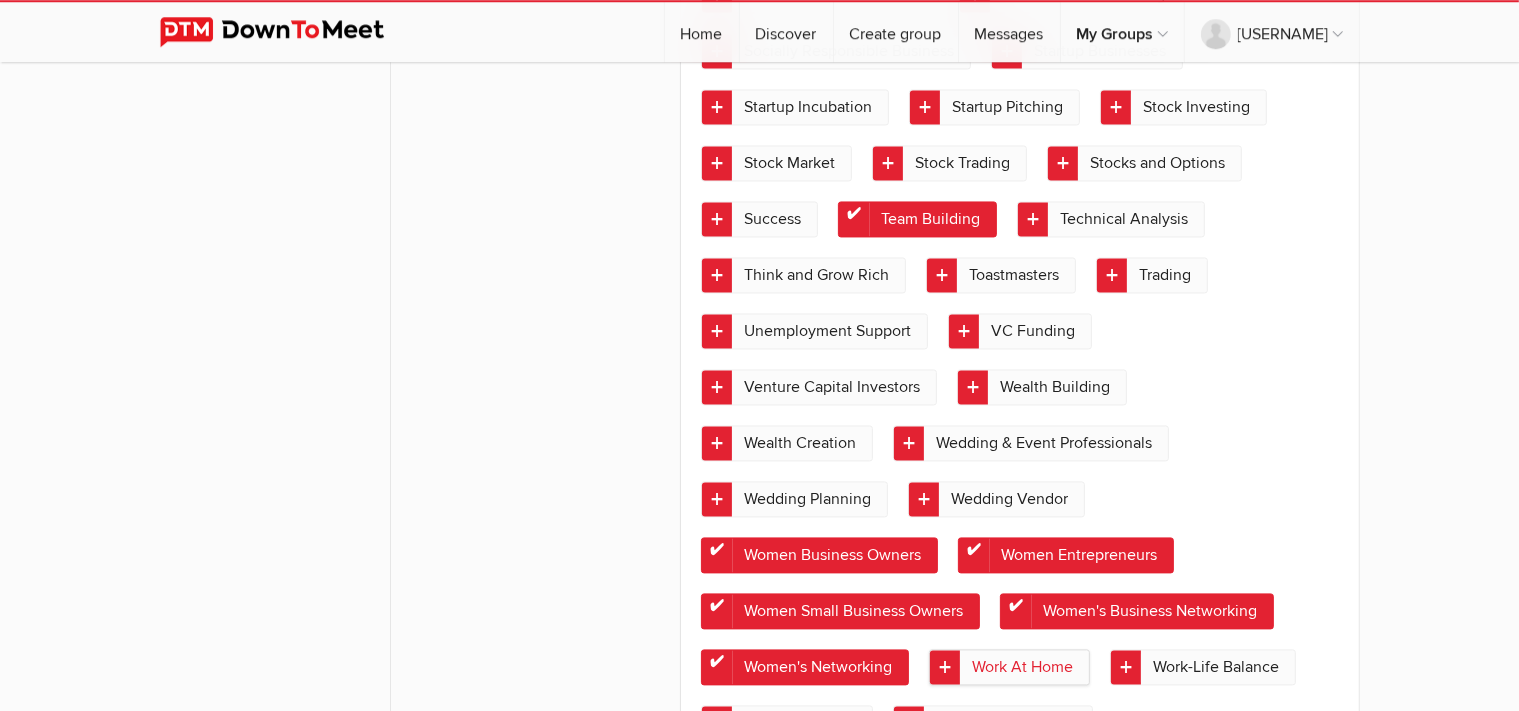 click on "Work At Home" 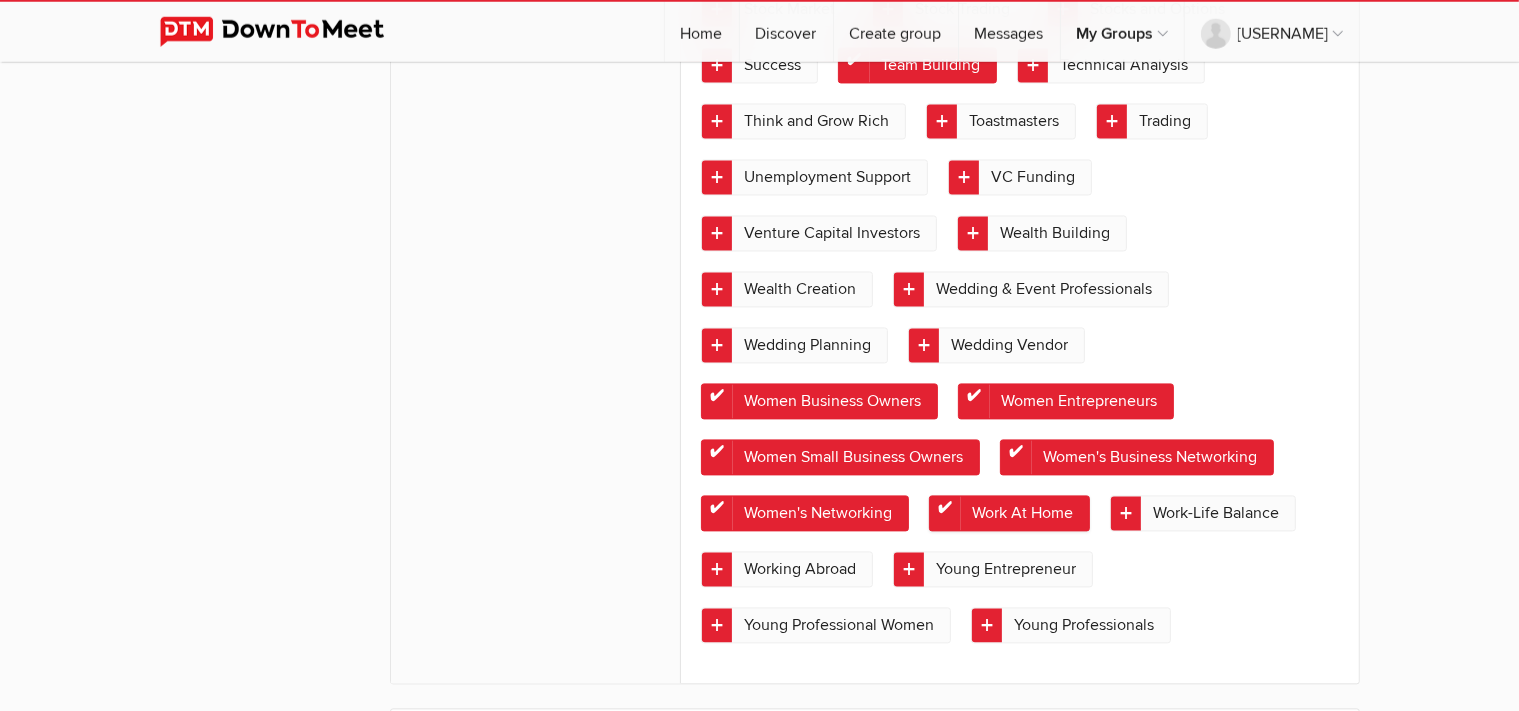 scroll, scrollTop: 4119, scrollLeft: 0, axis: vertical 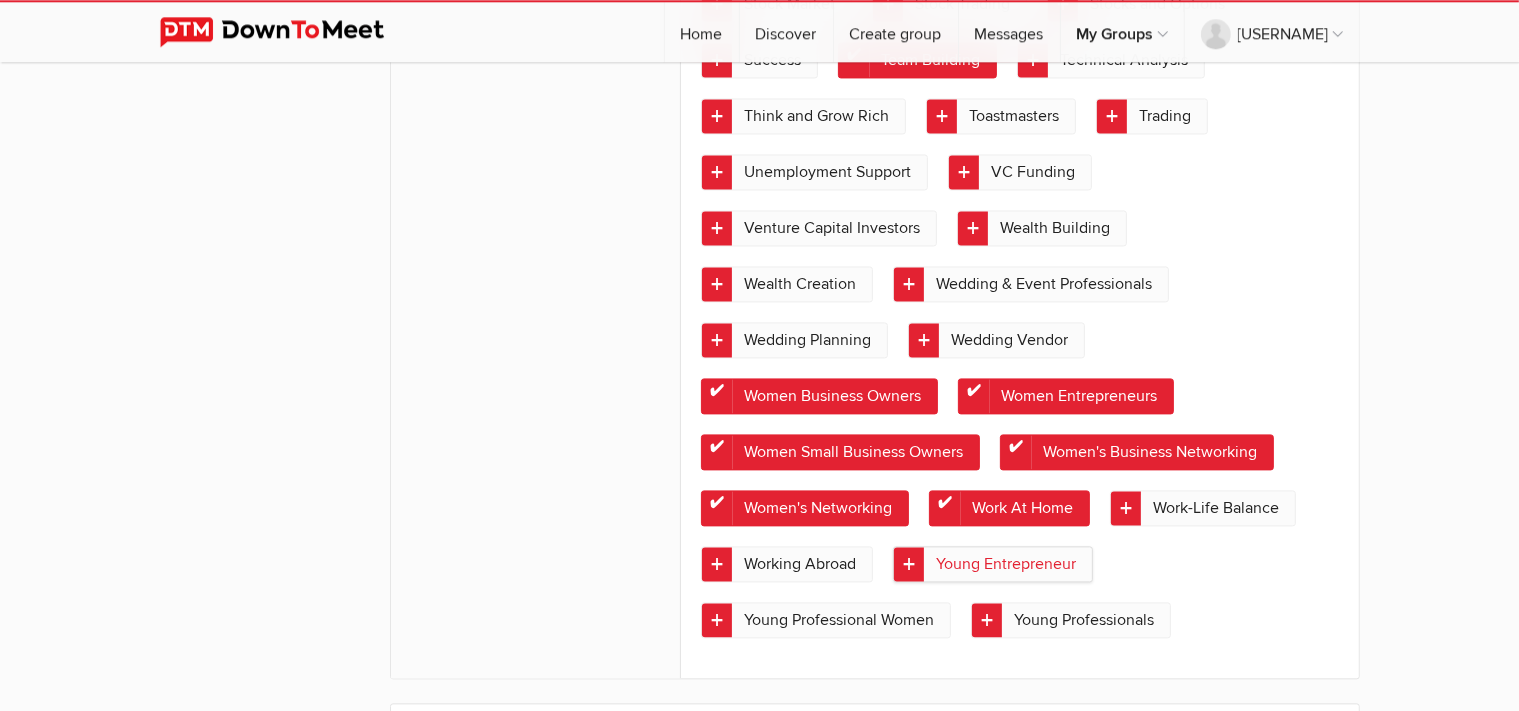 click on "Young Entrepreneur" 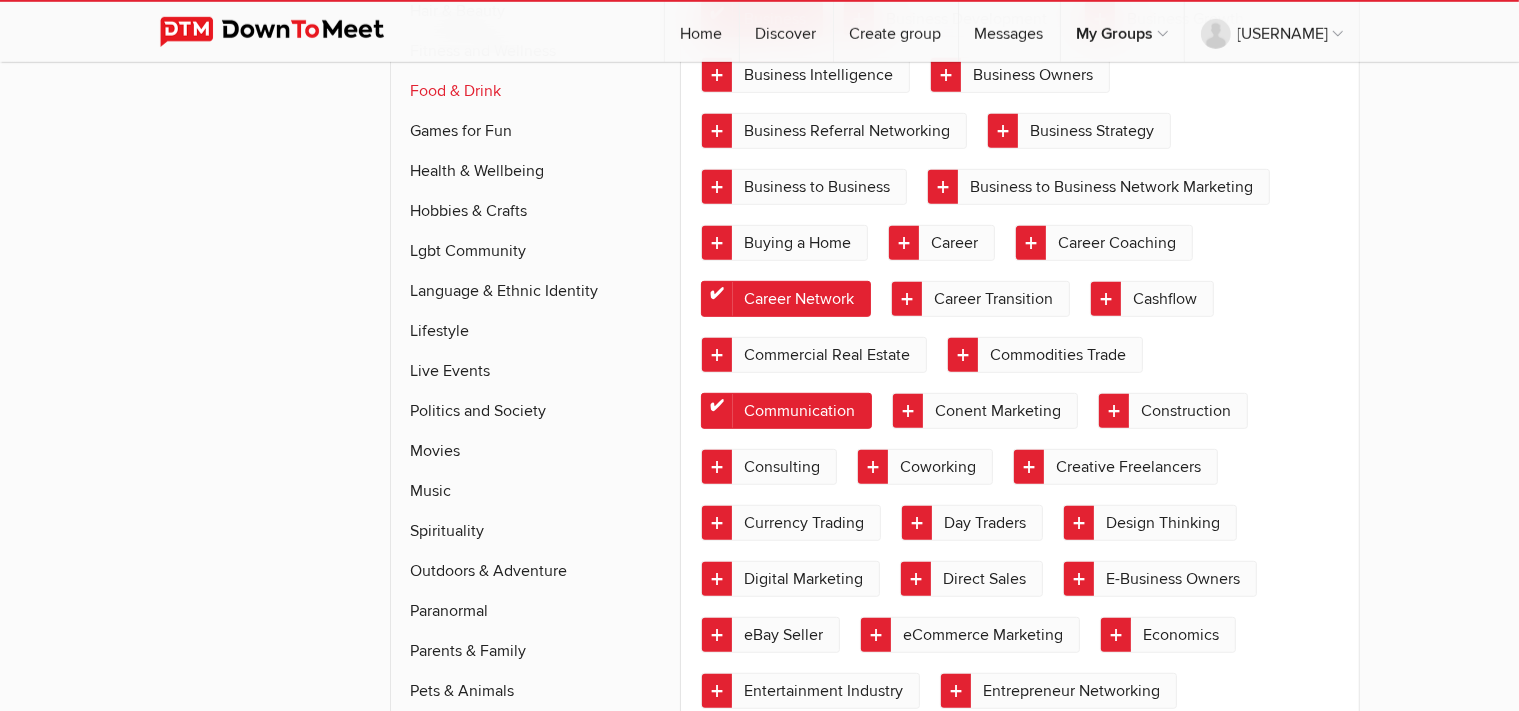 scroll, scrollTop: 1082, scrollLeft: 0, axis: vertical 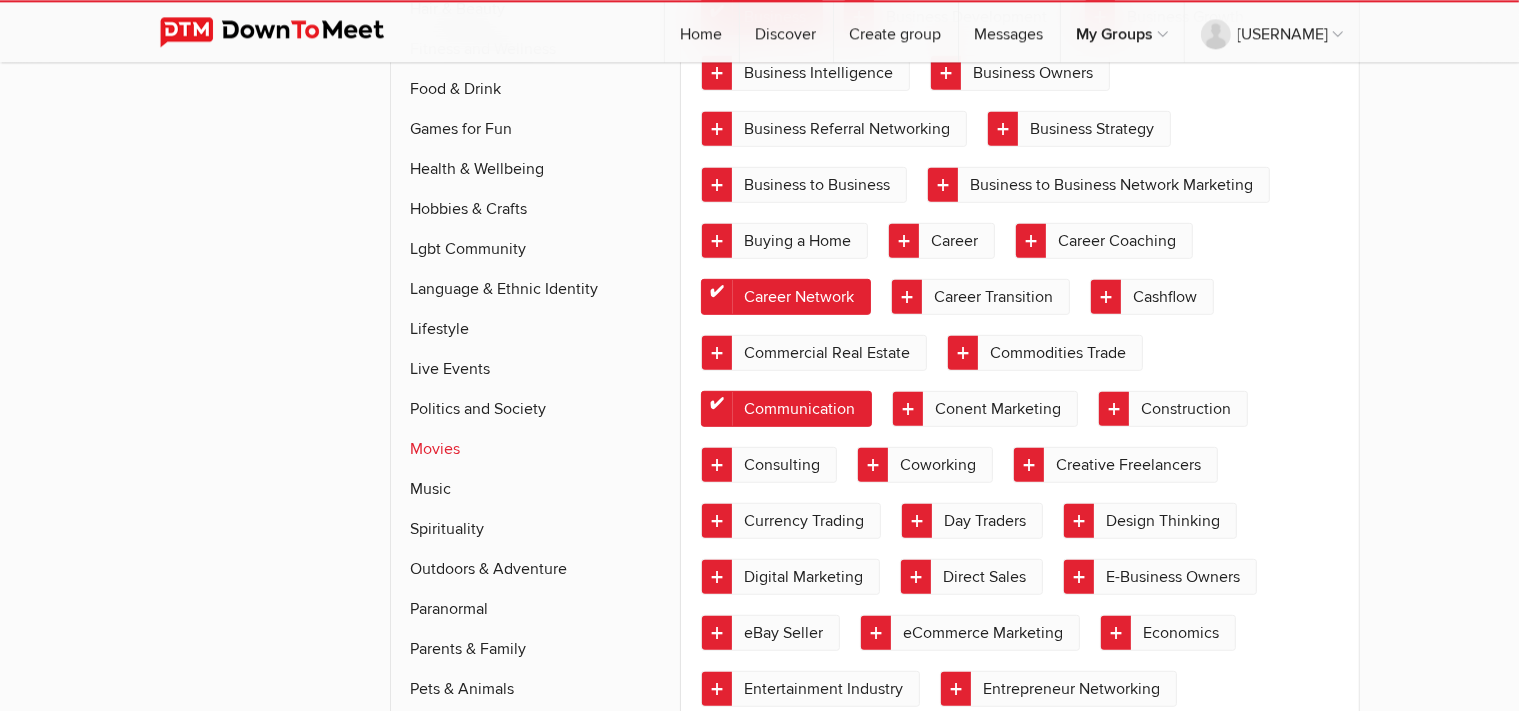 click on "Movies" 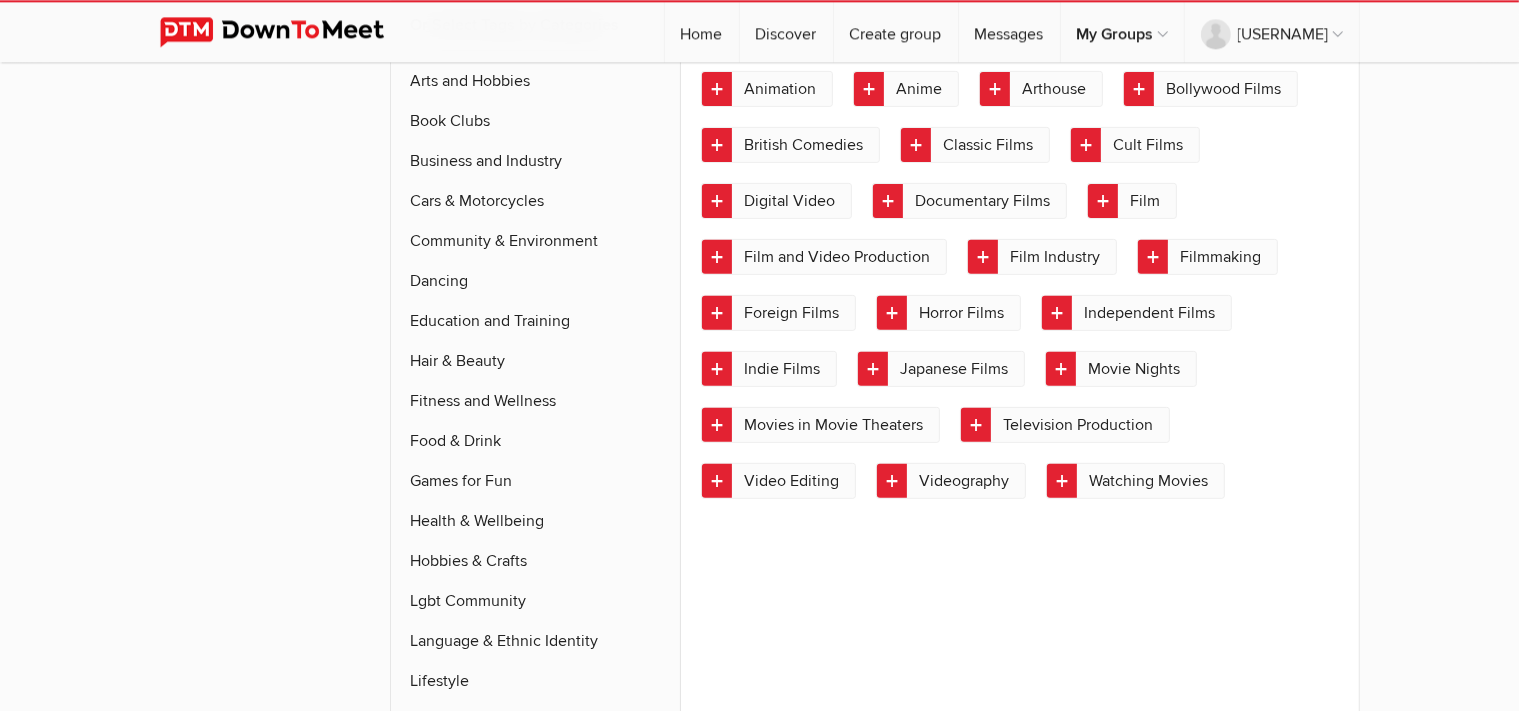 scroll, scrollTop: 715, scrollLeft: 0, axis: vertical 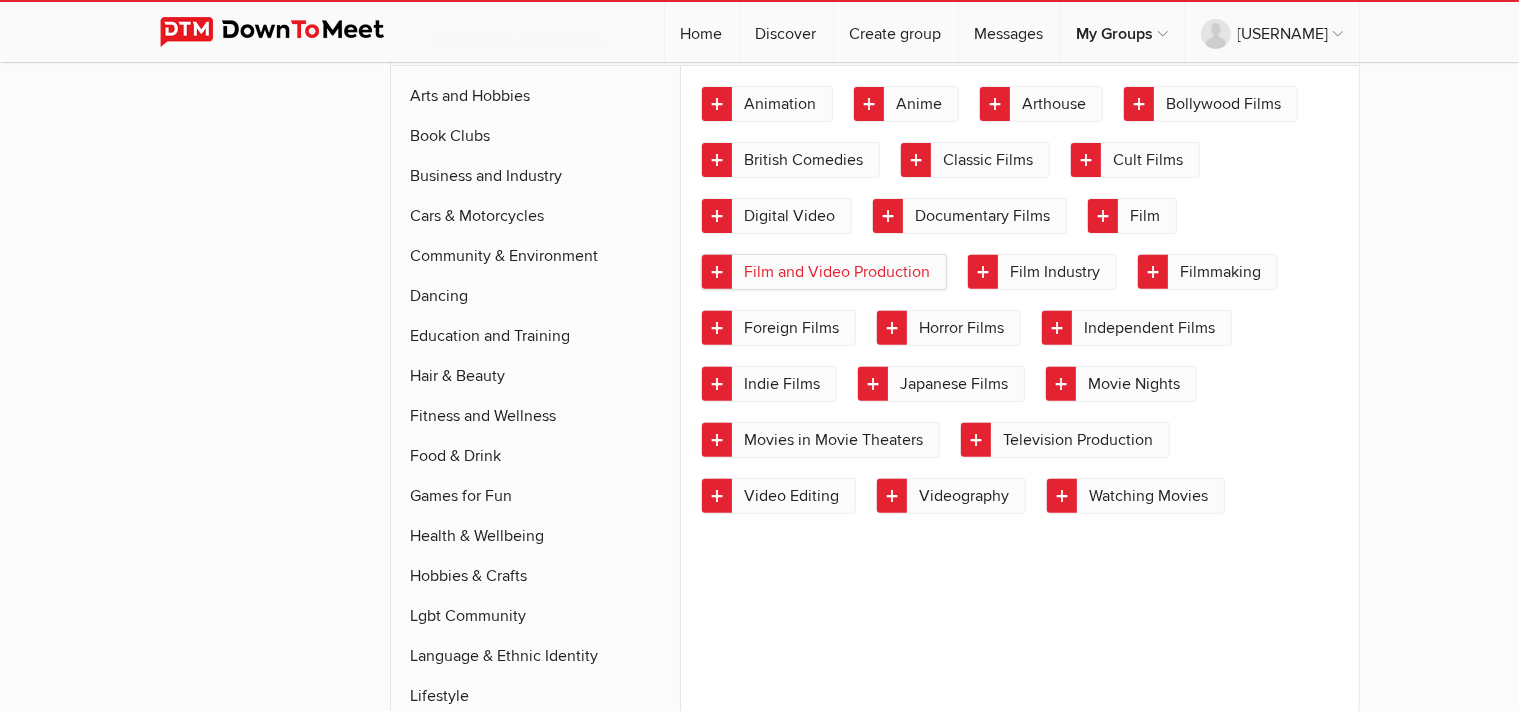 click on "Film and Video Production" 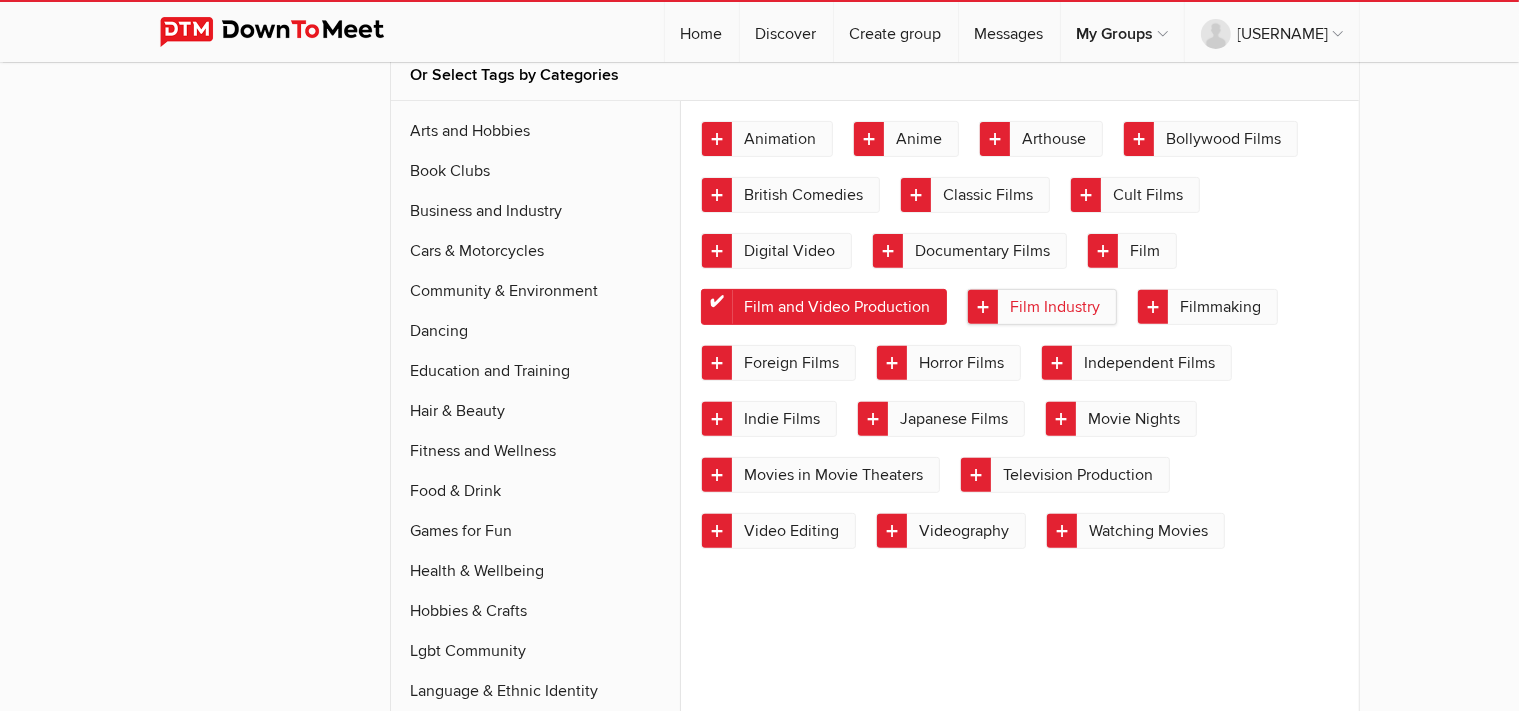 click on "Film Industry" 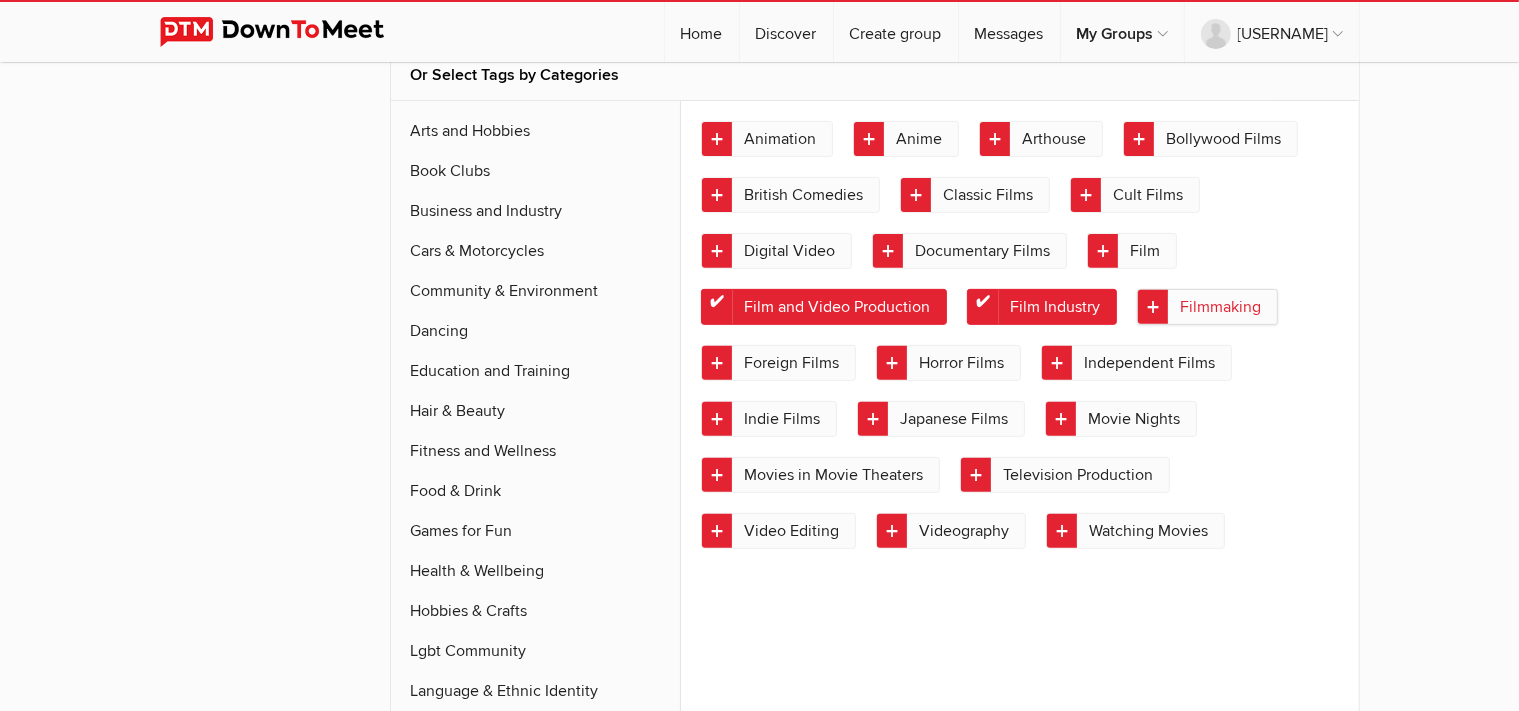 click on "Filmmaking" 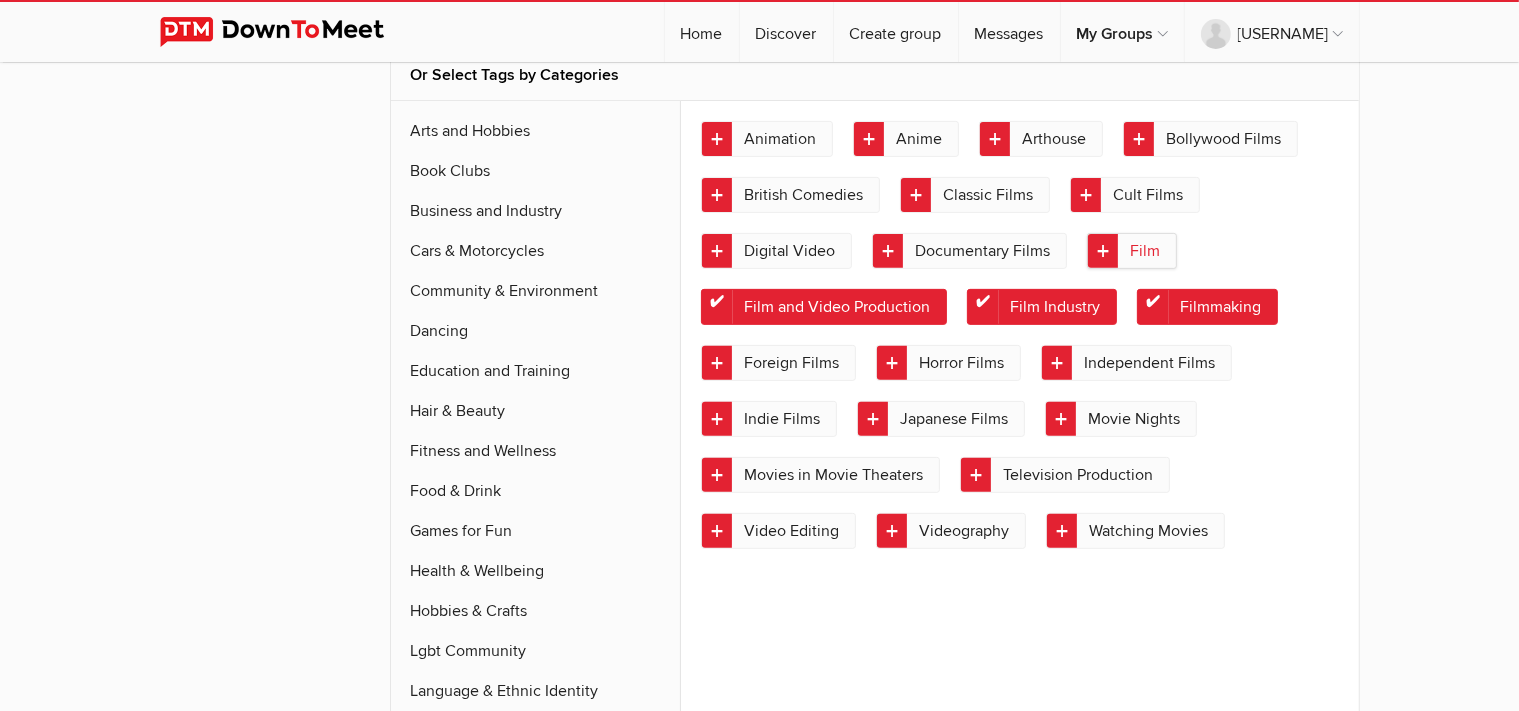 click on "Film" 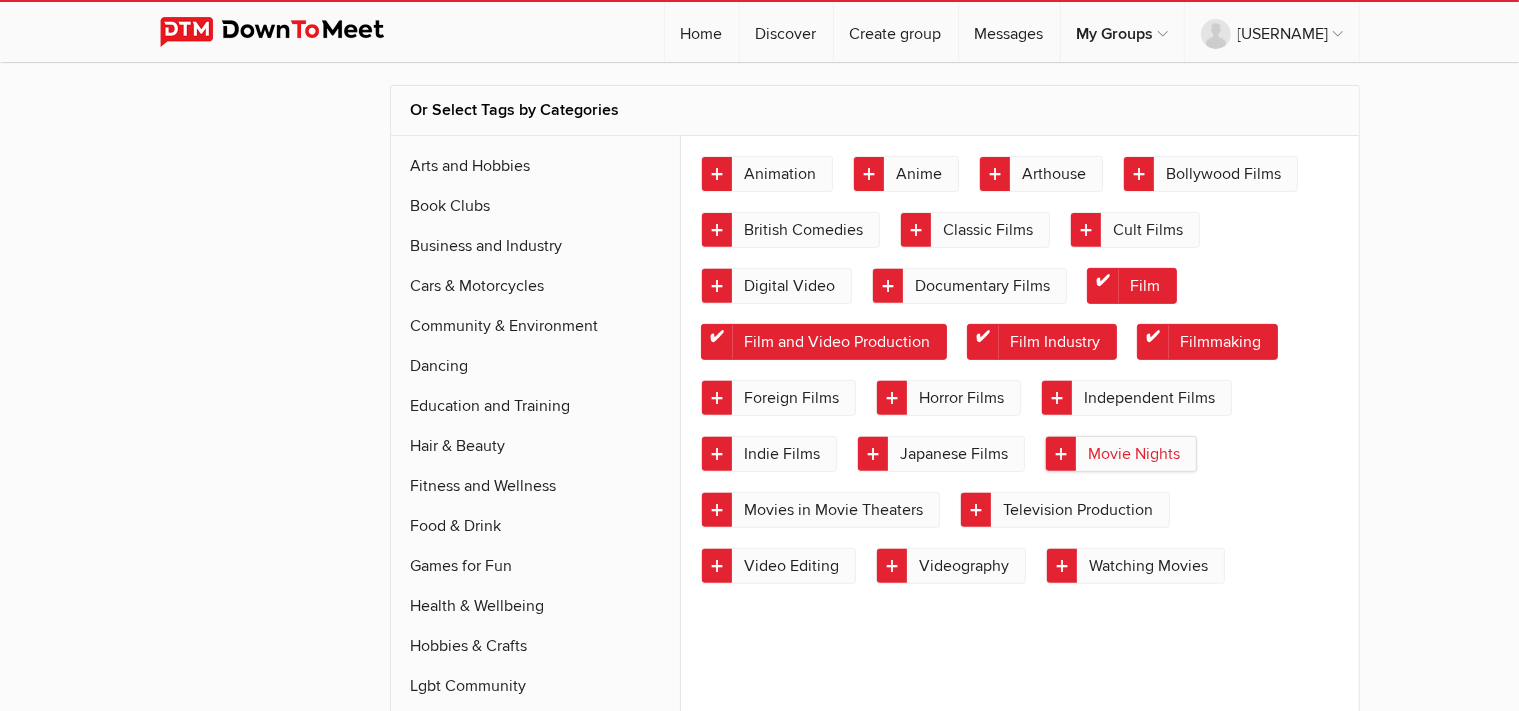 click on "Movie Nights" 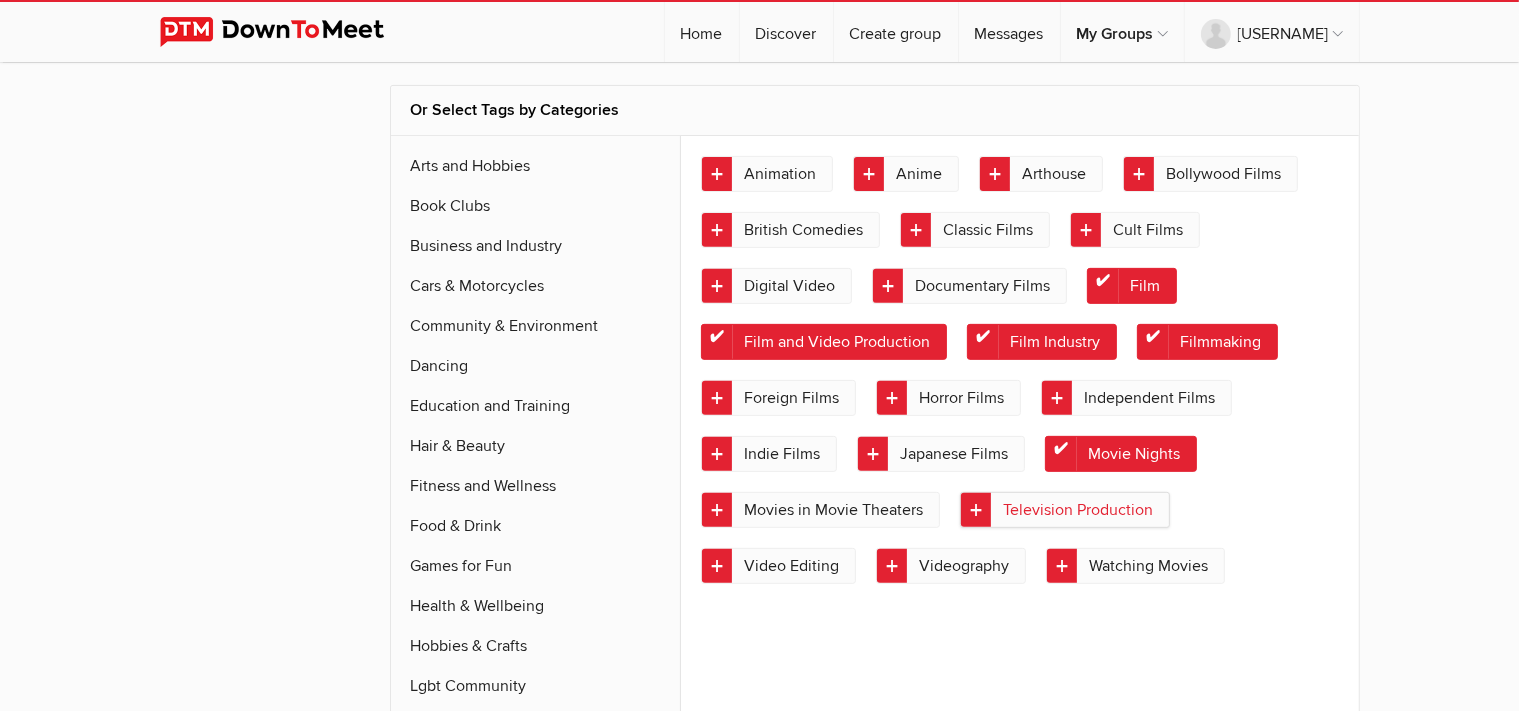 click on "Television Production" 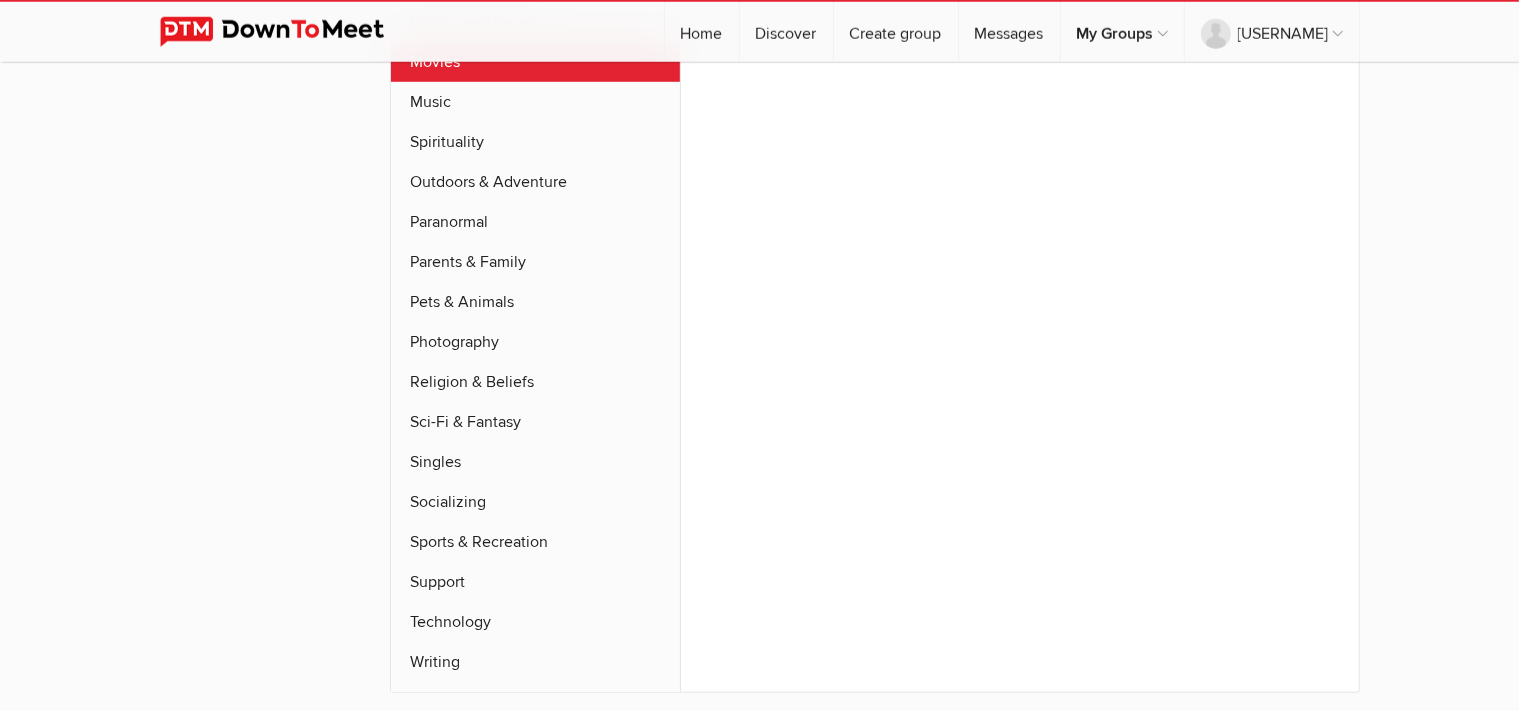 scroll, scrollTop: 1552, scrollLeft: 0, axis: vertical 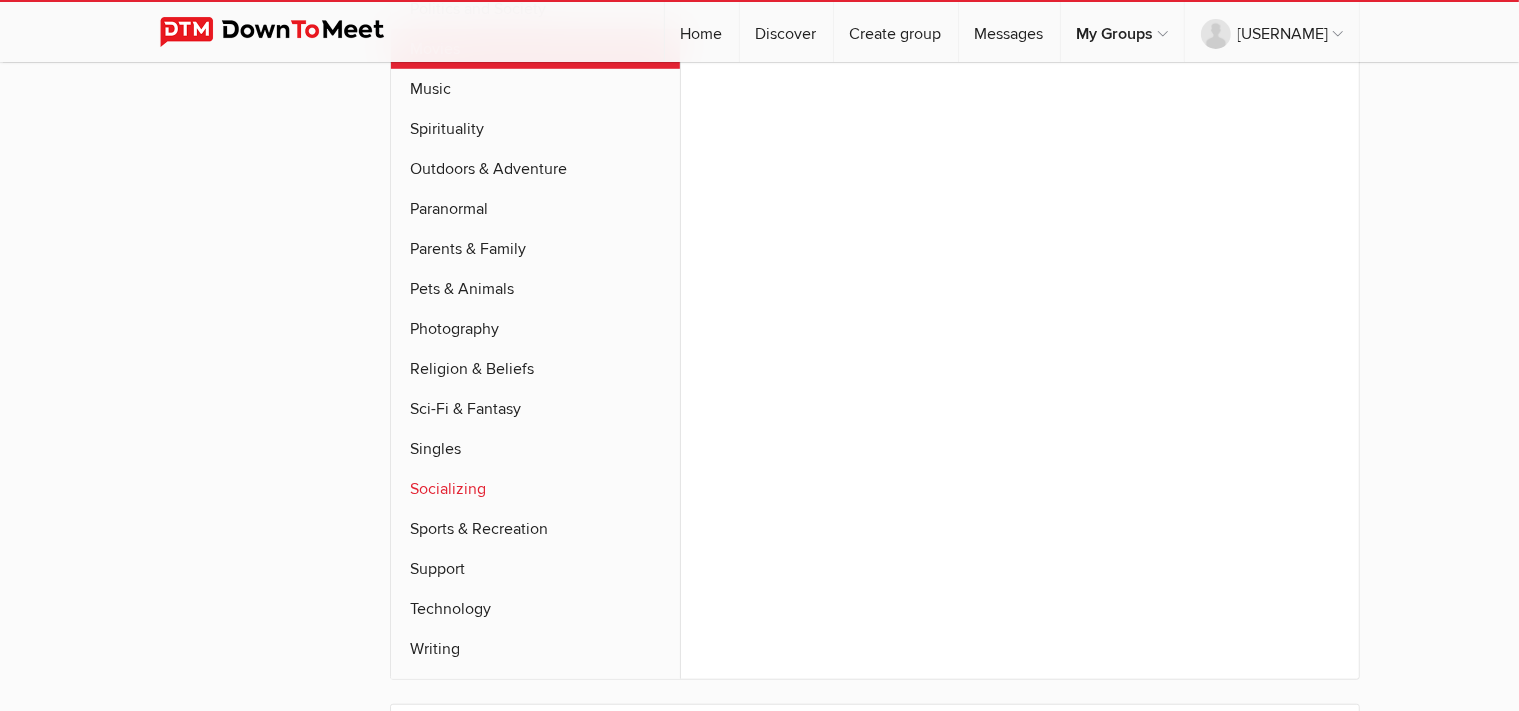 click on "Socializing" 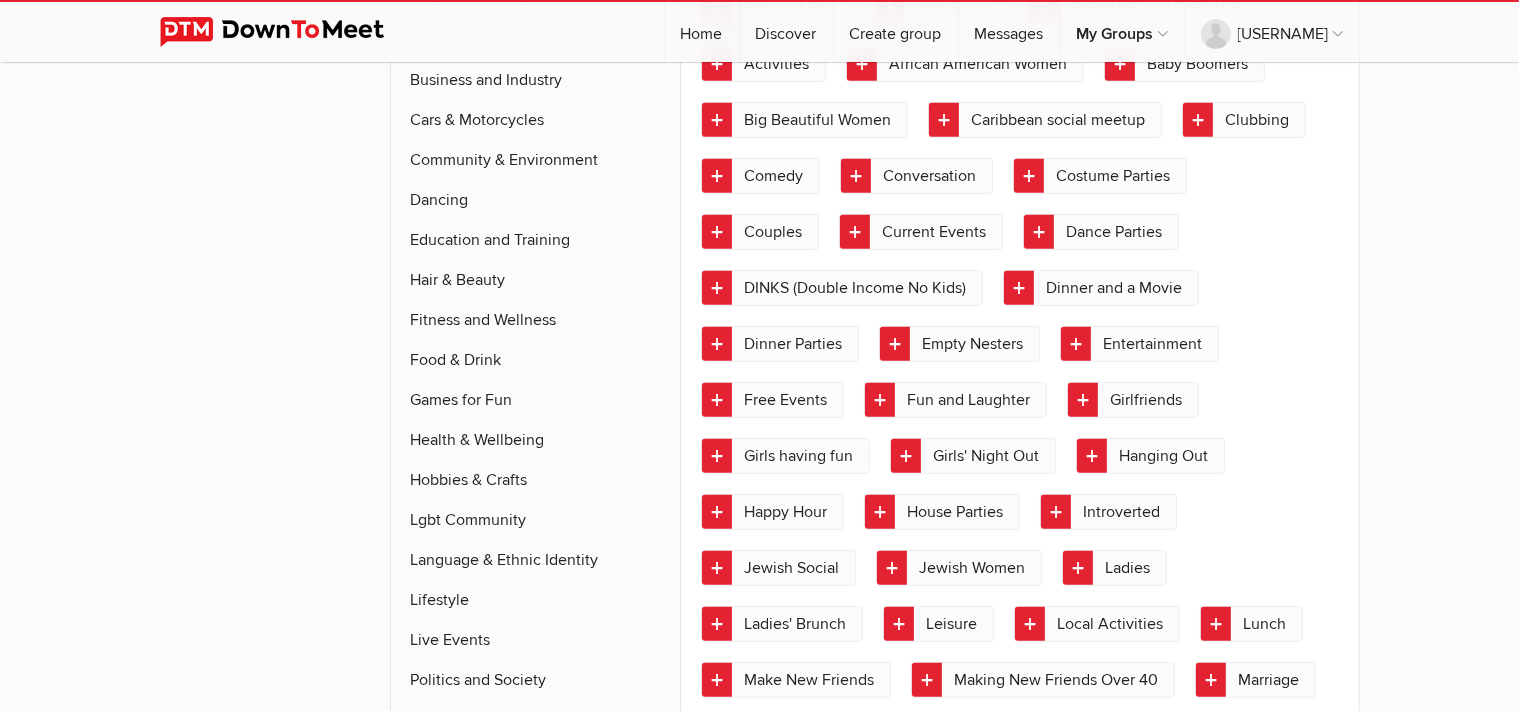 scroll, scrollTop: 785, scrollLeft: 0, axis: vertical 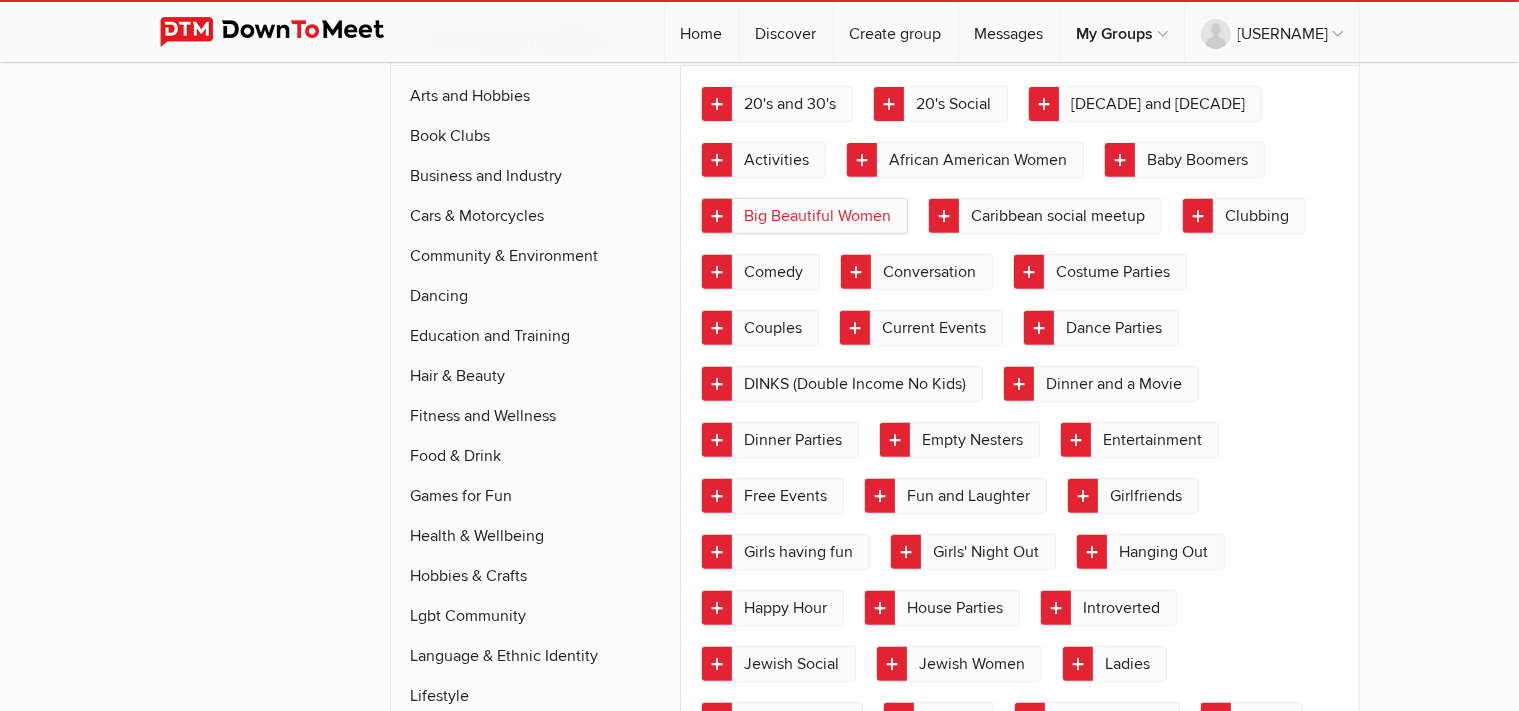 click on "Big Beautiful Women" 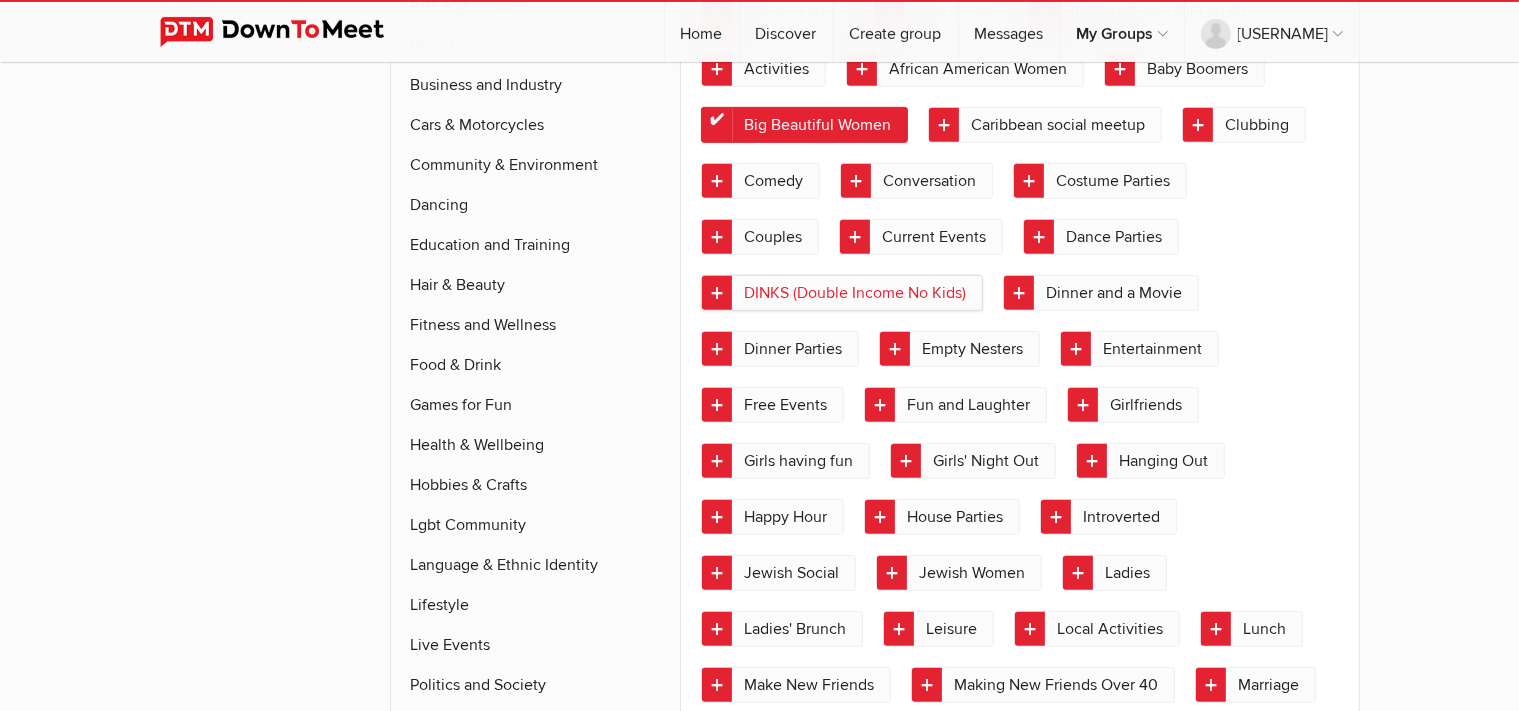 scroll, scrollTop: 887, scrollLeft: 0, axis: vertical 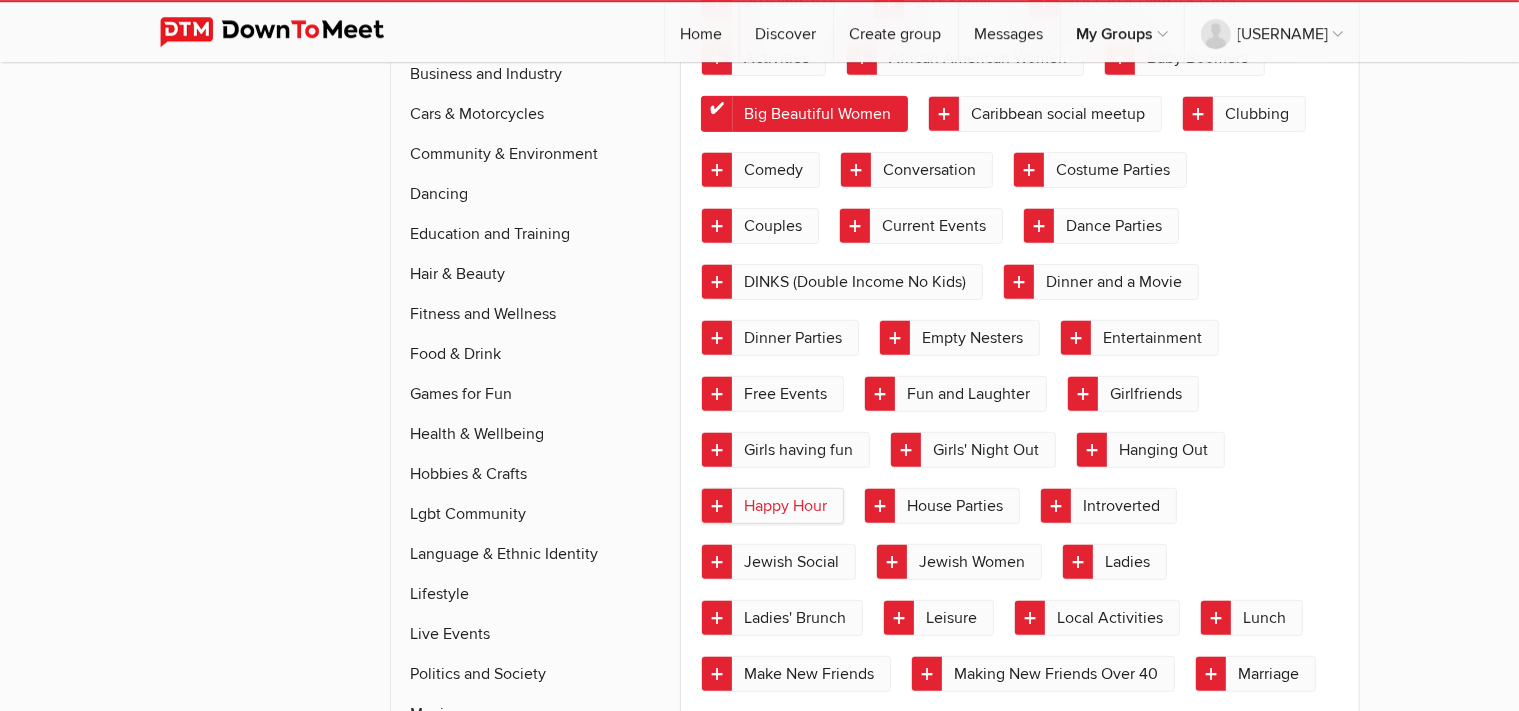 click on "Happy Hour" 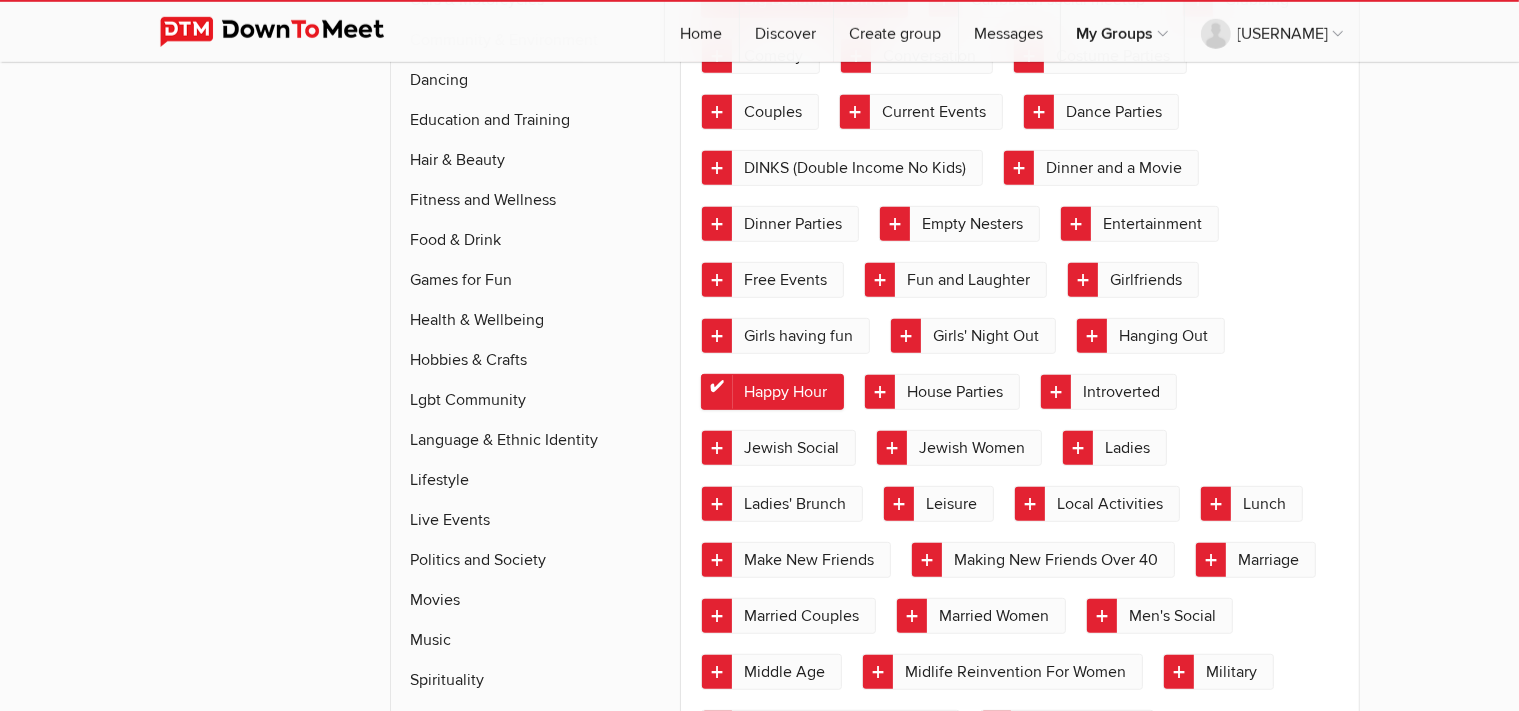 scroll, scrollTop: 1026, scrollLeft: 0, axis: vertical 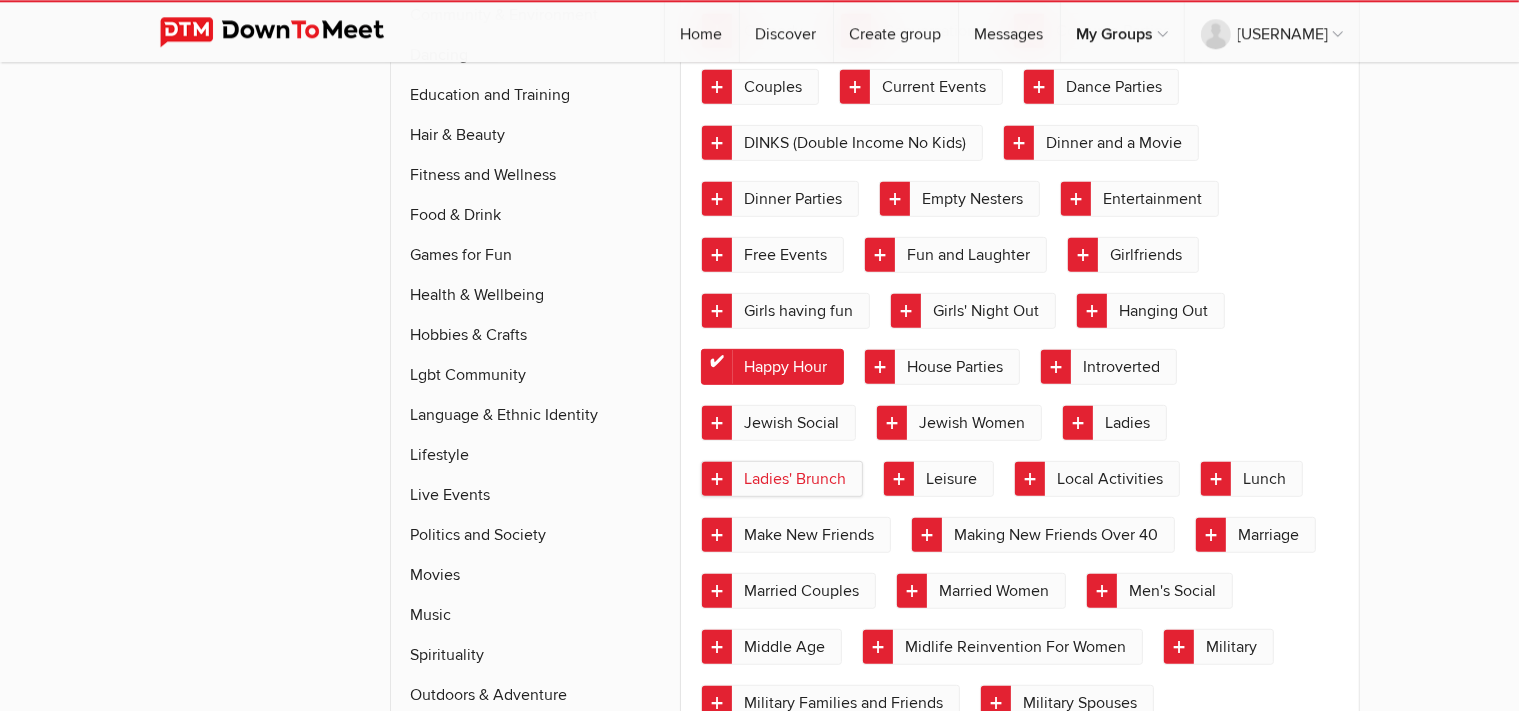 click on "Ladies' Brunch" 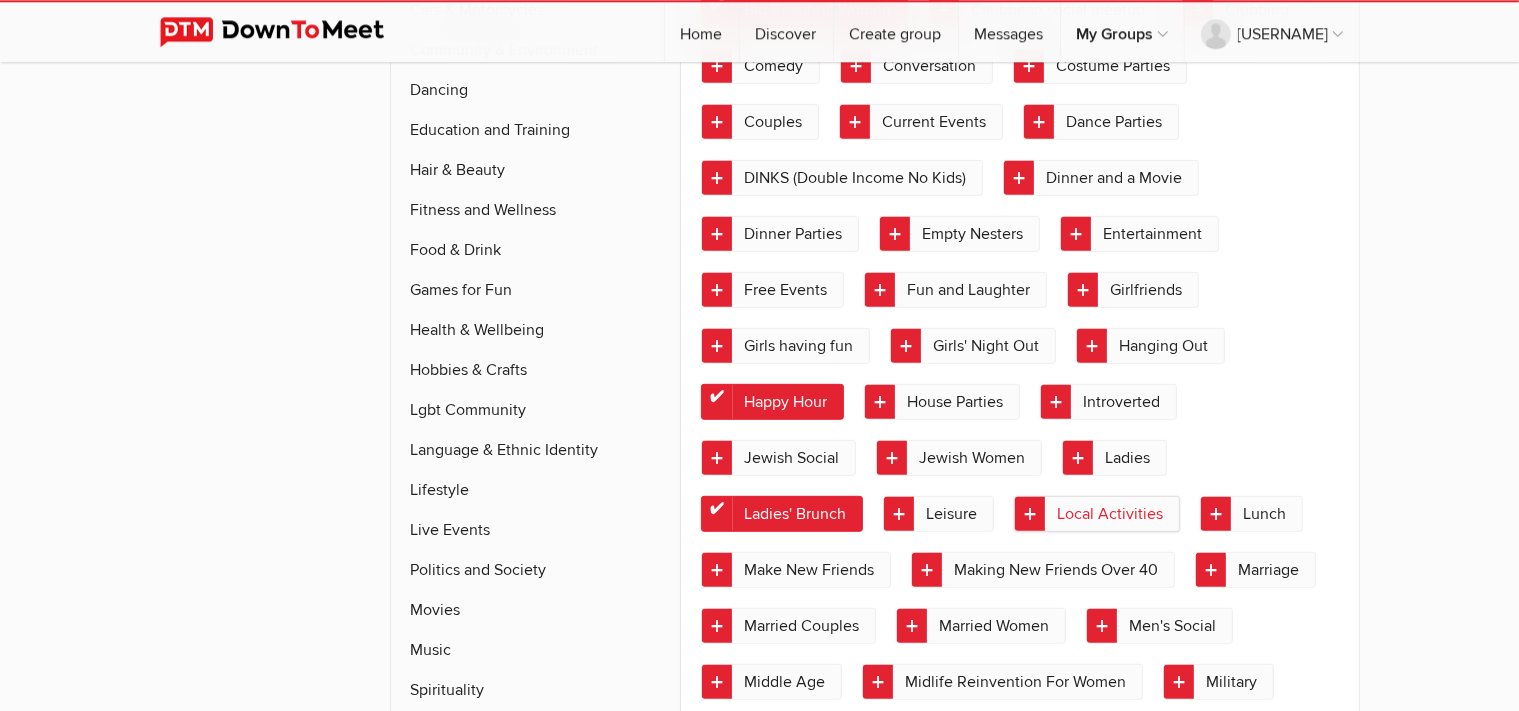 click on "Local Activities" 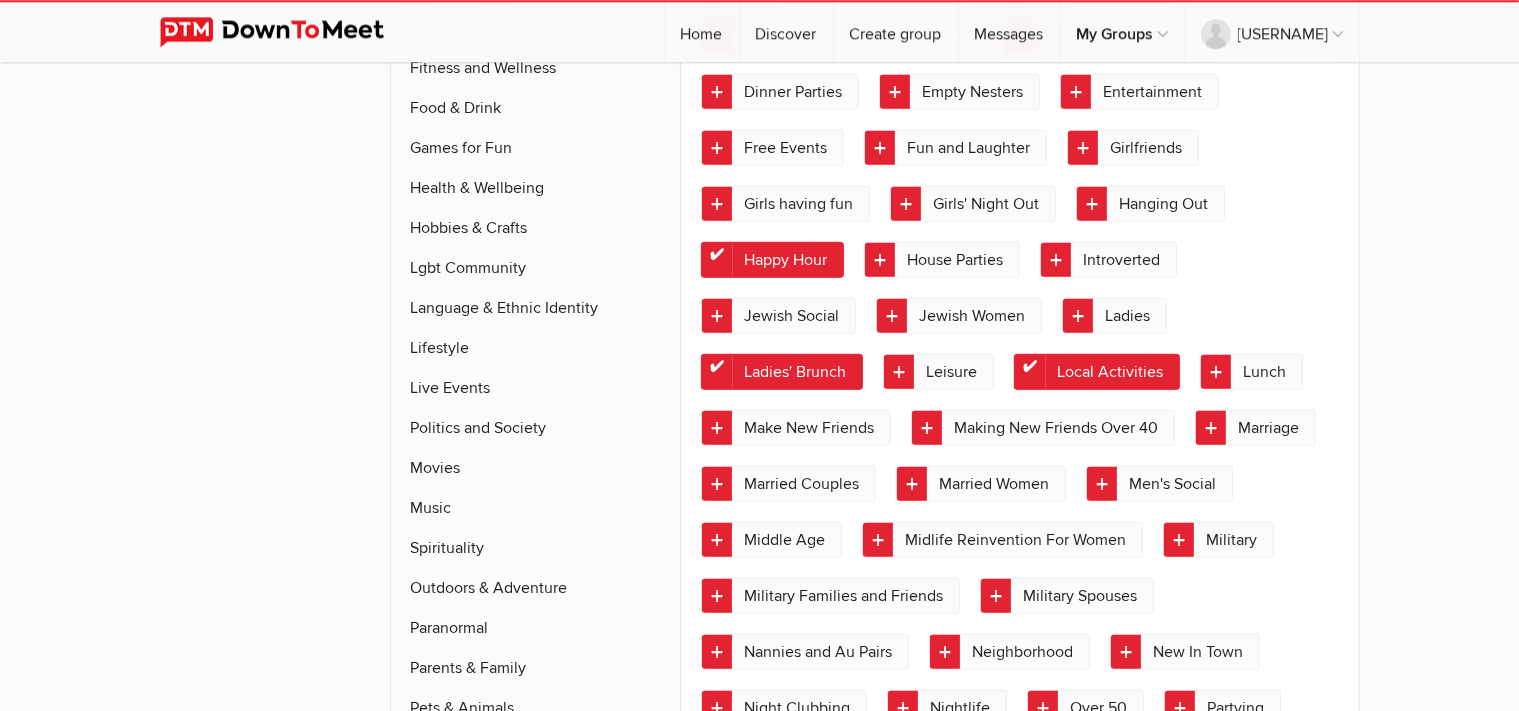 scroll, scrollTop: 1168, scrollLeft: 0, axis: vertical 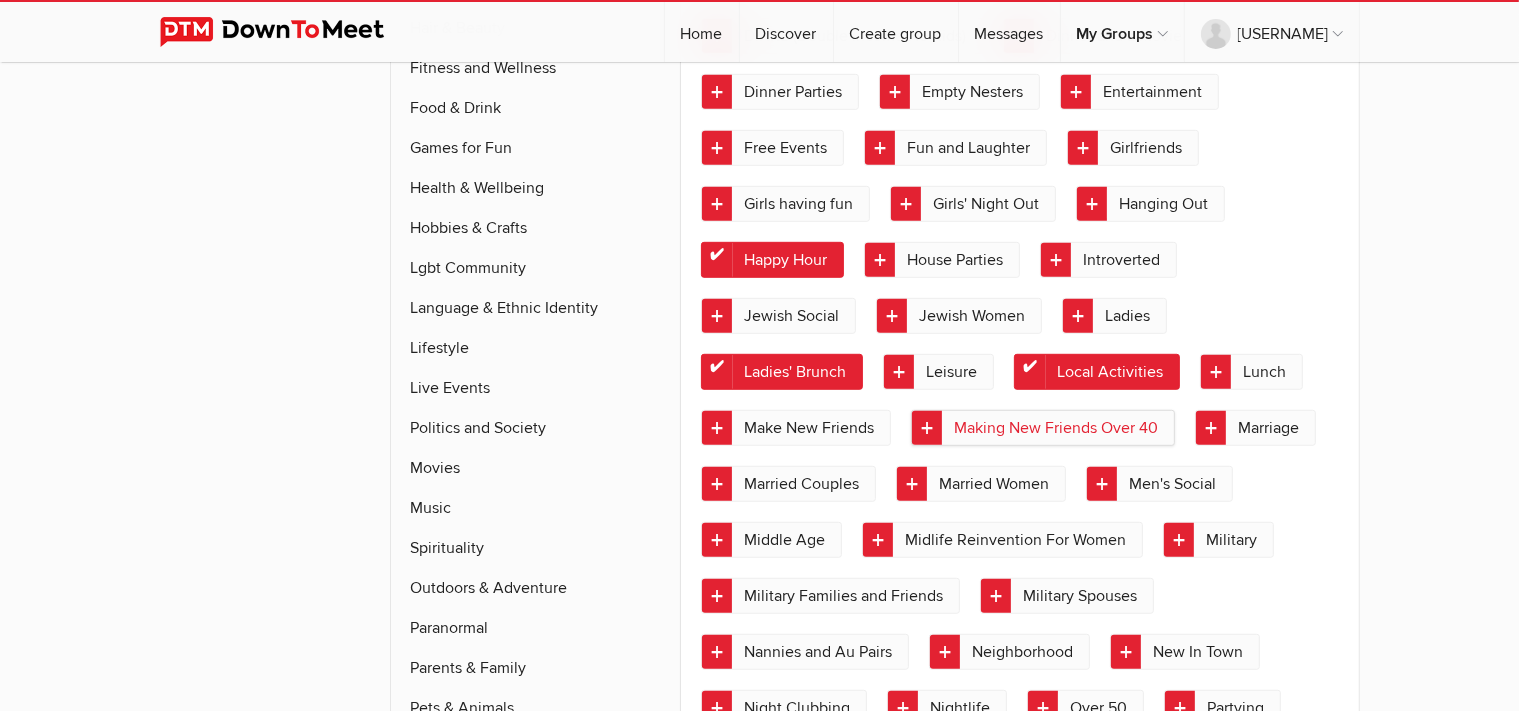 click on "Making New Friends Over 40" 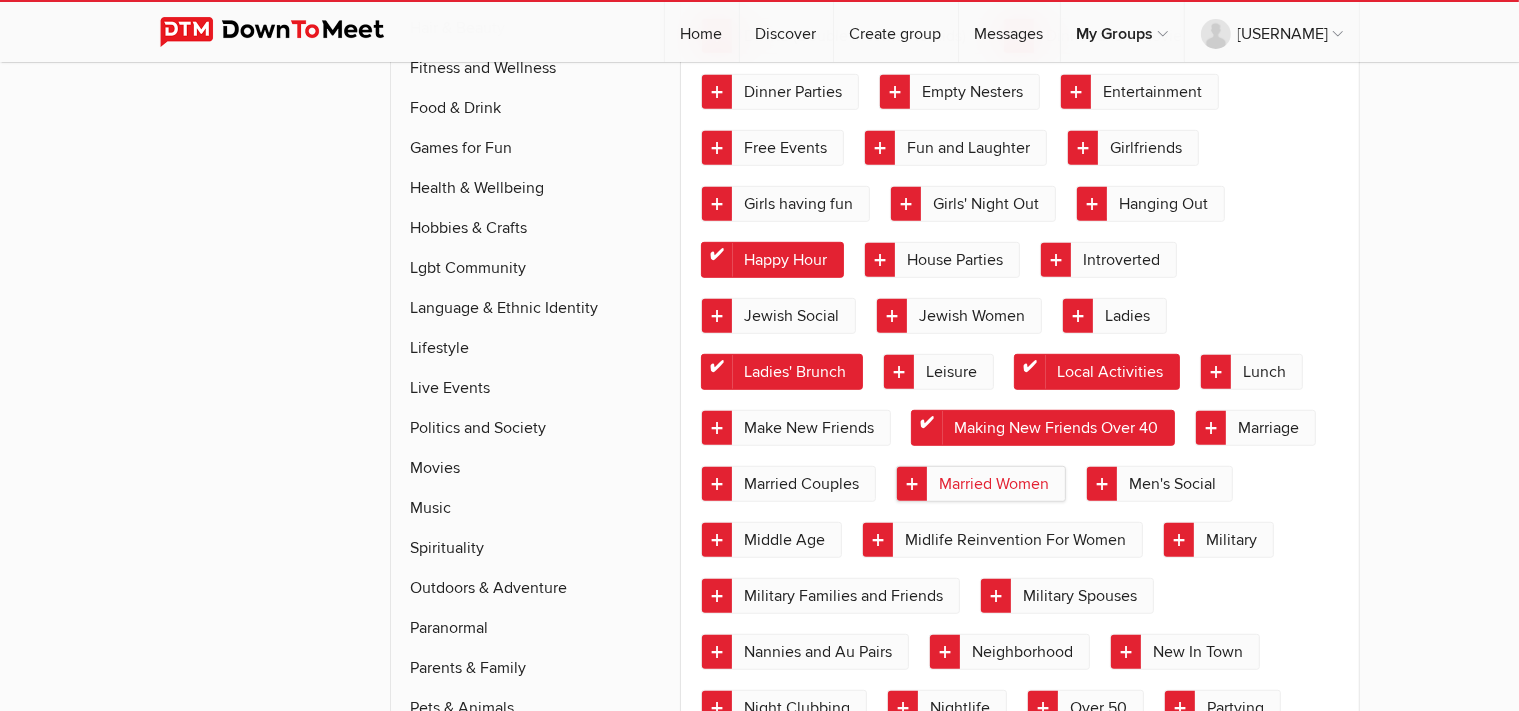 click on "Married Women" 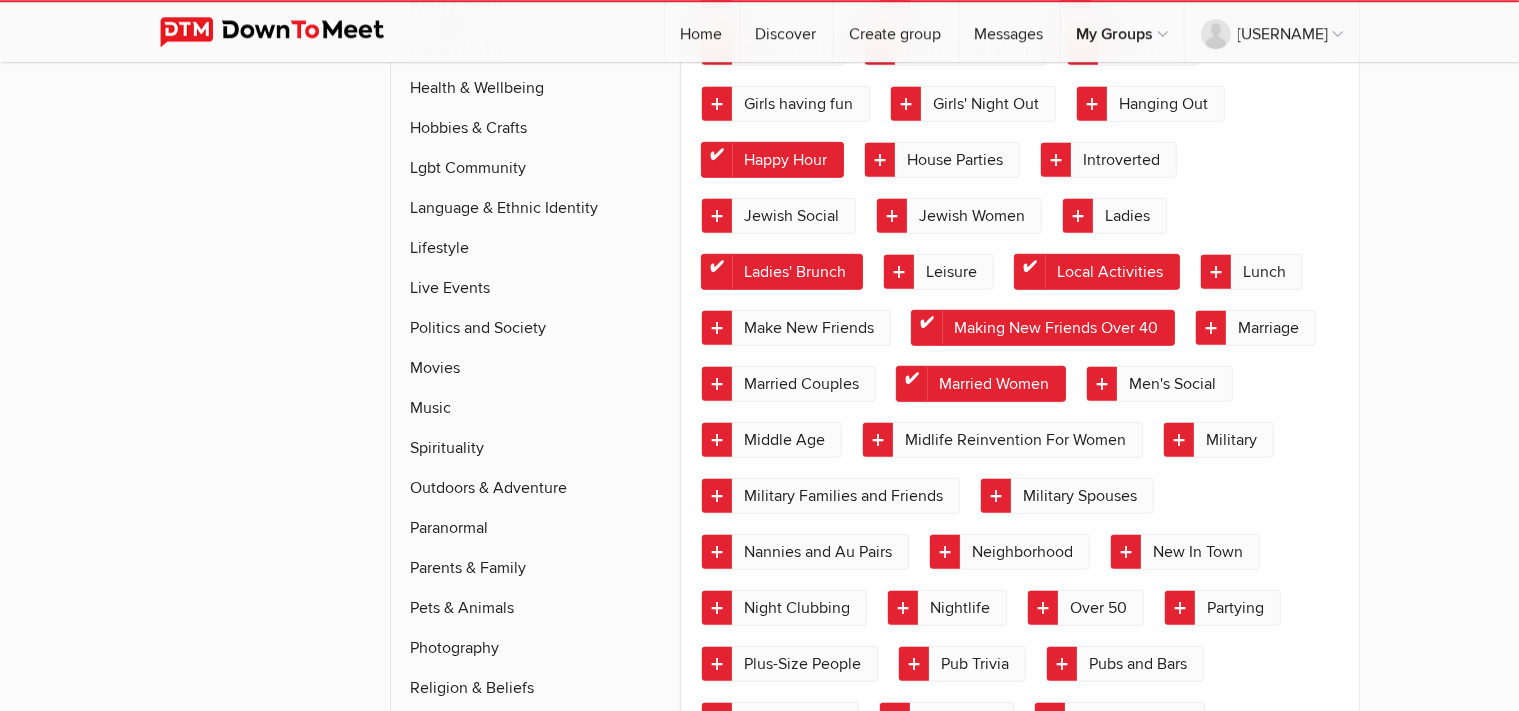 scroll, scrollTop: 1276, scrollLeft: 0, axis: vertical 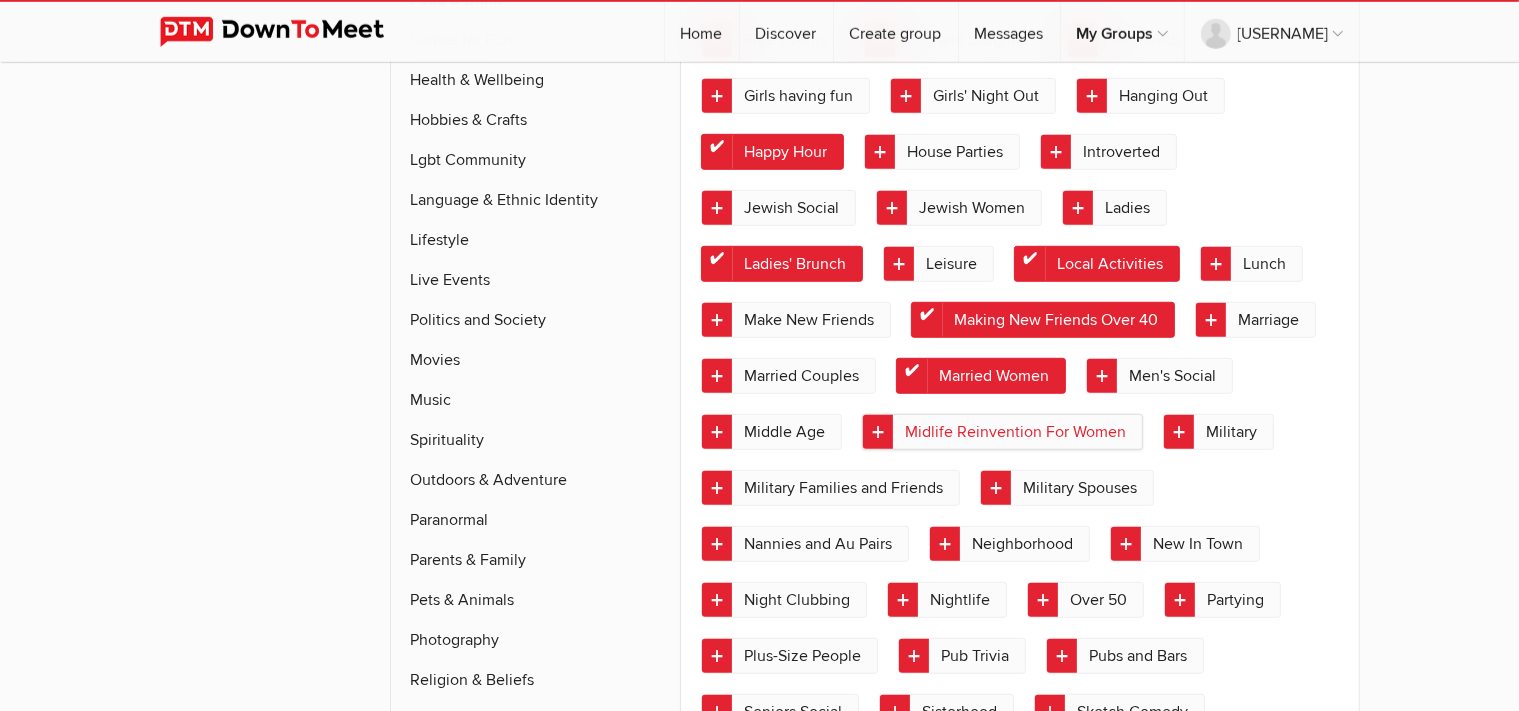 click on "Midlife Reinvention For Women" 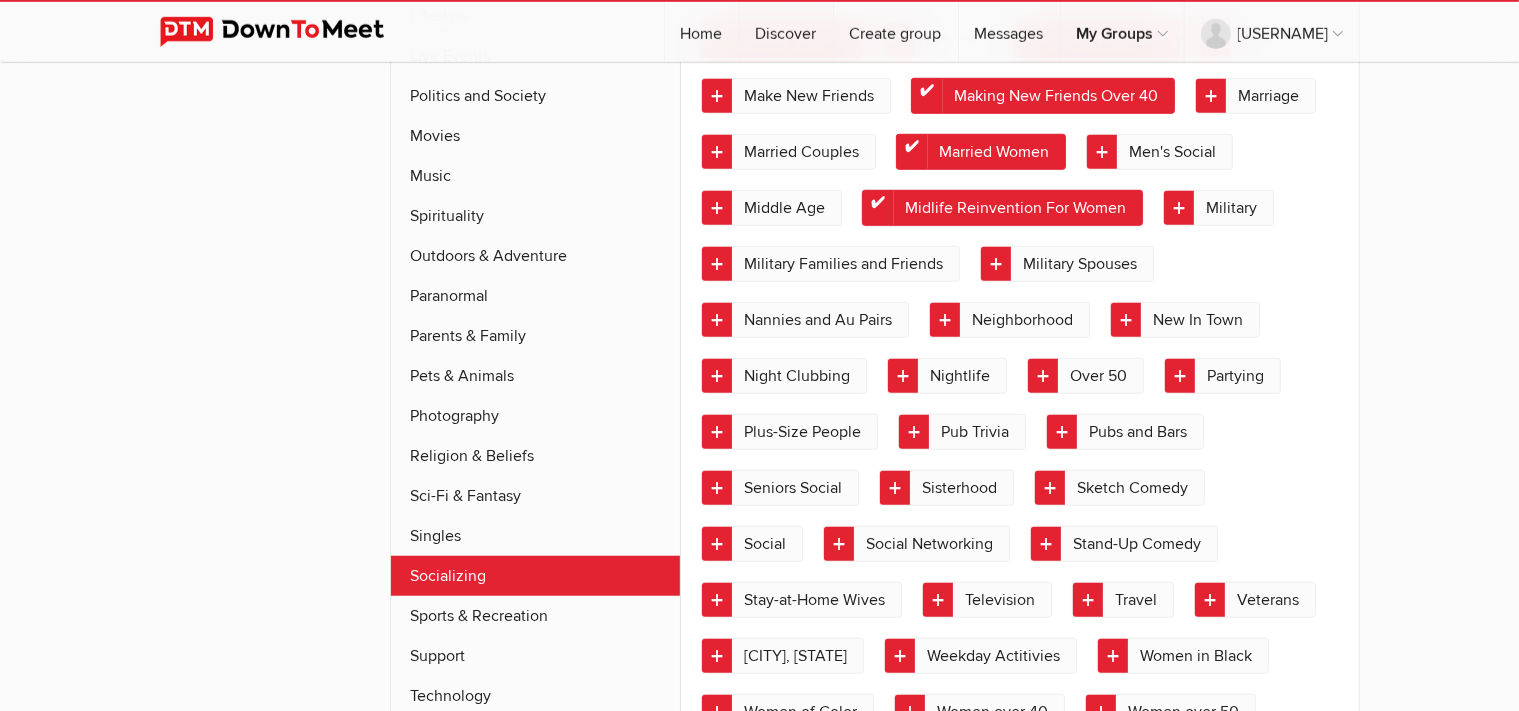 scroll, scrollTop: 1624, scrollLeft: 0, axis: vertical 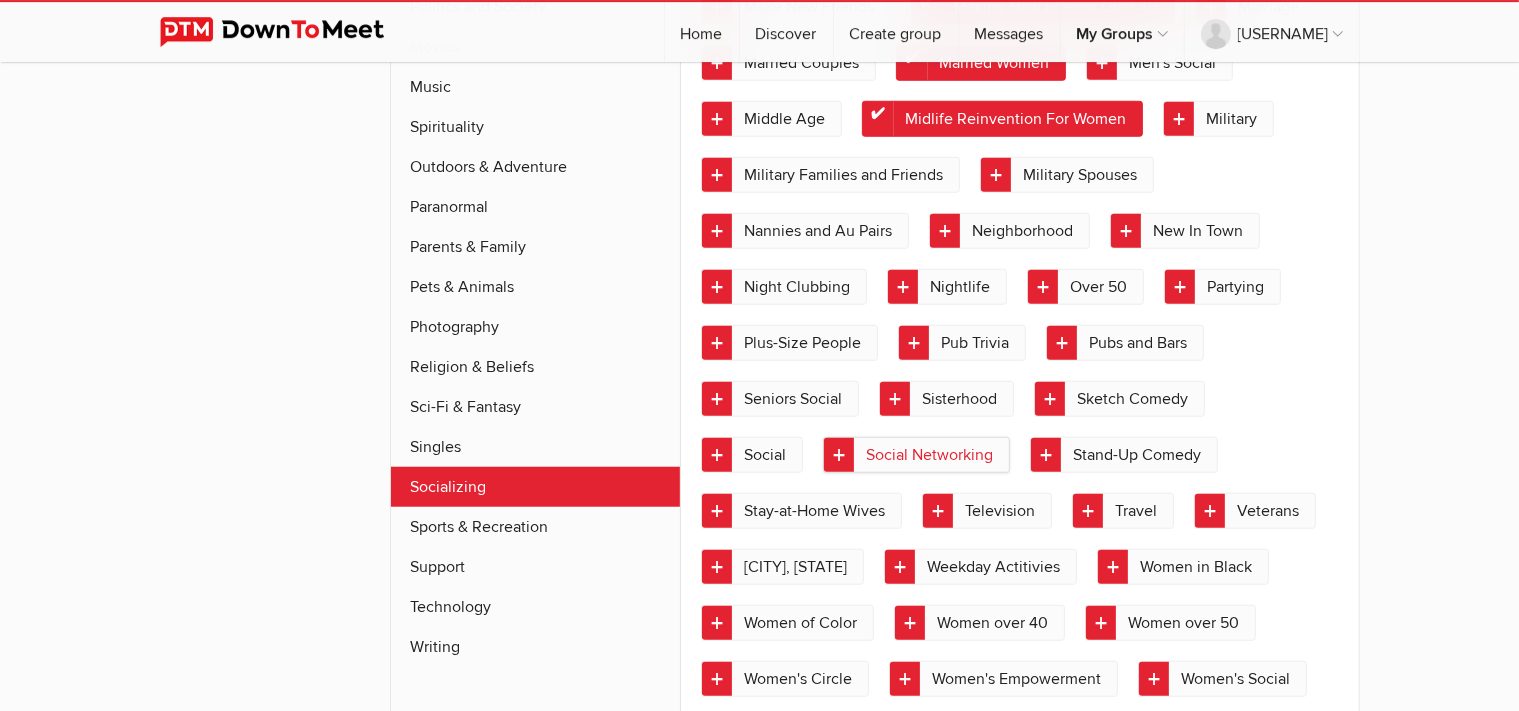 click on "Social Networking" 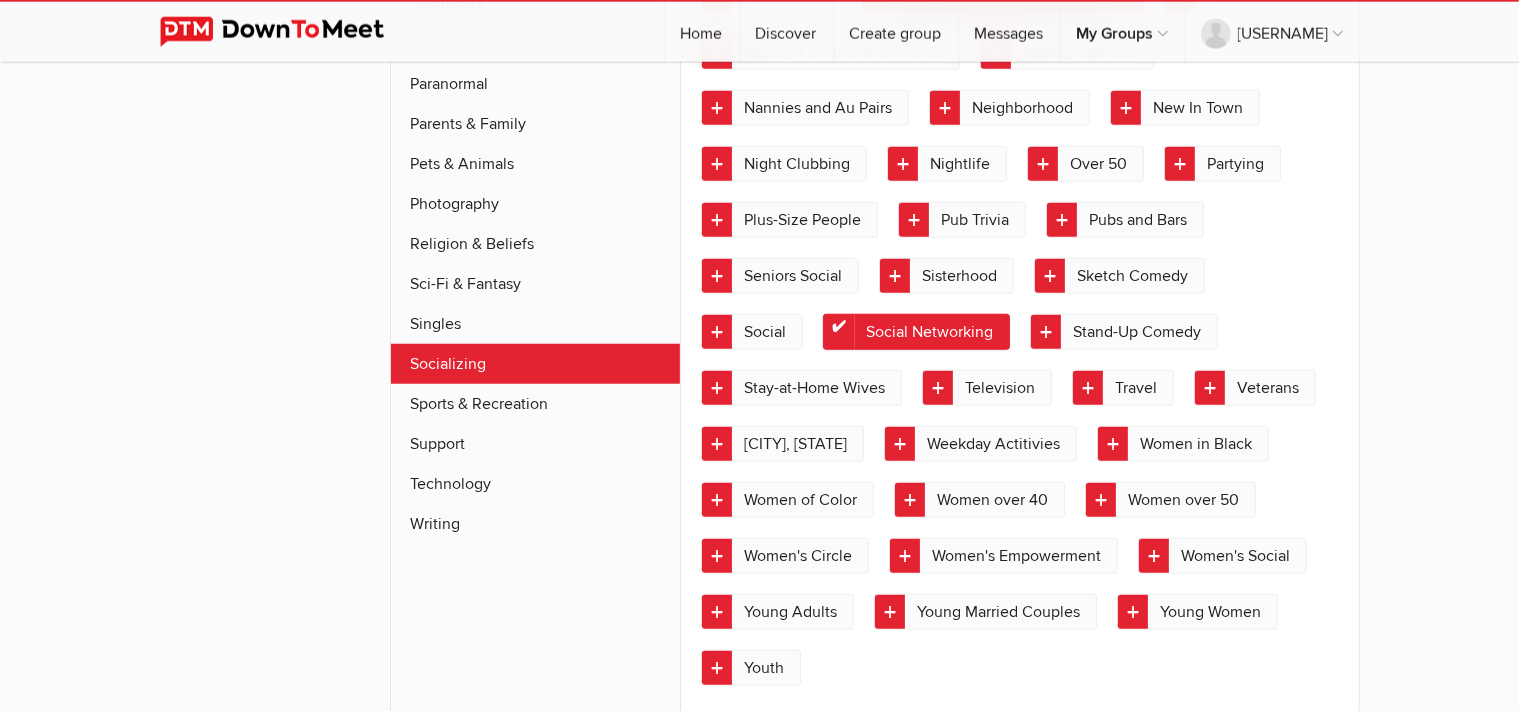 scroll, scrollTop: 1748, scrollLeft: 0, axis: vertical 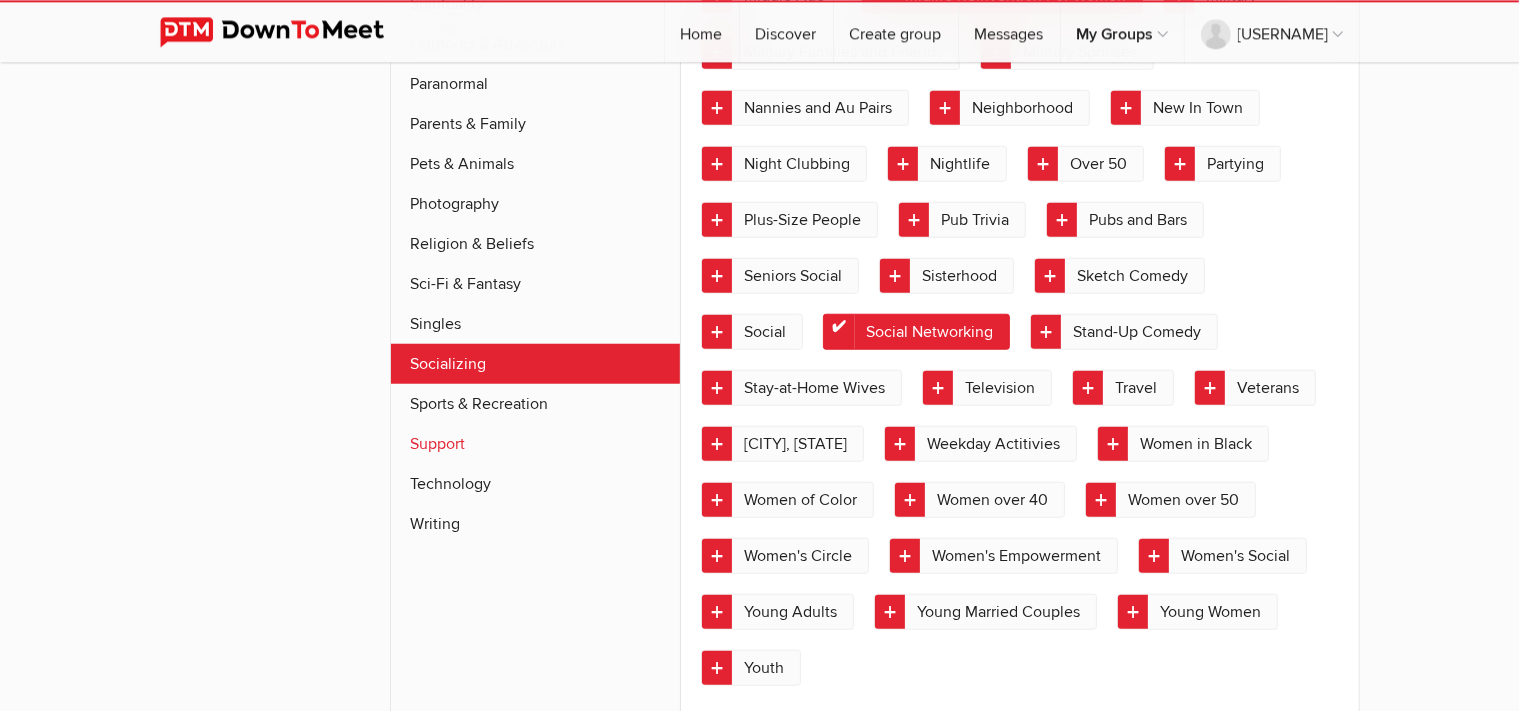 click on "Support" 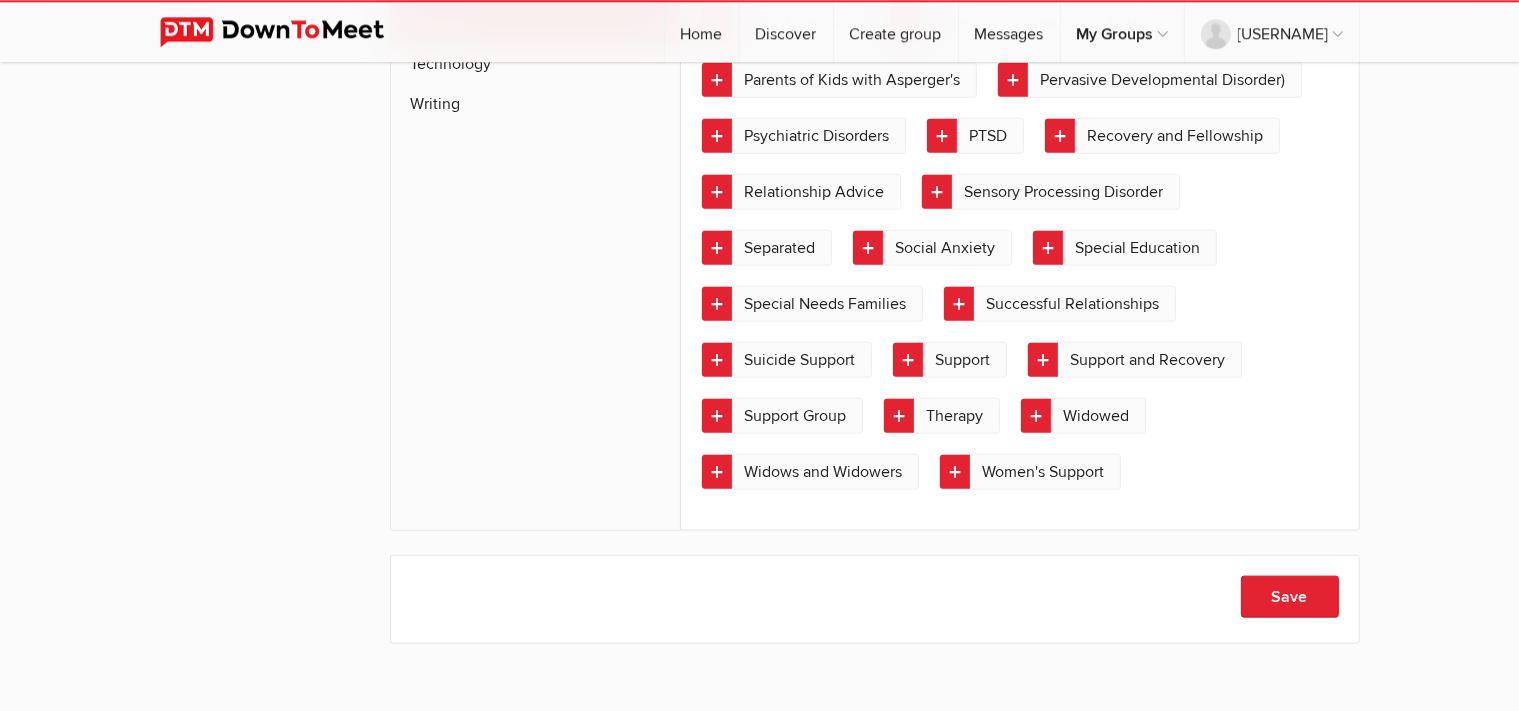 scroll, scrollTop: 2357, scrollLeft: 0, axis: vertical 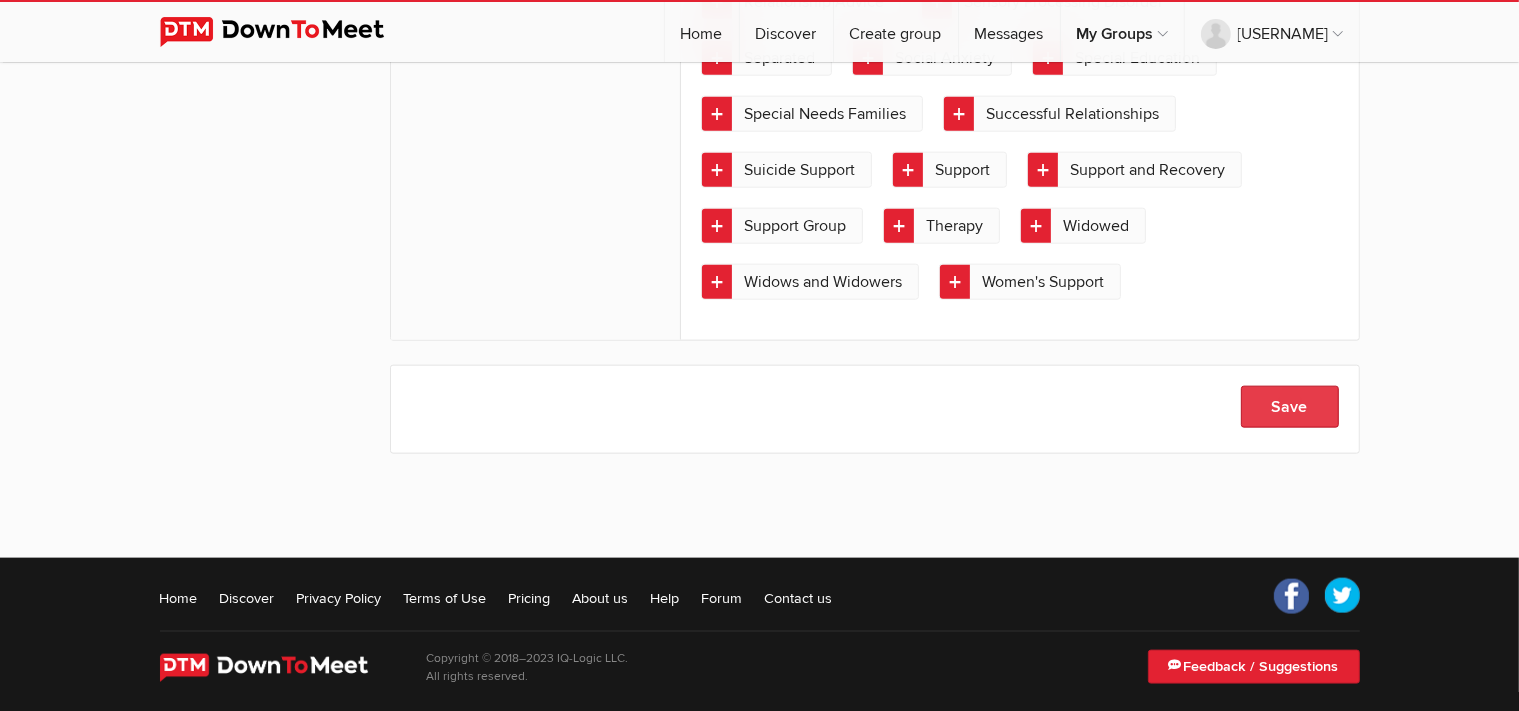 click on "Save" 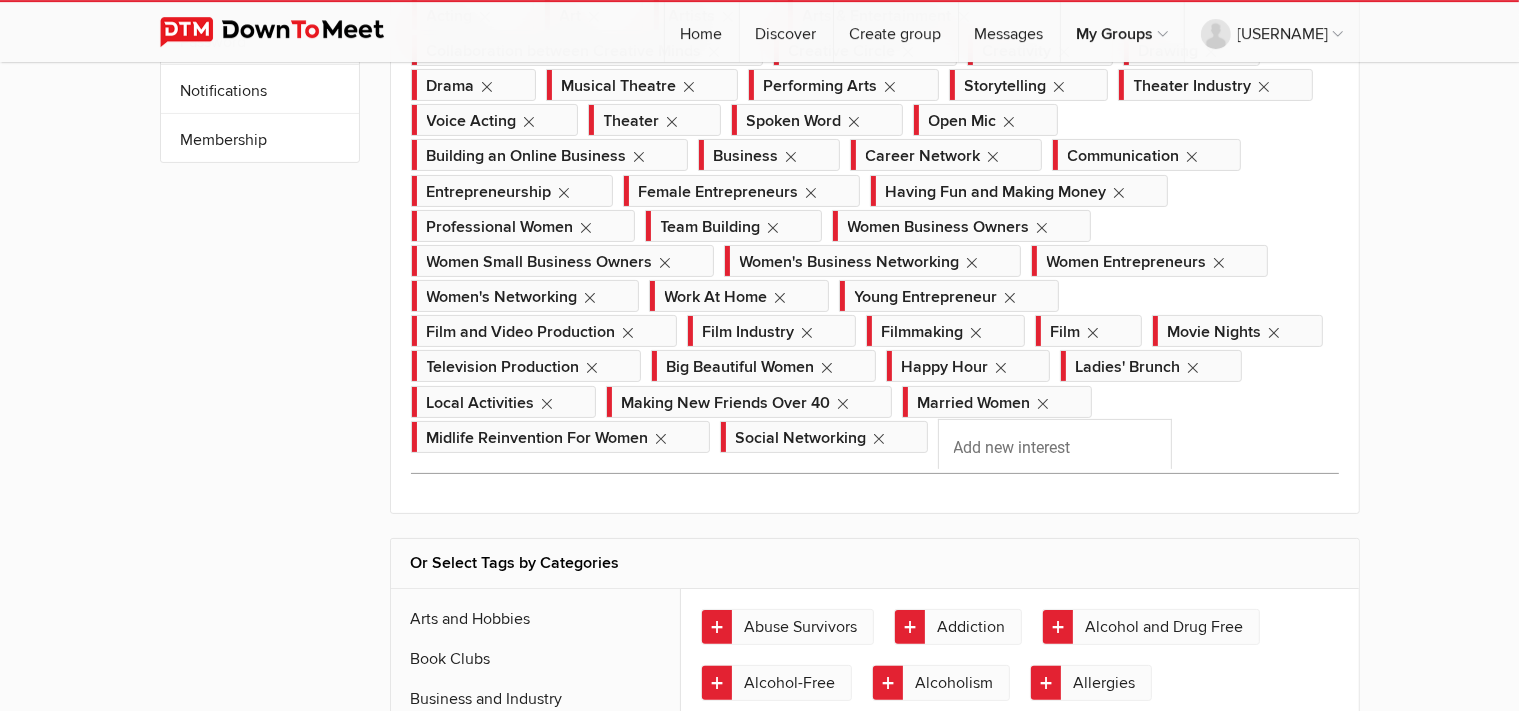 scroll, scrollTop: 0, scrollLeft: 0, axis: both 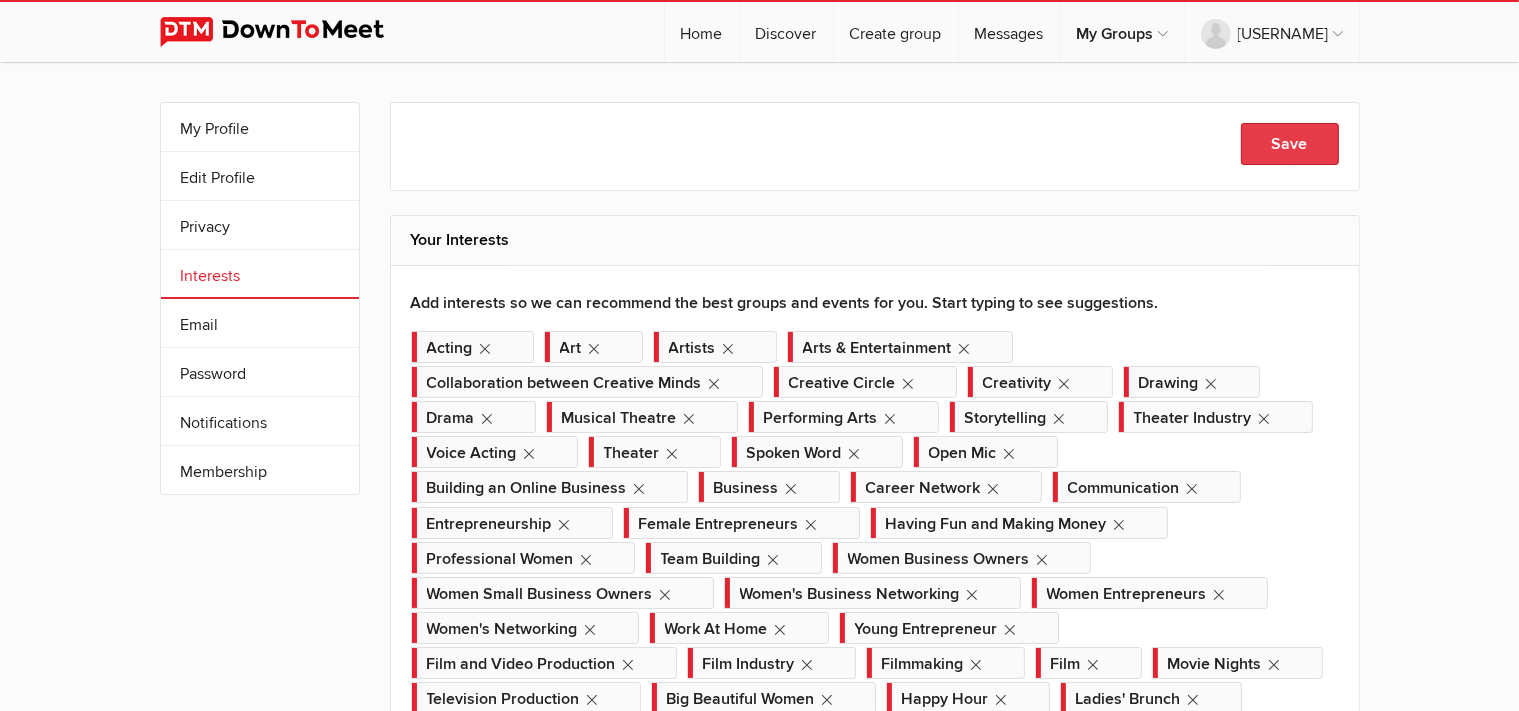 click on "Save" 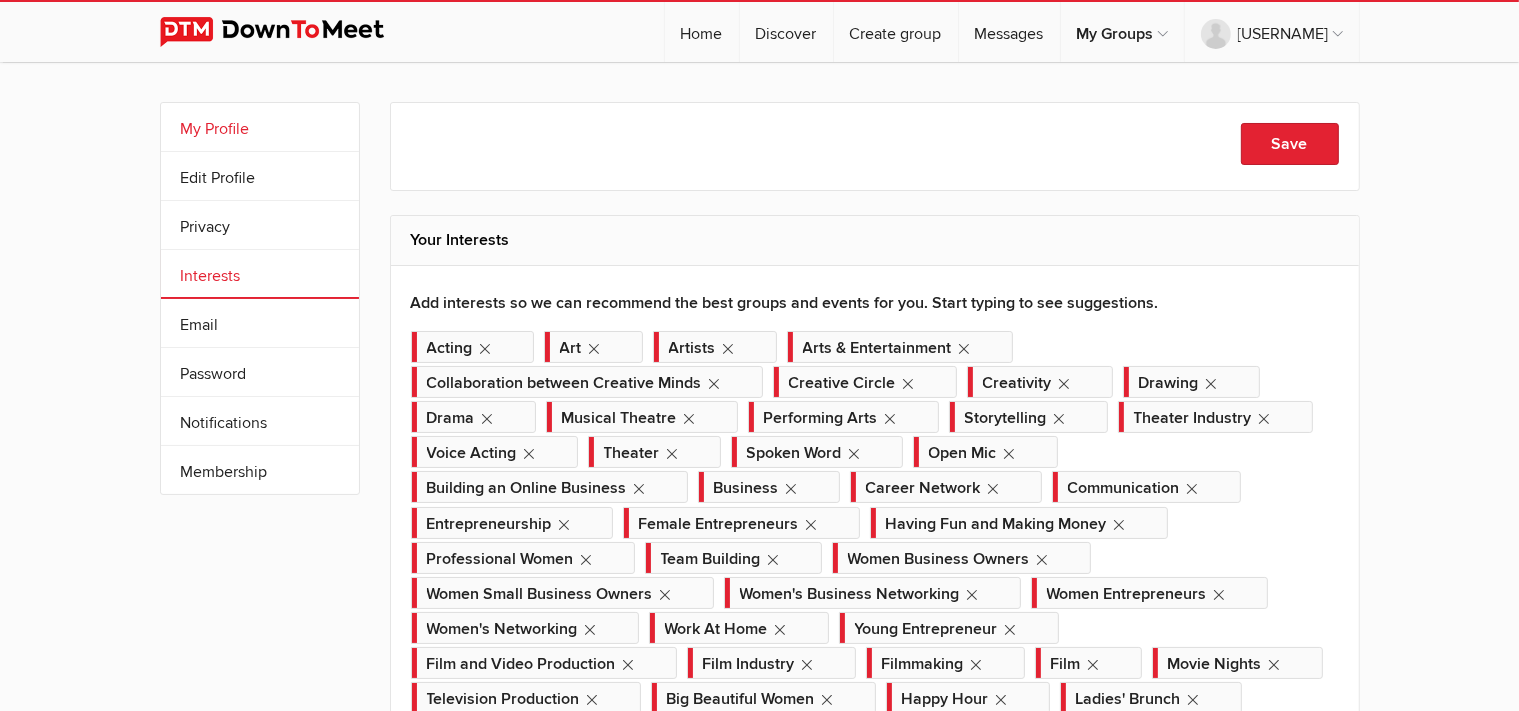 click on "My Profile" 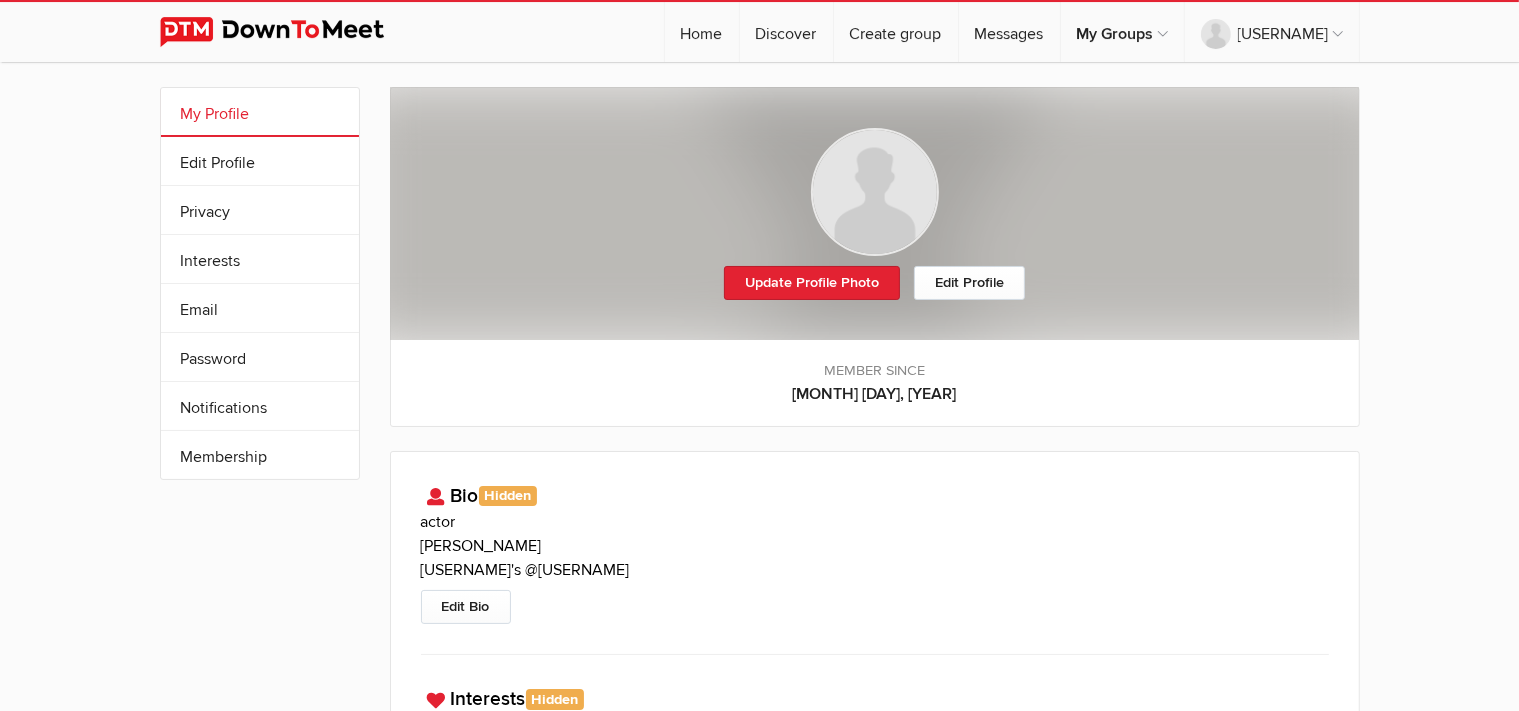 scroll, scrollTop: 0, scrollLeft: 0, axis: both 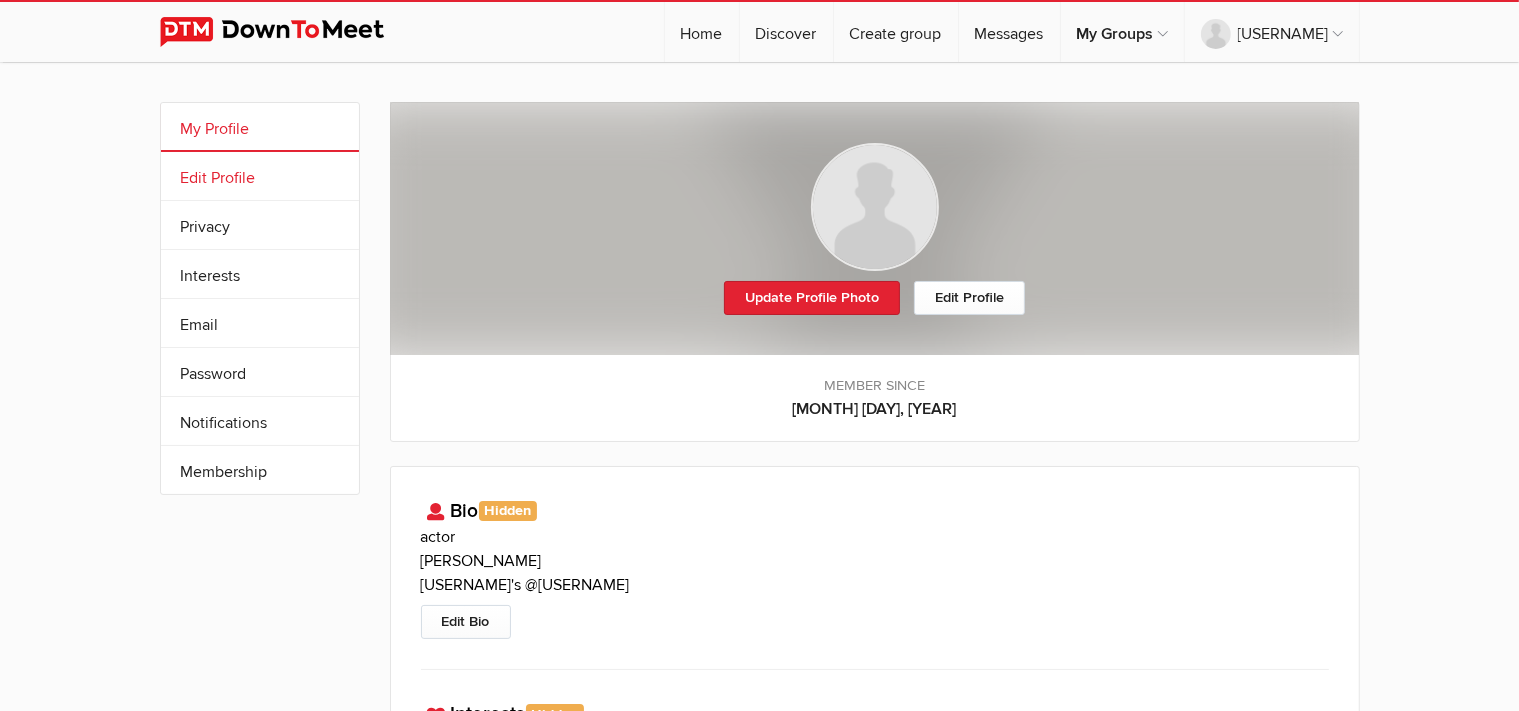 click on "Edit Profile" 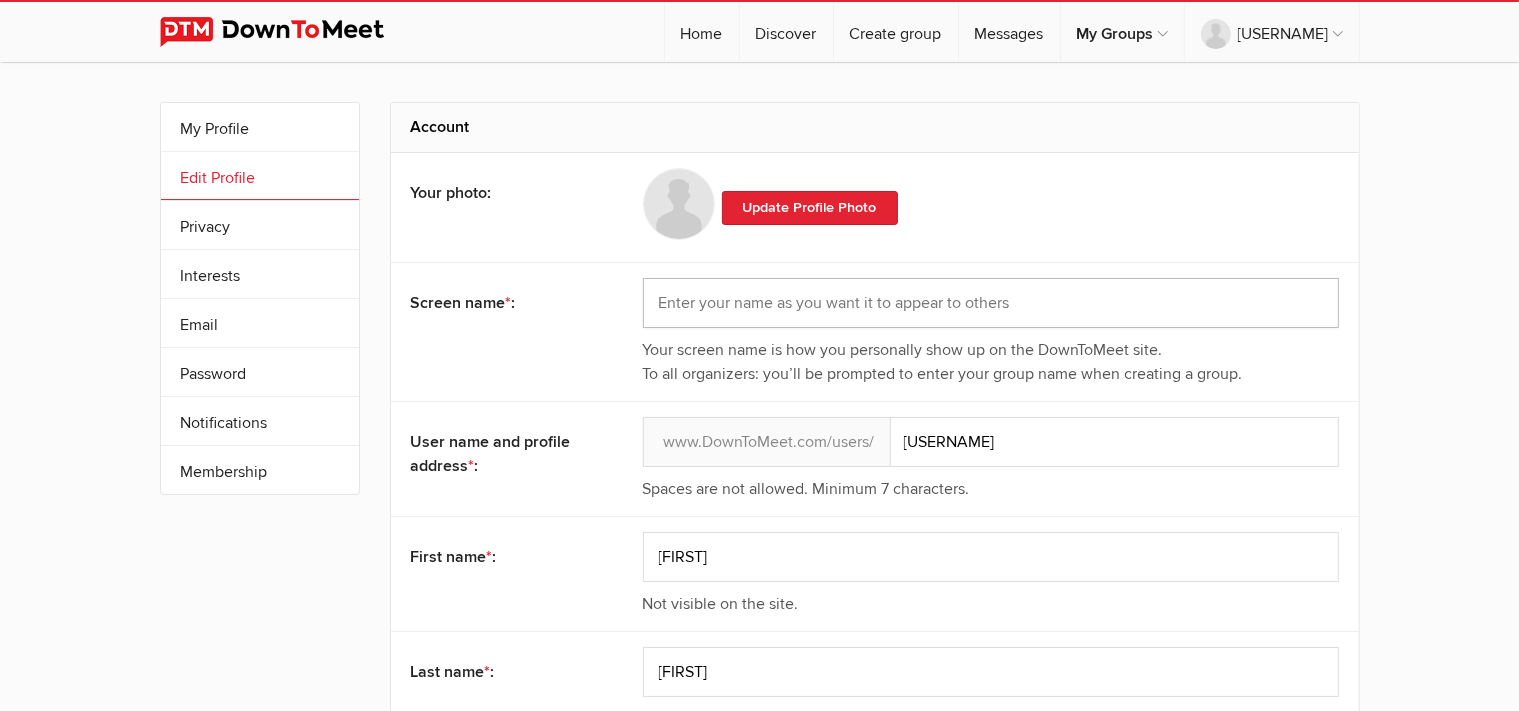 click 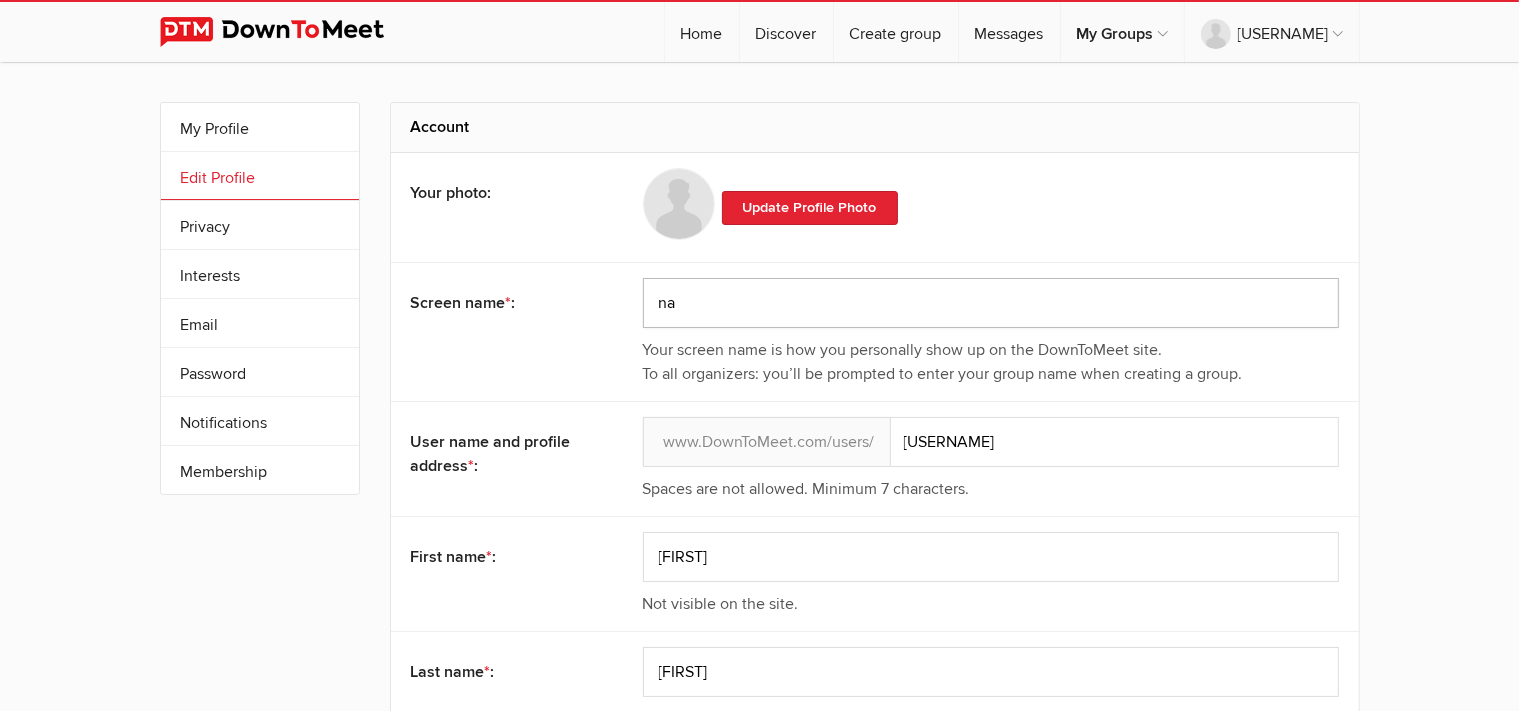 type on "n" 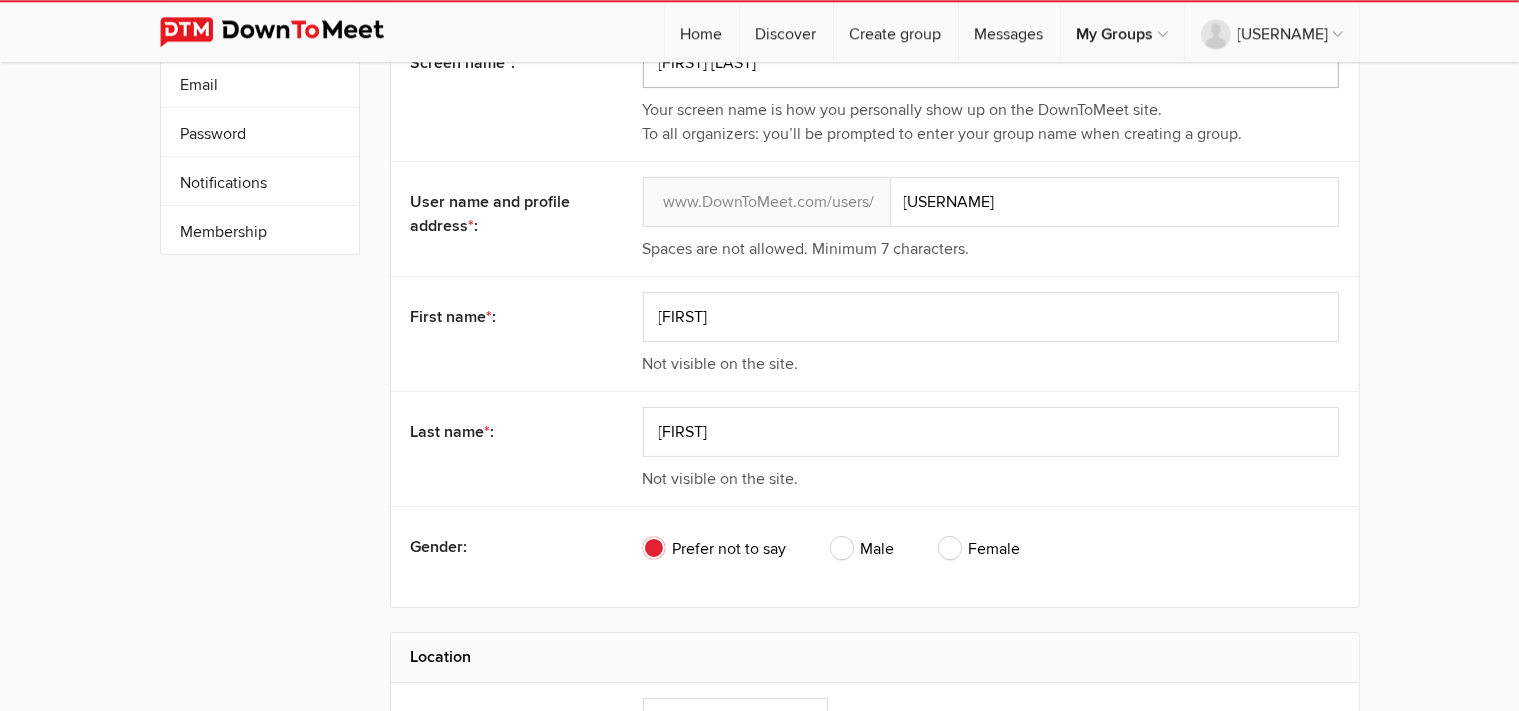 scroll, scrollTop: 308, scrollLeft: 0, axis: vertical 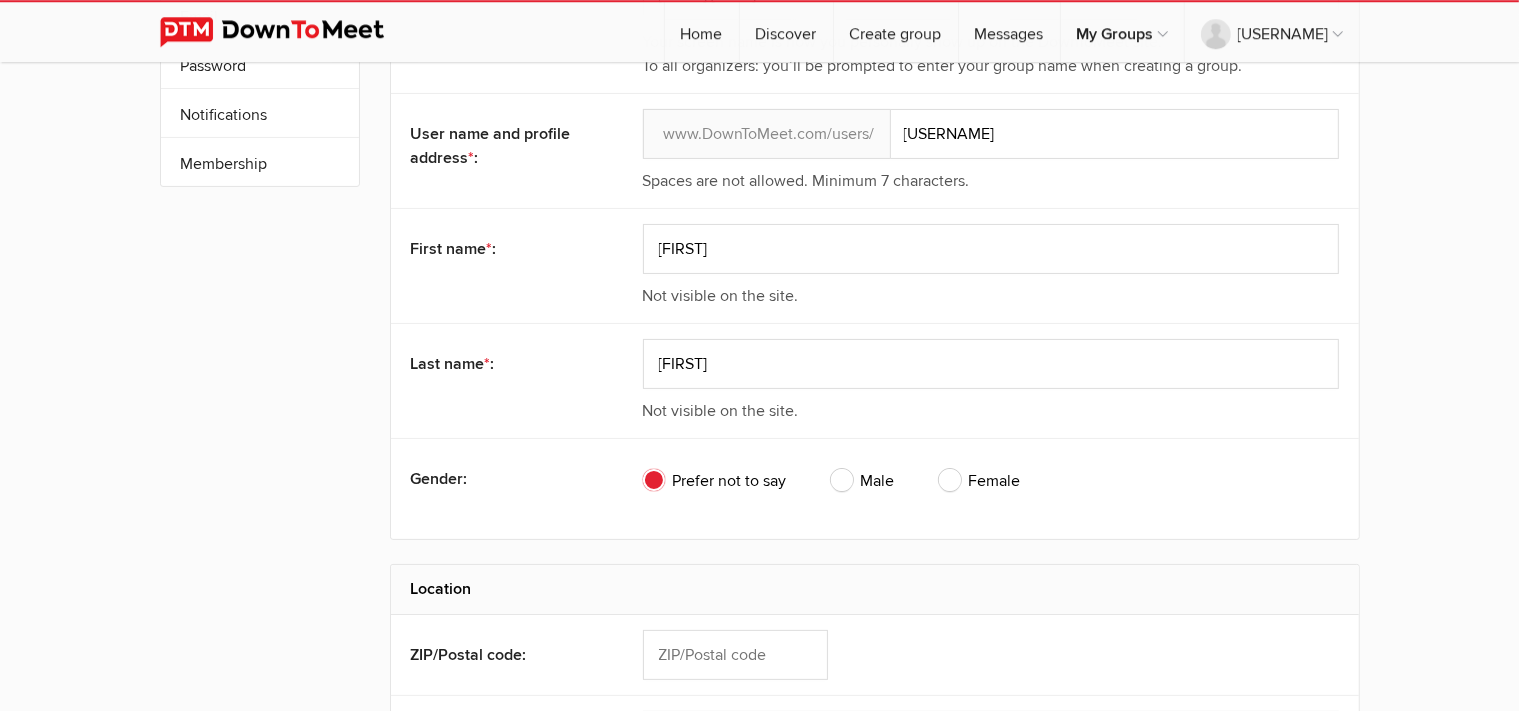 type on "[FIRST] [LAST]" 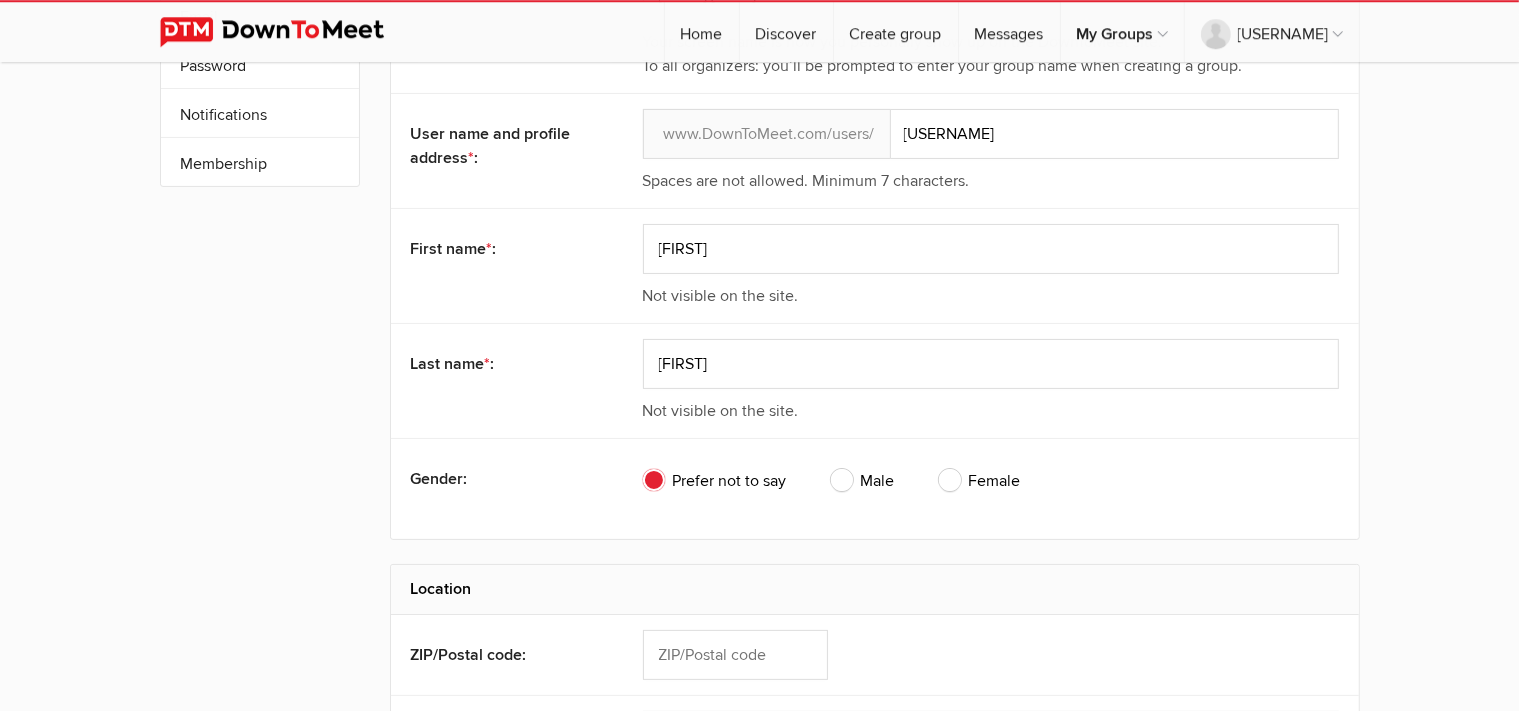 click on "Female" 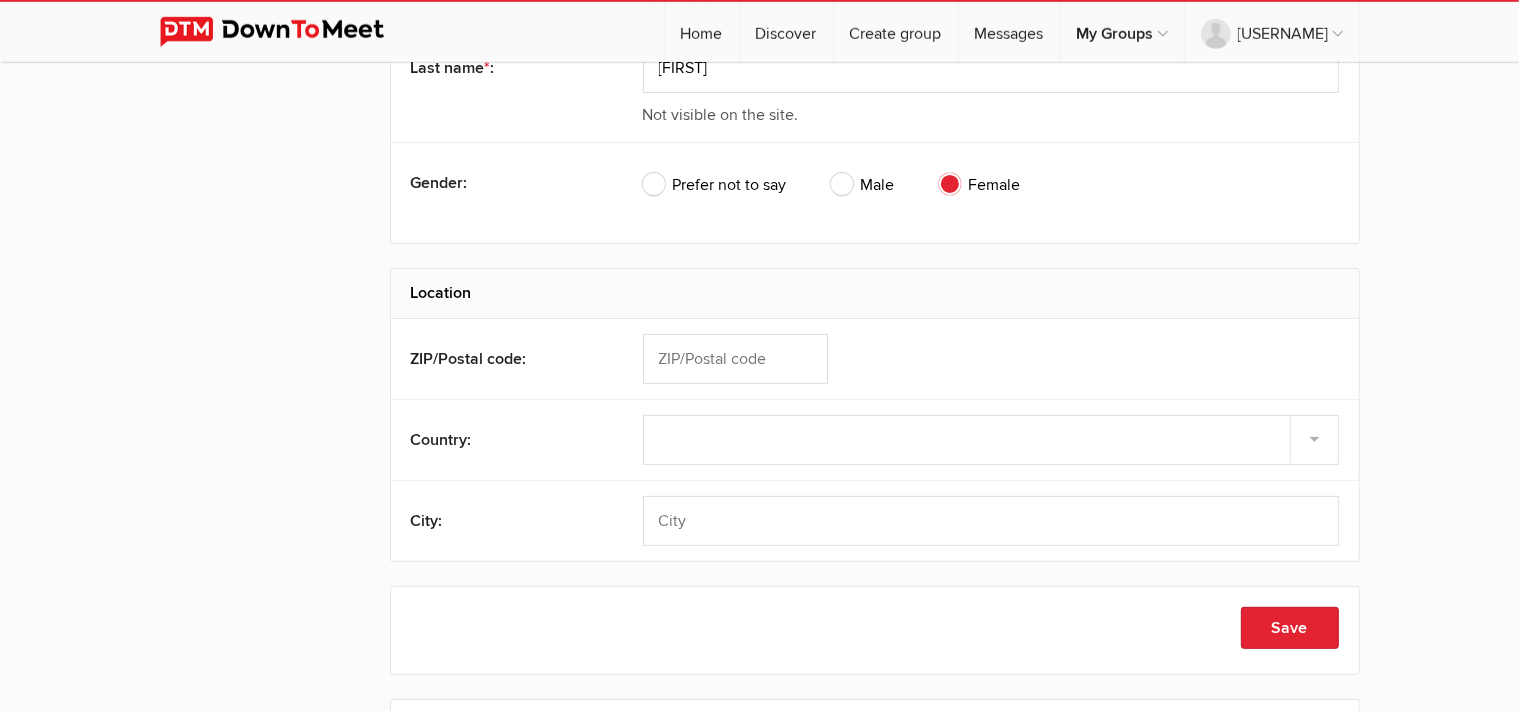 scroll, scrollTop: 605, scrollLeft: 0, axis: vertical 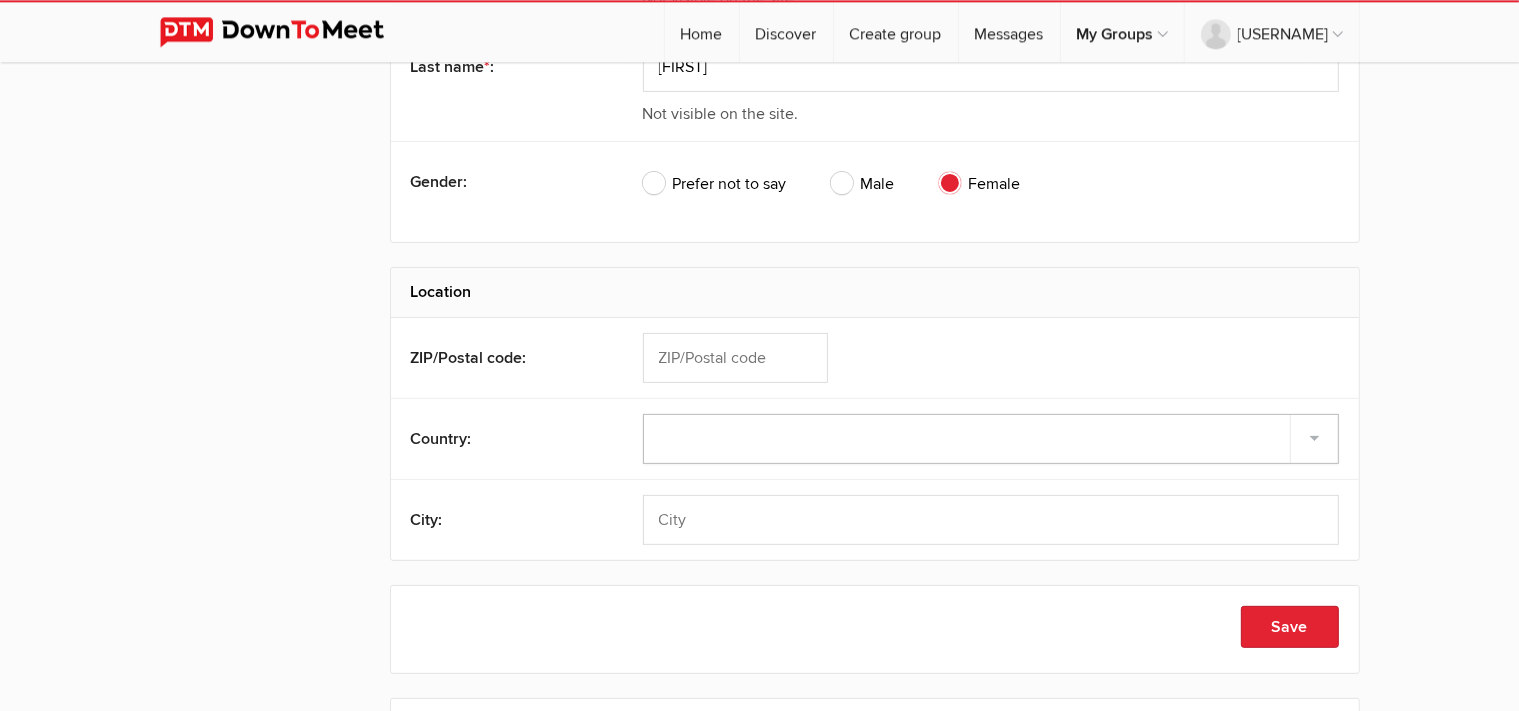 select on "United Kingdom" 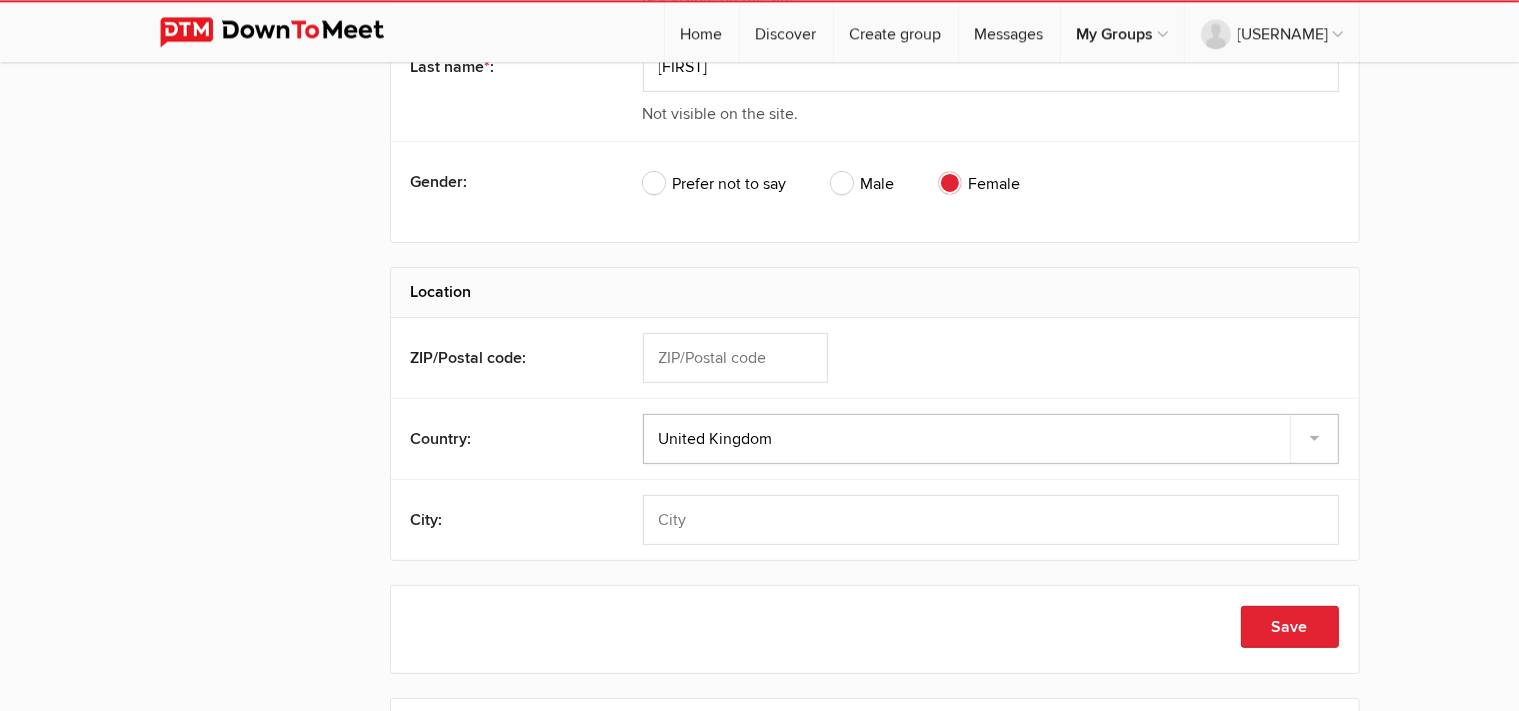click on "United Kingdom" 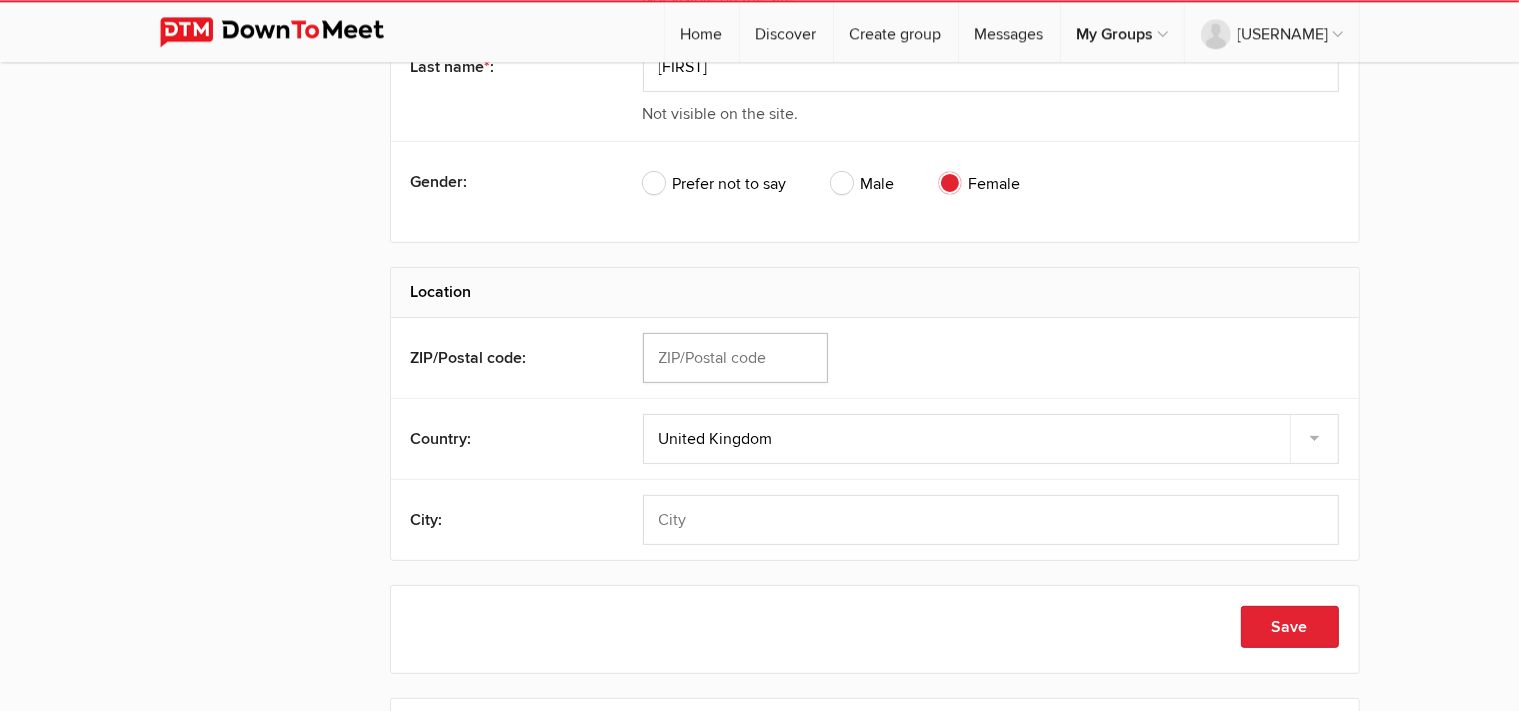 click 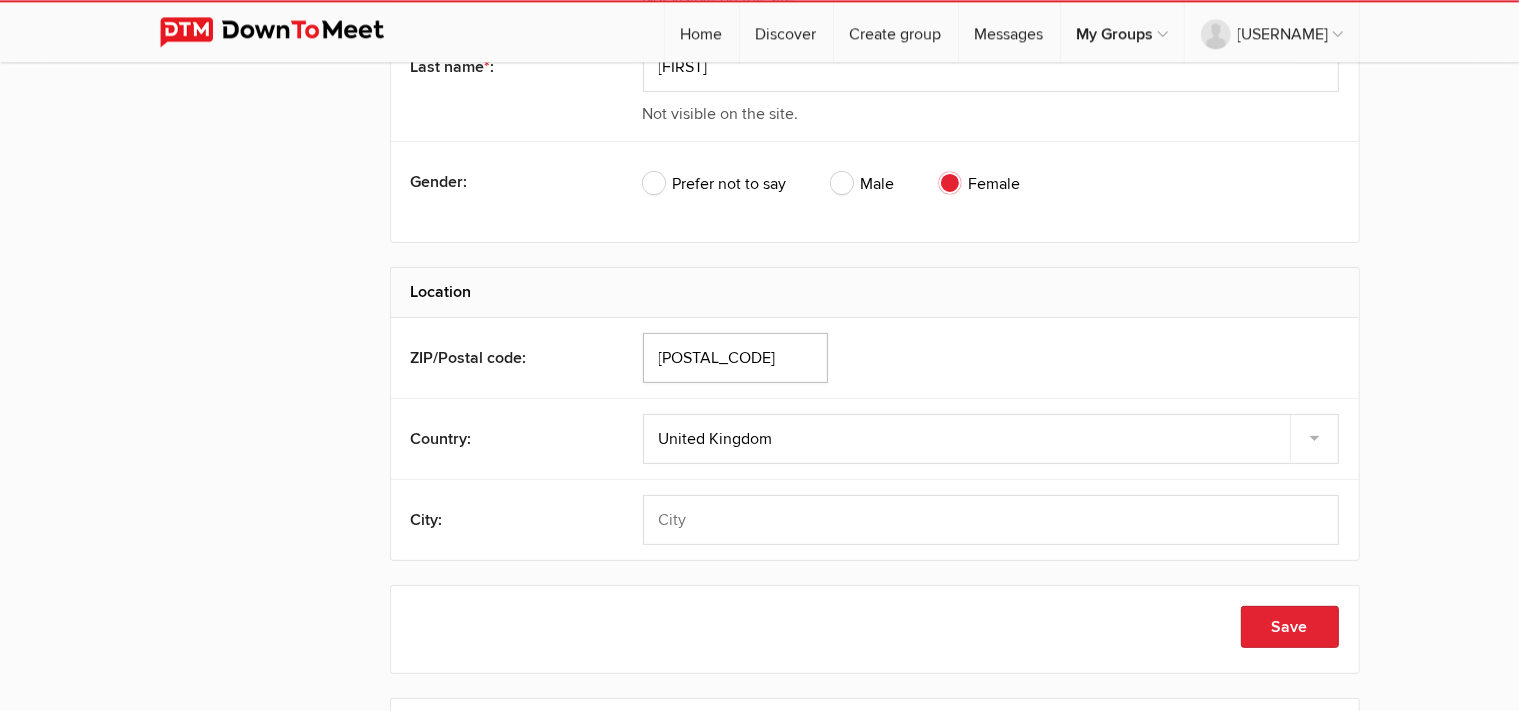 type on "[POSTAL_CODE]" 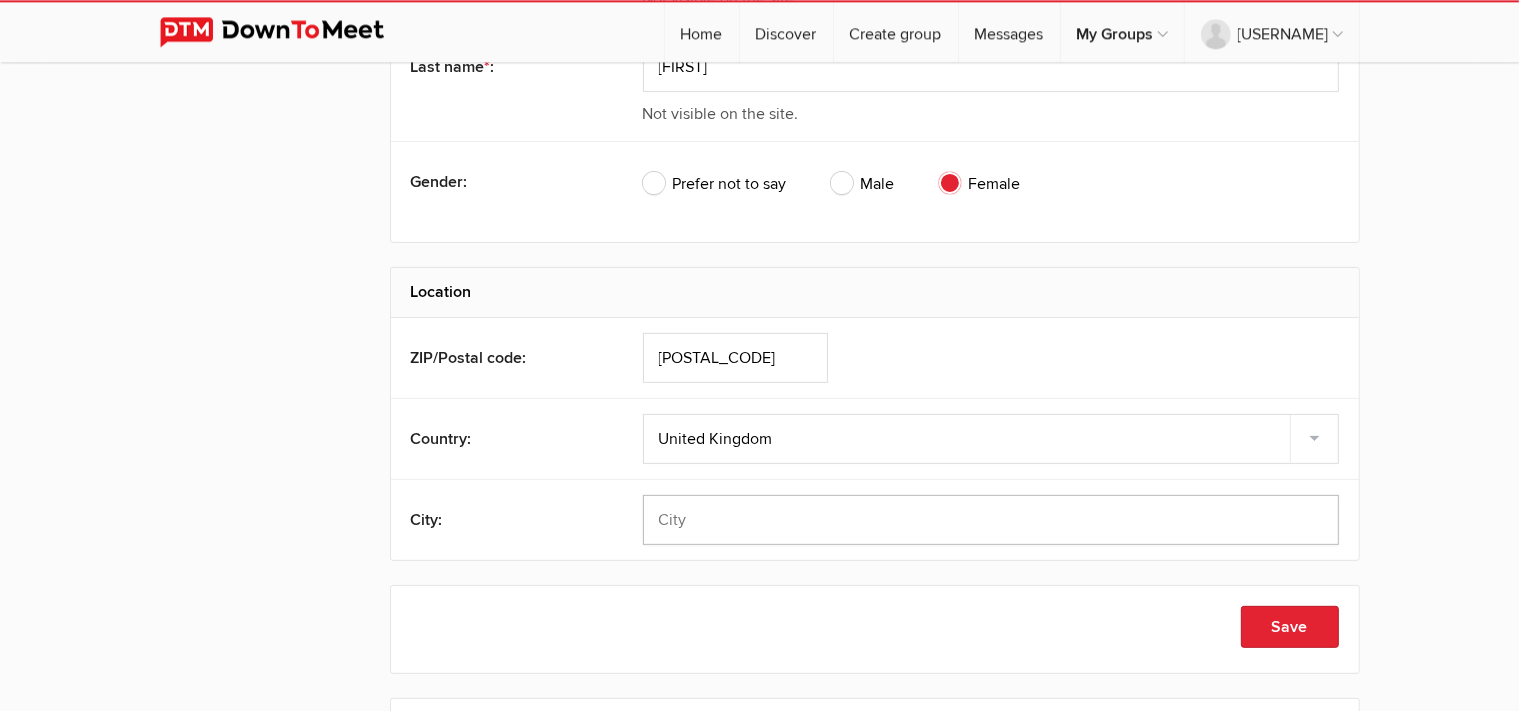 click 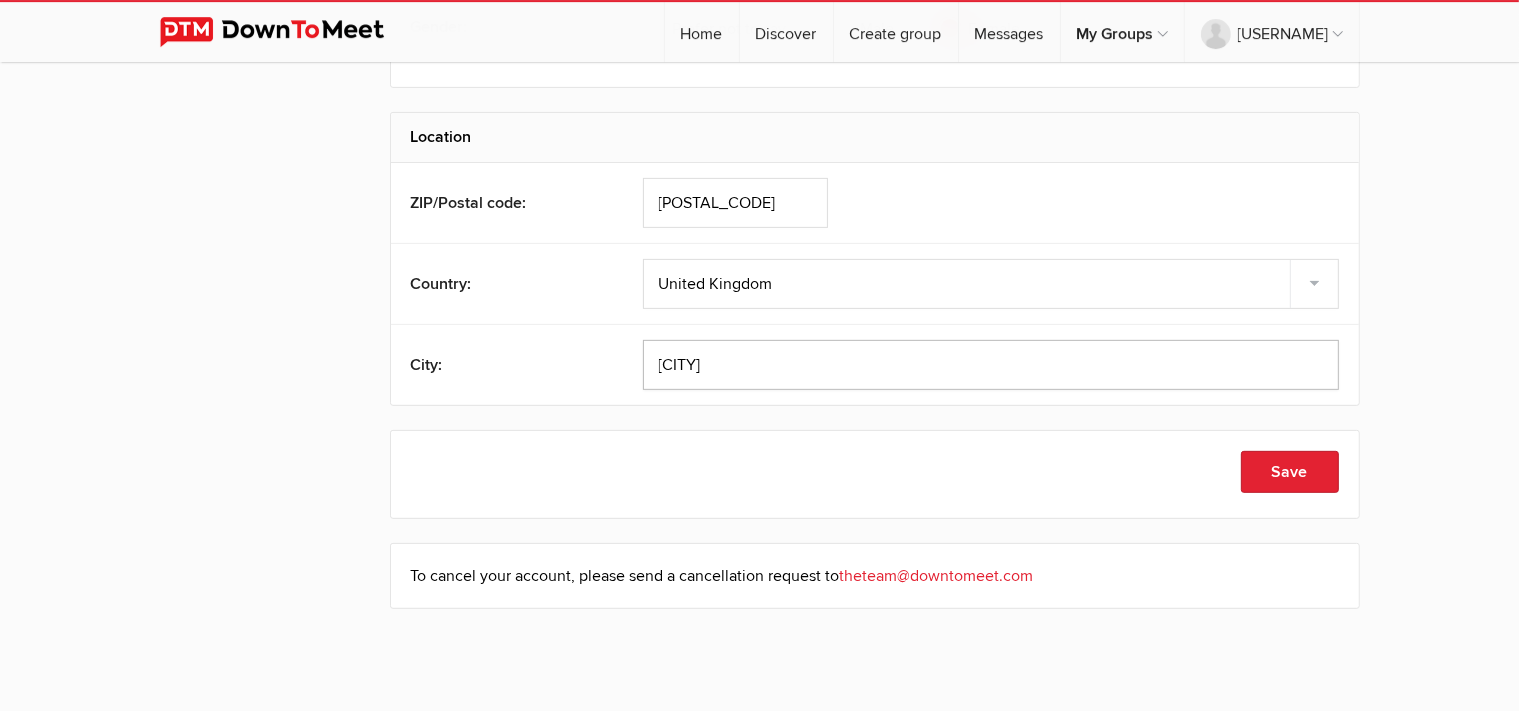 scroll, scrollTop: 762, scrollLeft: 0, axis: vertical 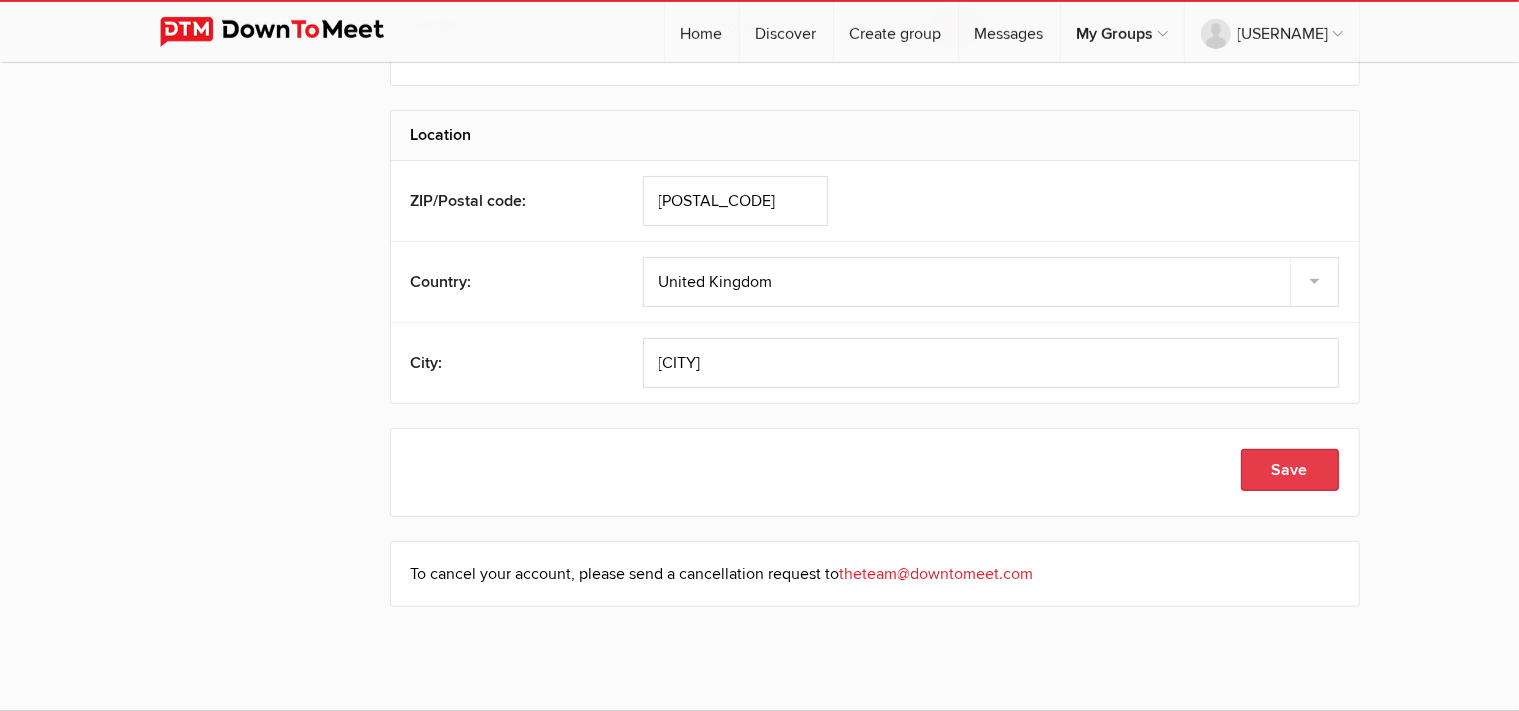 click on "Save" 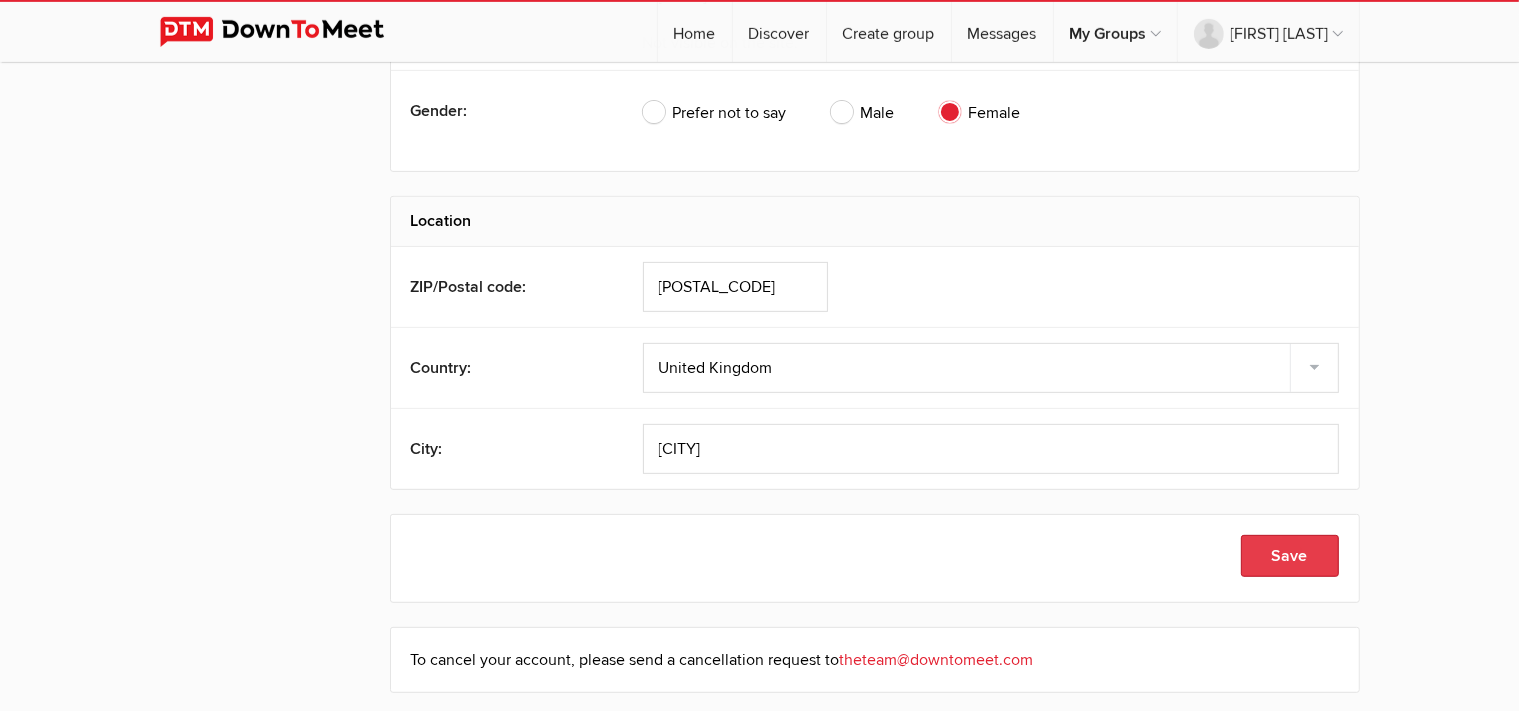 type on "[CITY]" 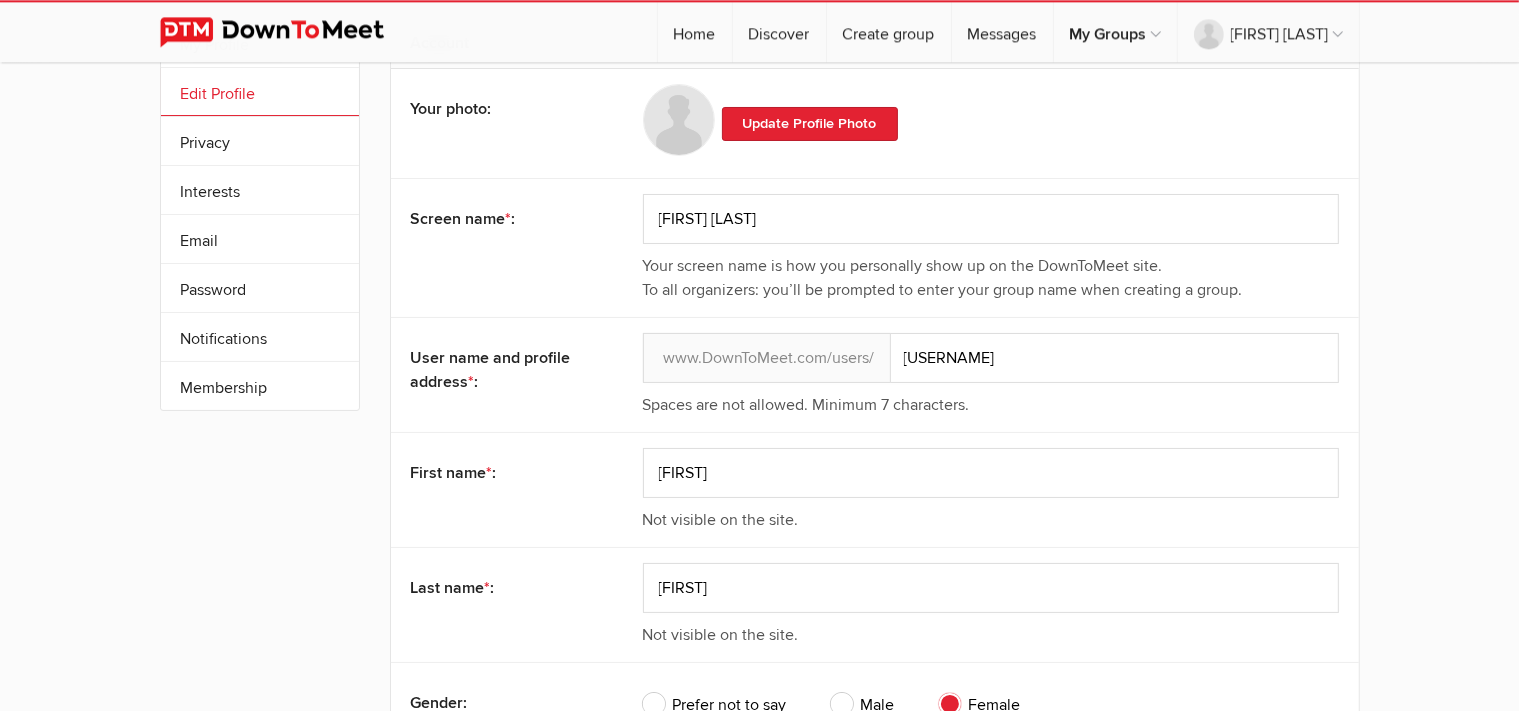 scroll, scrollTop: 0, scrollLeft: 0, axis: both 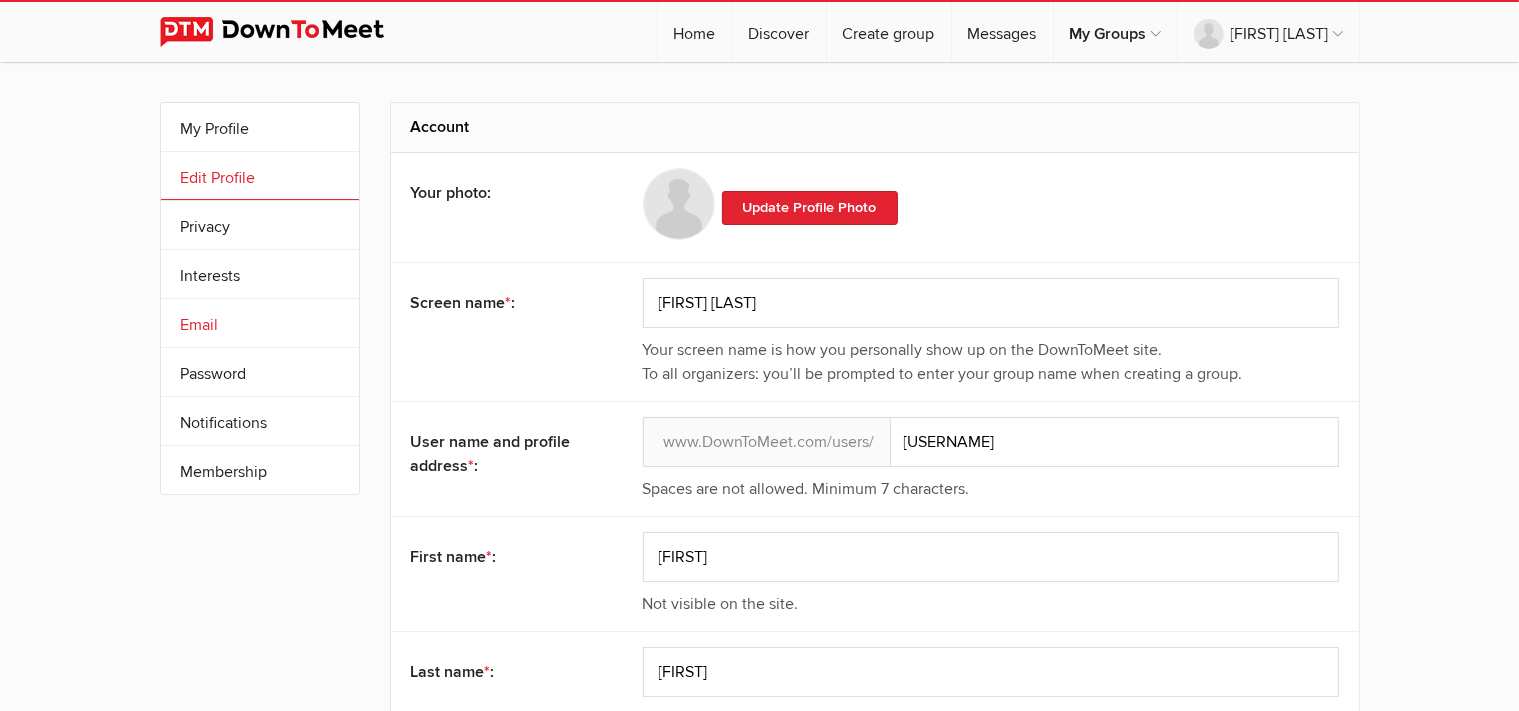 click on "Email" 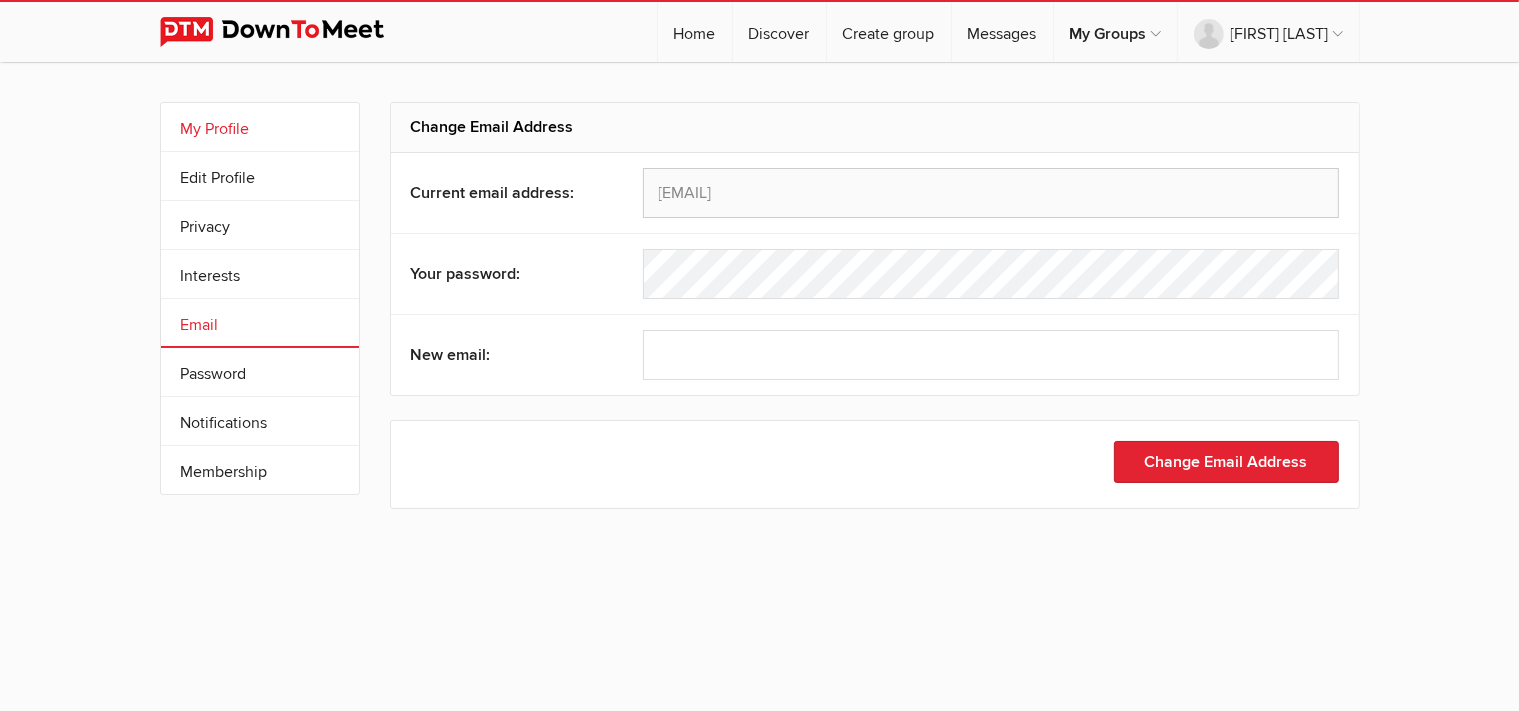 click on "My Profile" 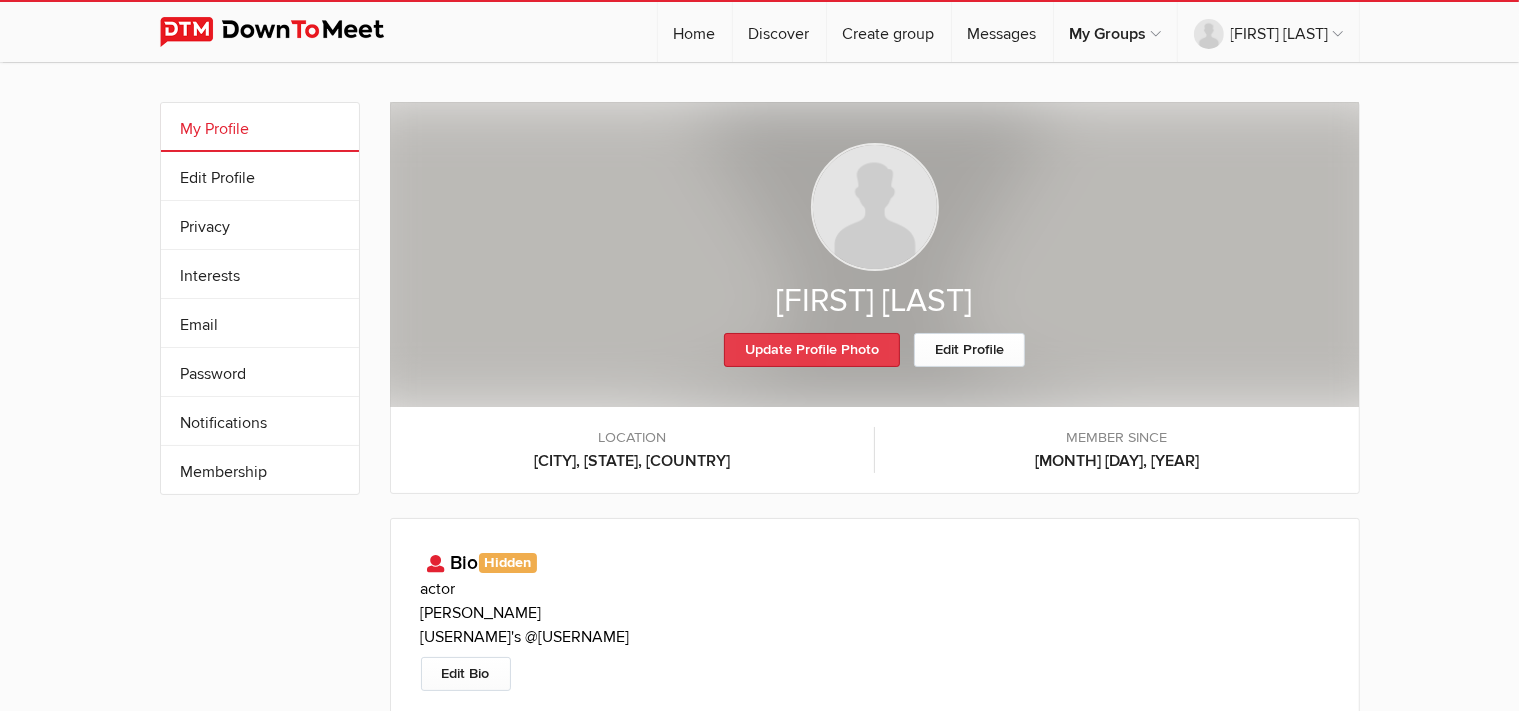 click on "Update Profile Photo" 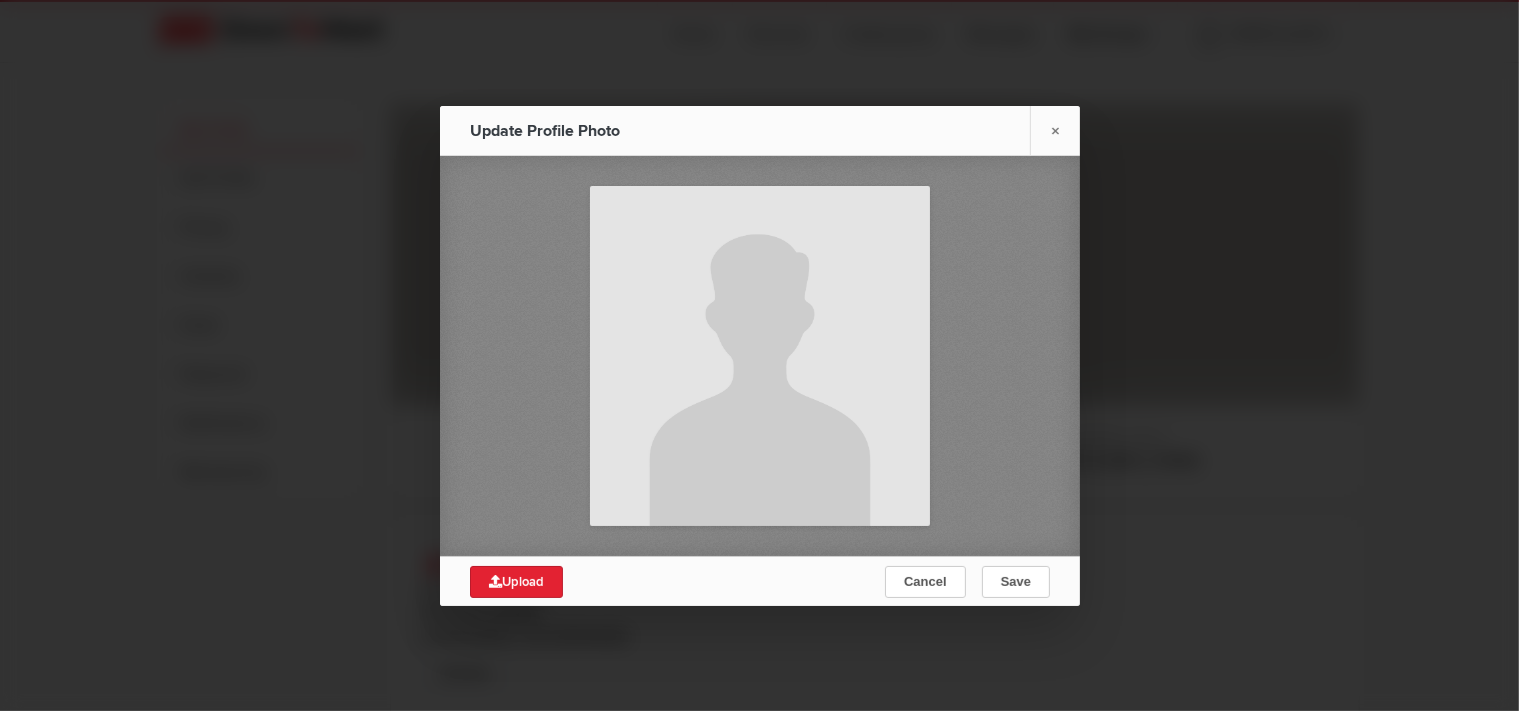 click on "Upload" 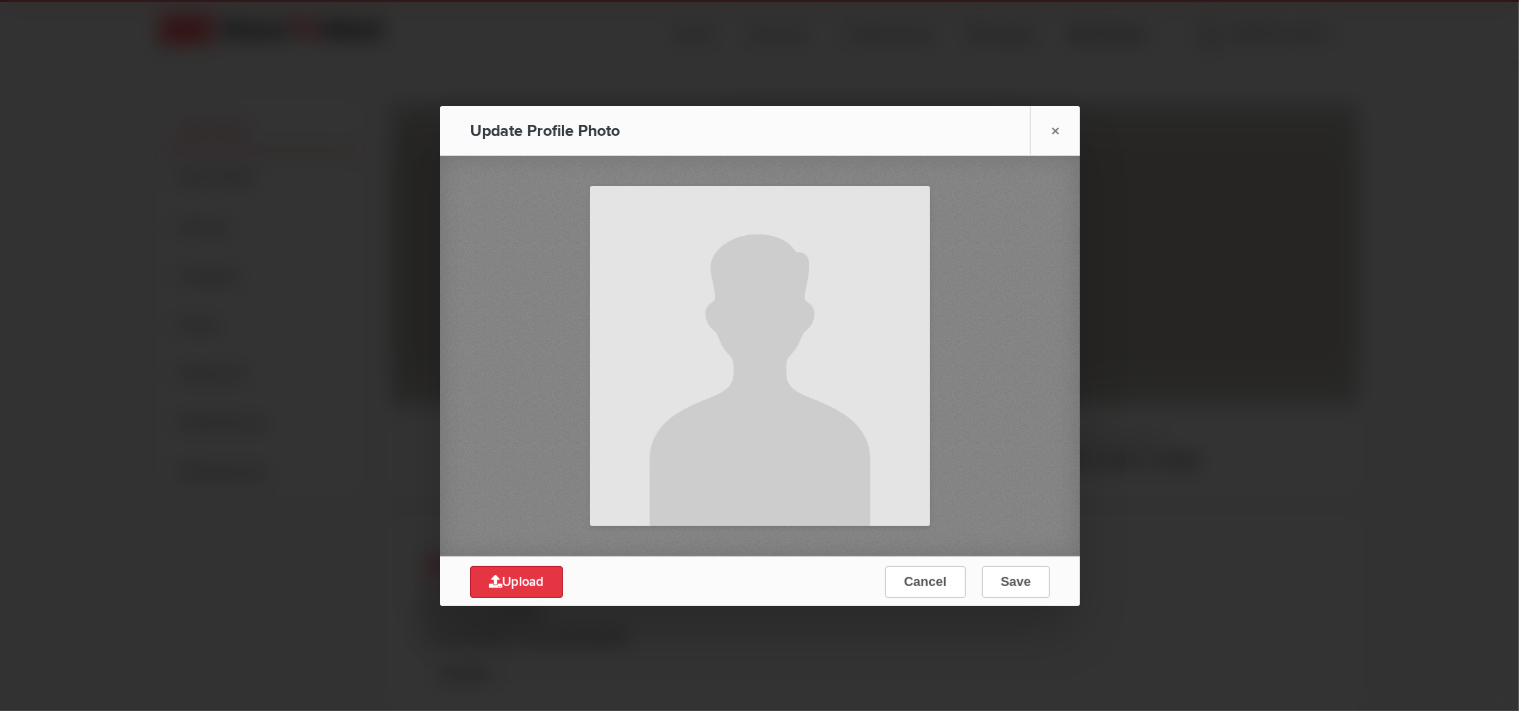 click on "Upload" at bounding box center [516, 582] 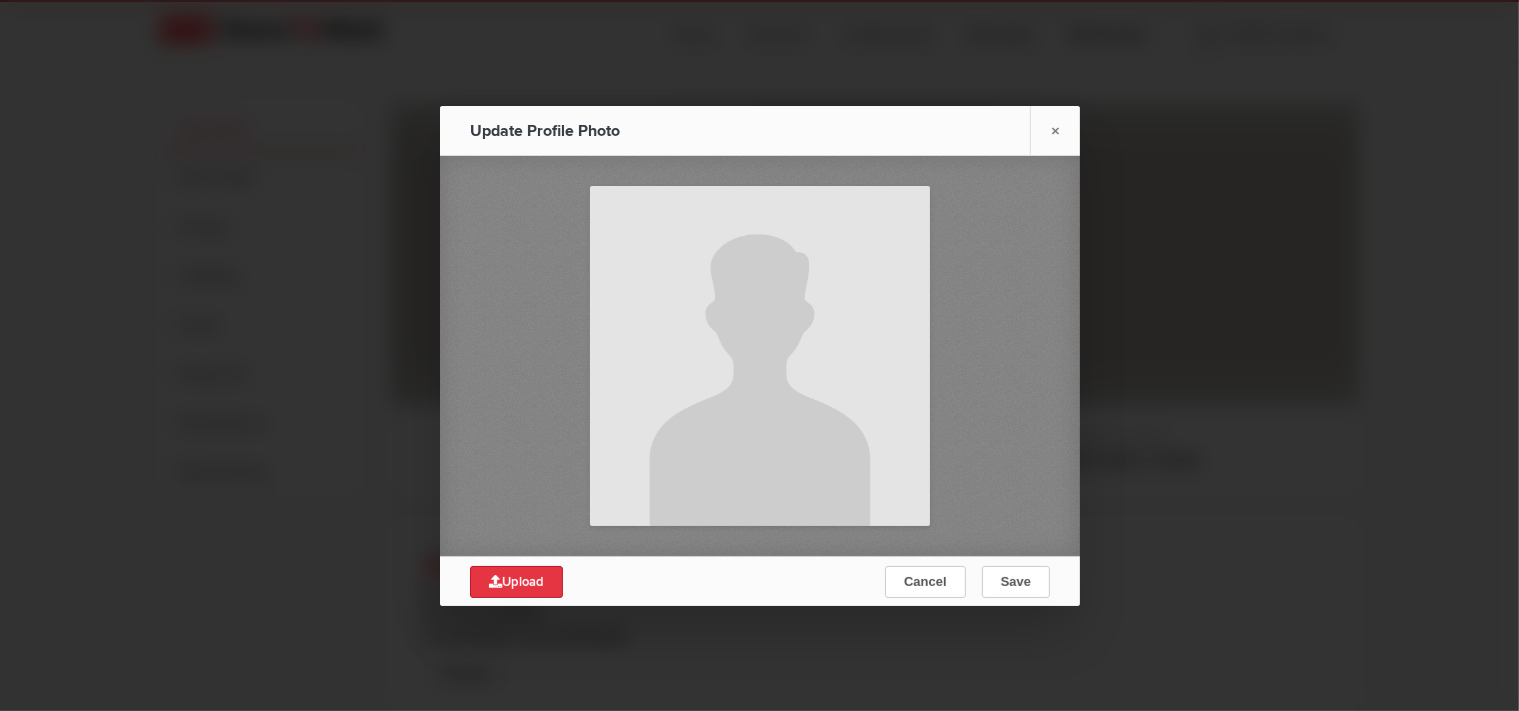 type on "C:\fakepath\SEI.jpg" 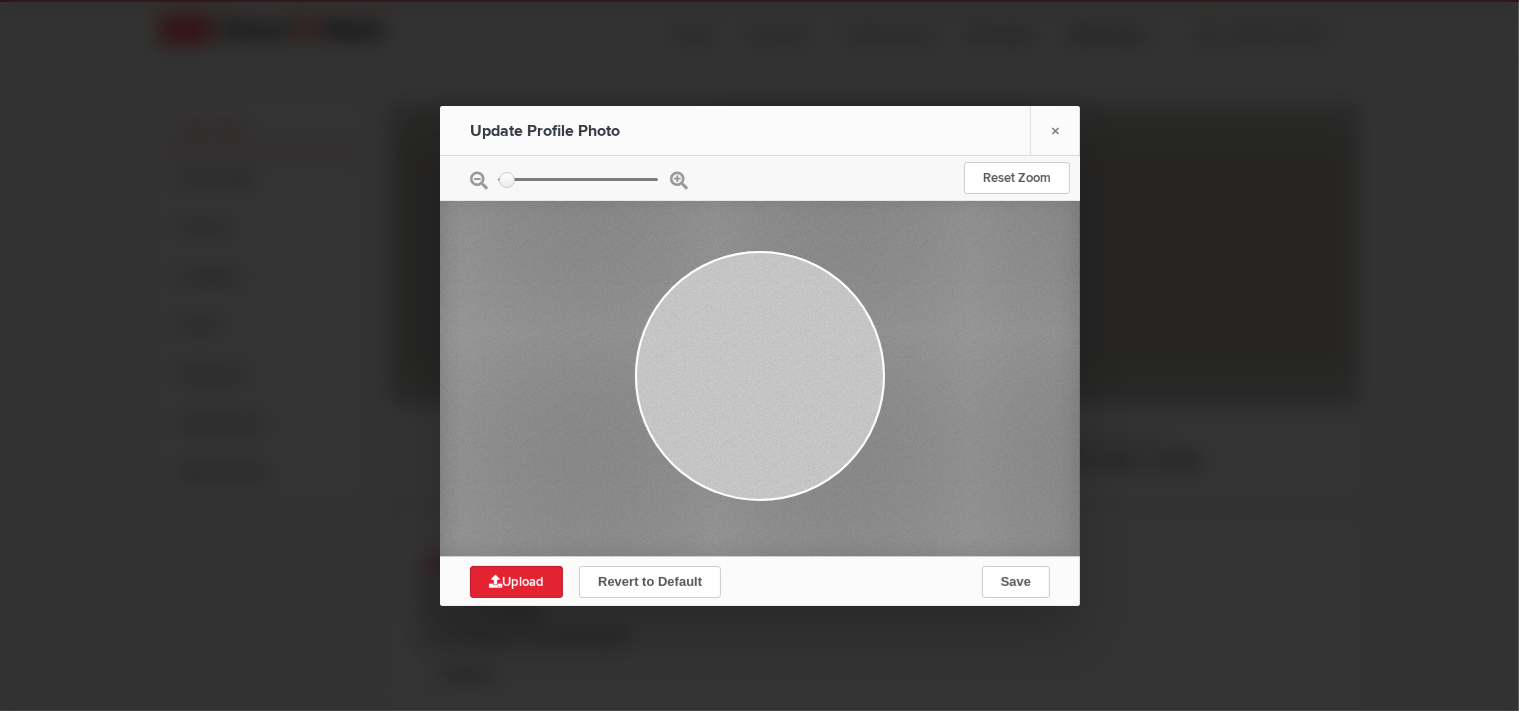 type on "0.6684" 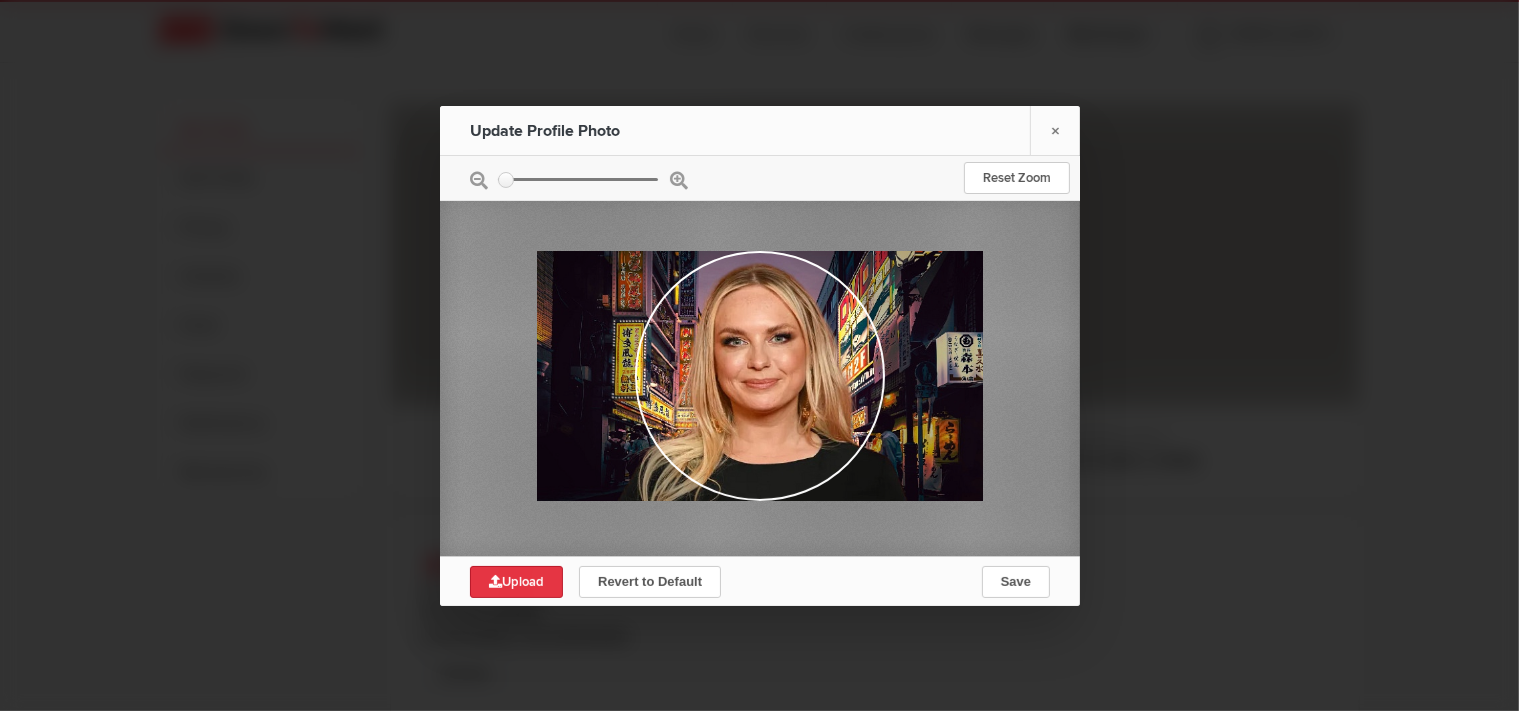 click on "Upload" at bounding box center [516, 582] 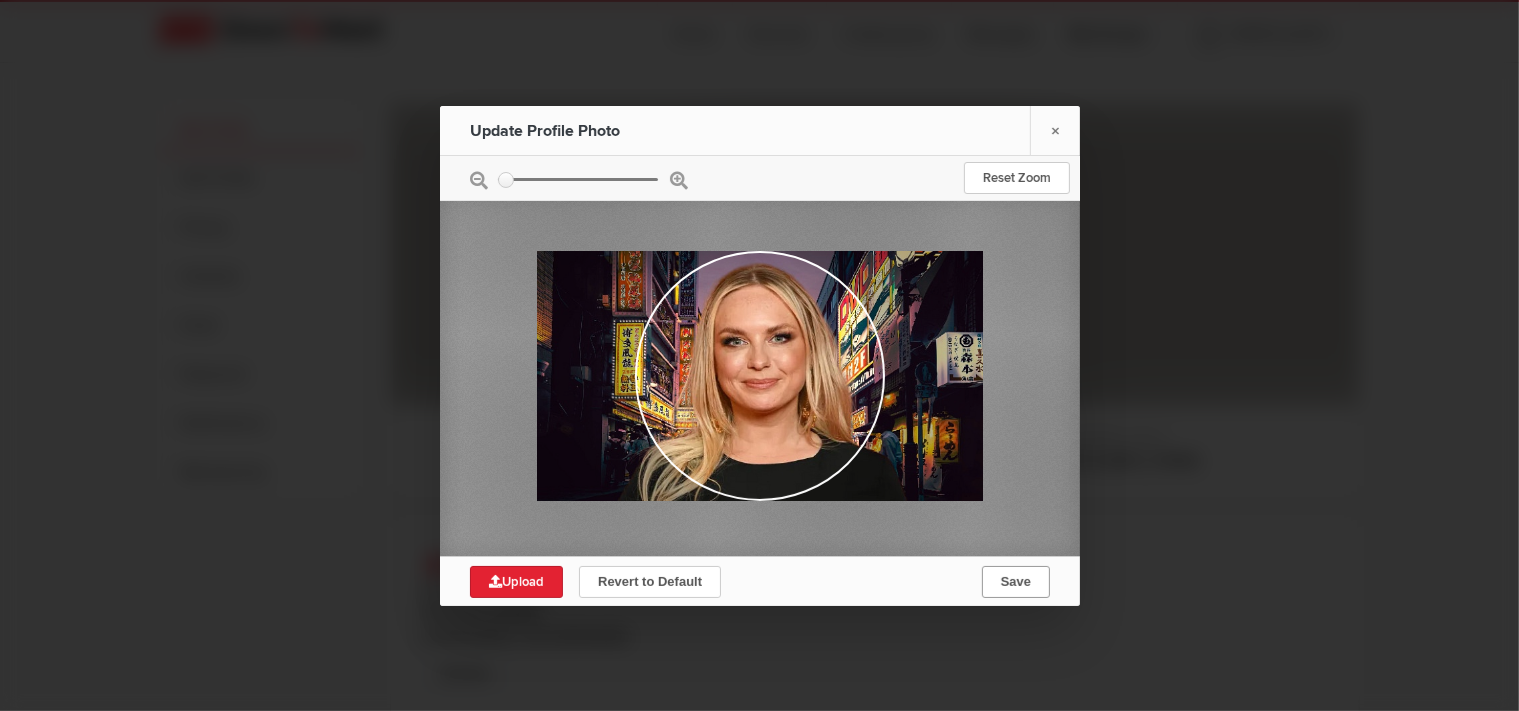 click on "Save" 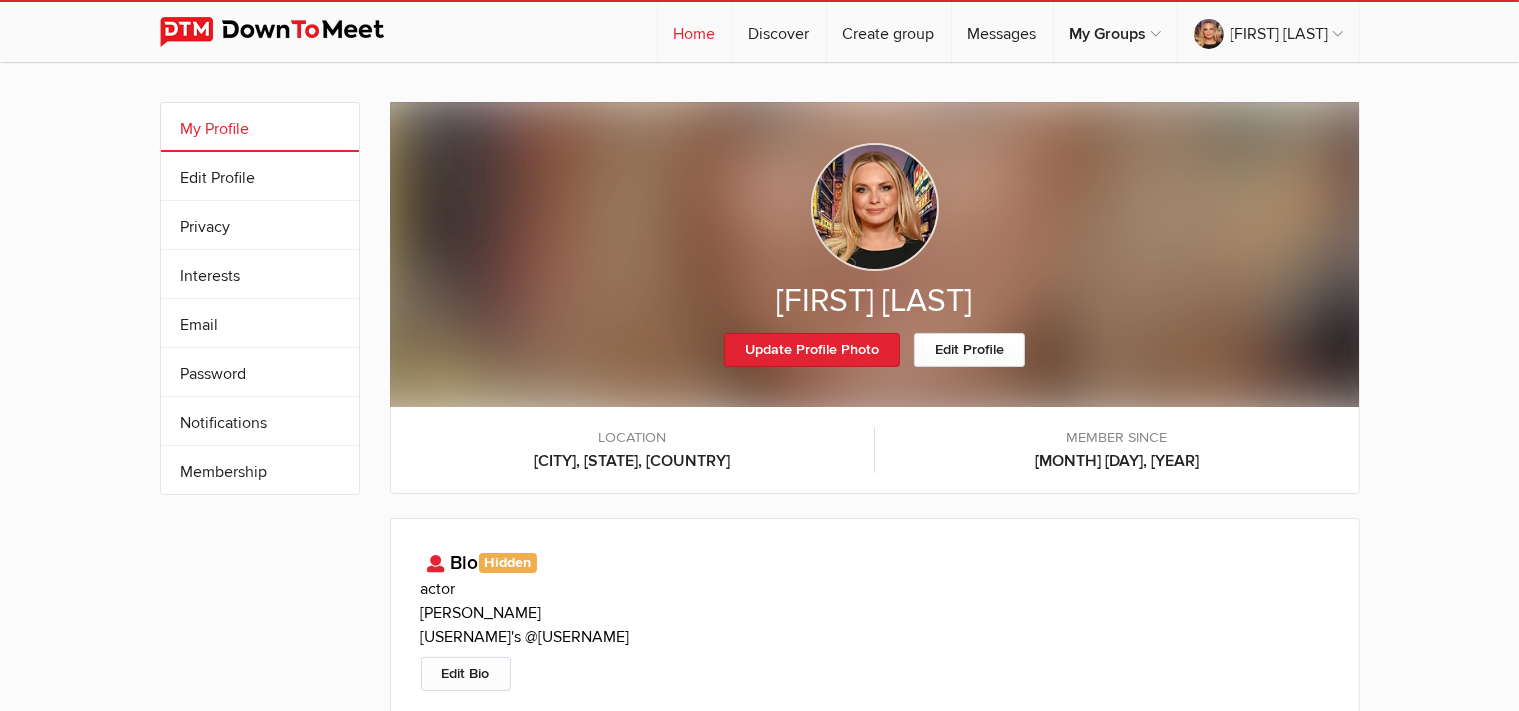 click on "Home" 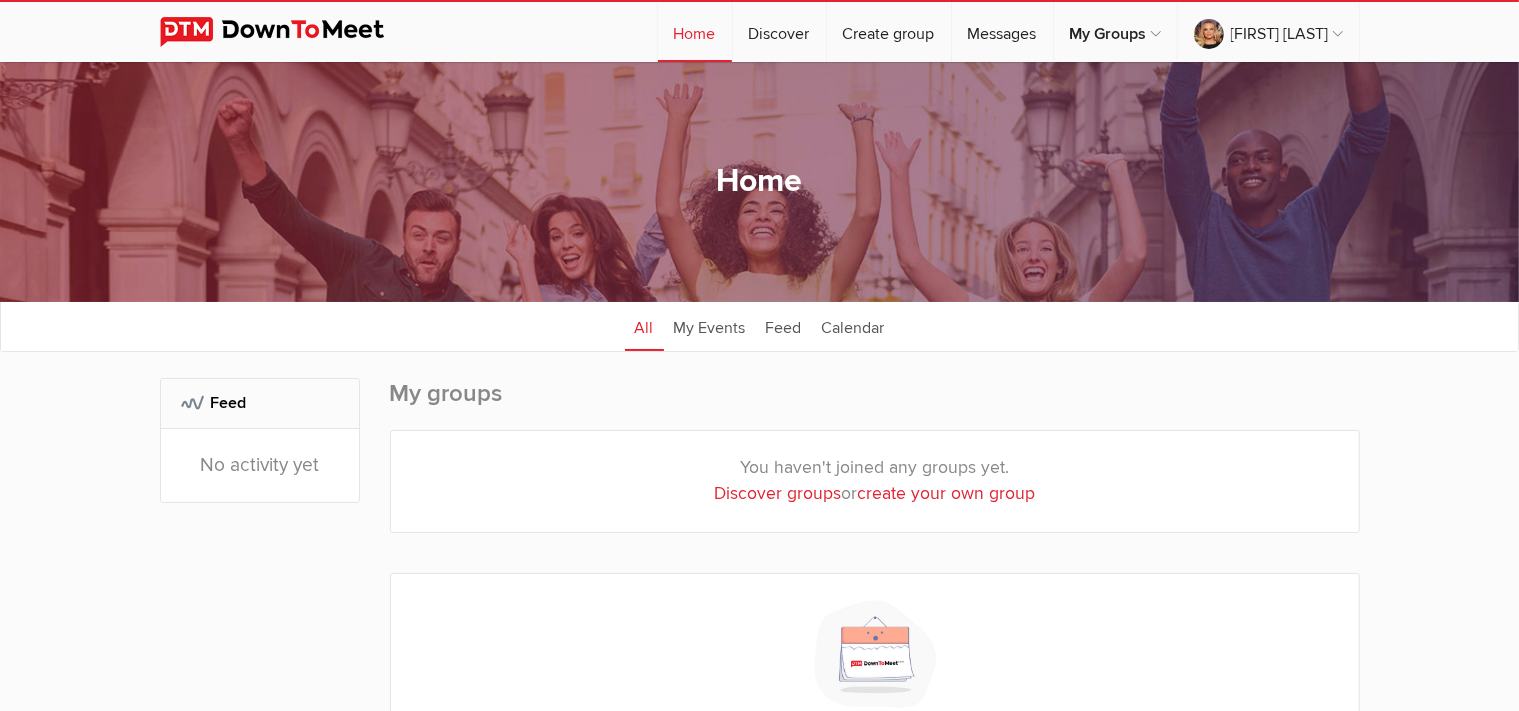 click on "Discover groups" 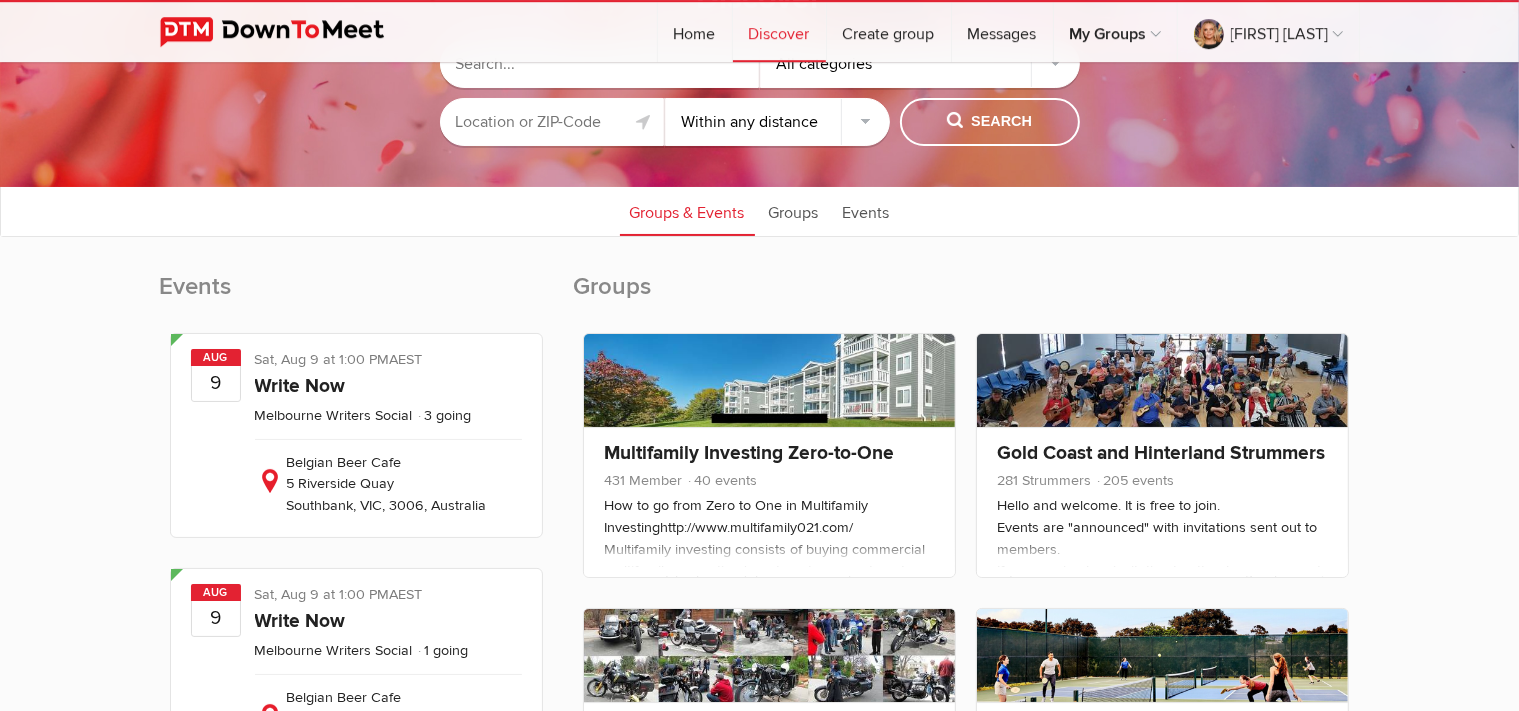scroll, scrollTop: 0, scrollLeft: 0, axis: both 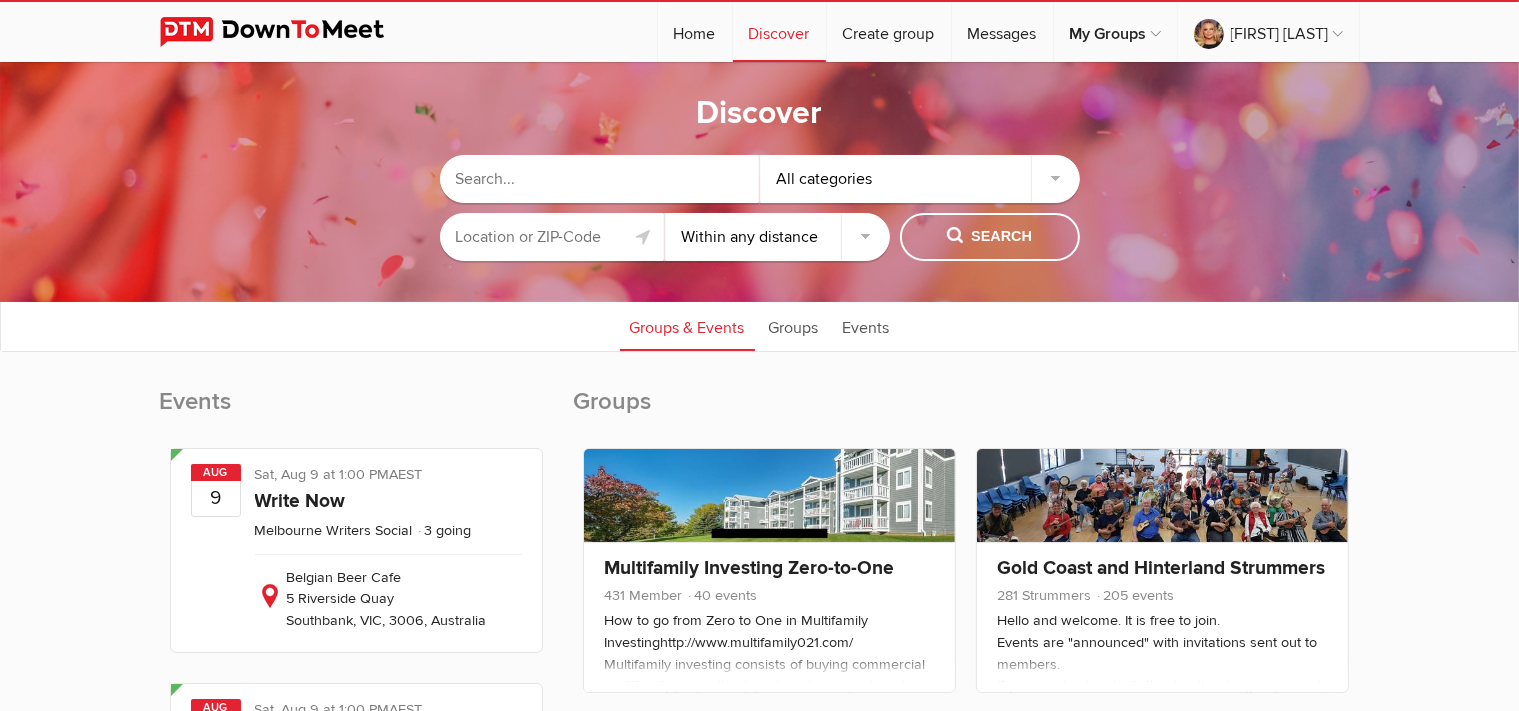 click 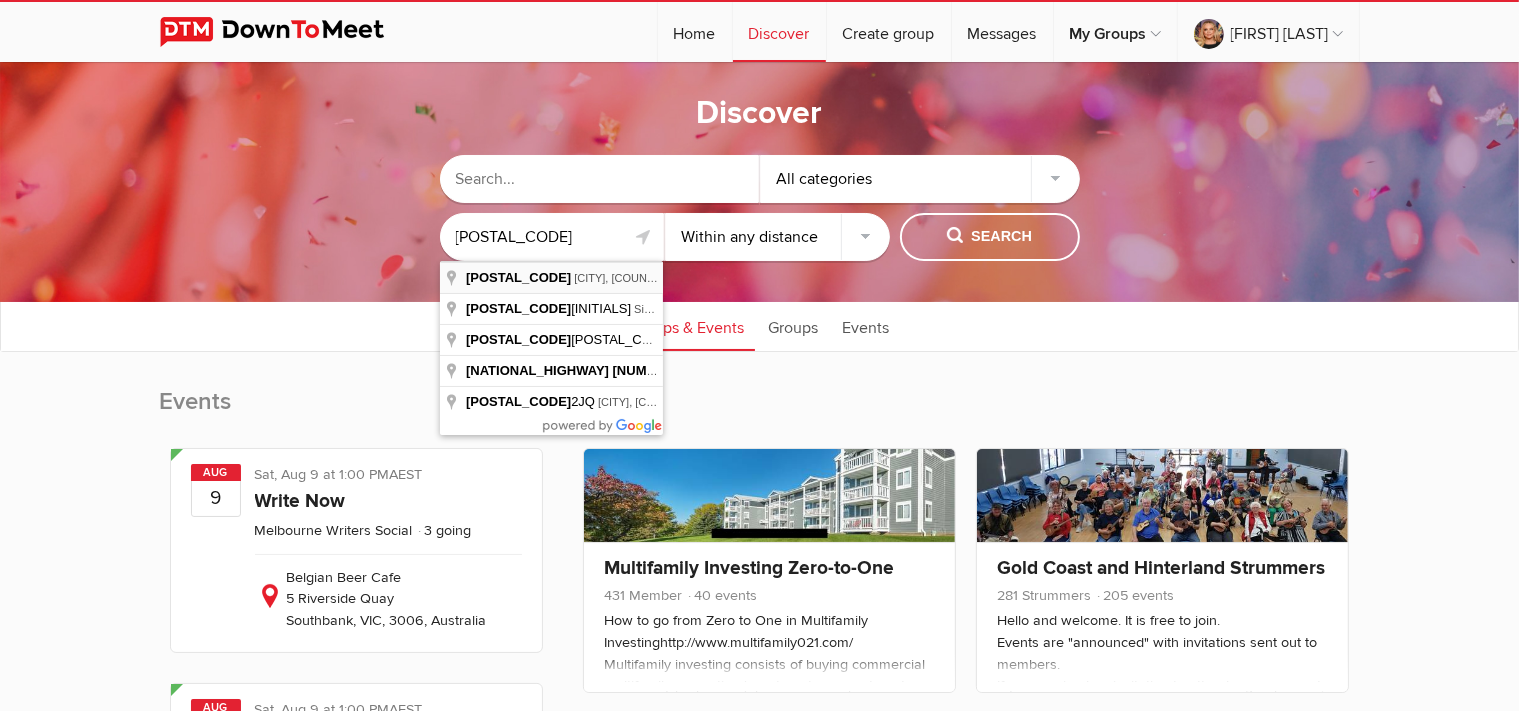 type on "[CITY] [POSTAL_CODE], [COUNTRY]" 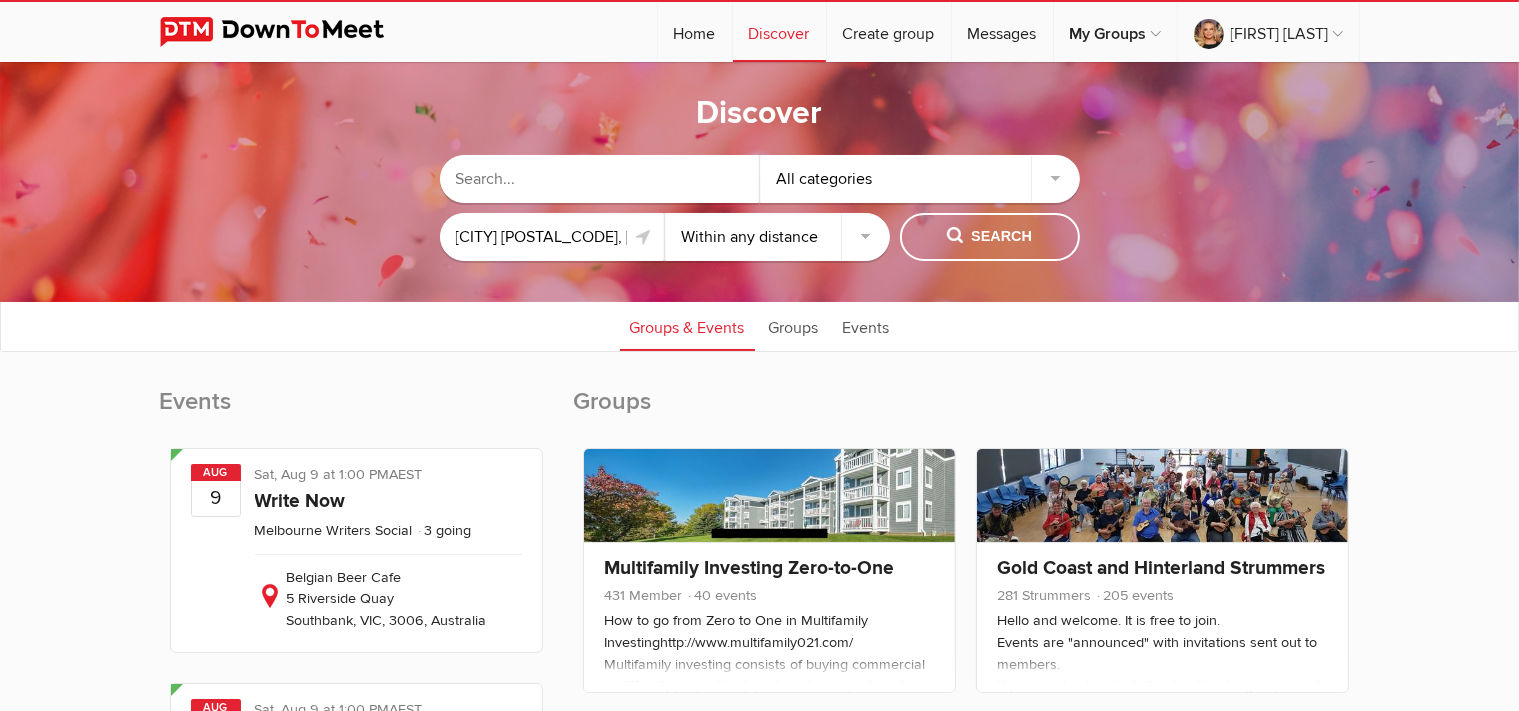 click on "All categories" 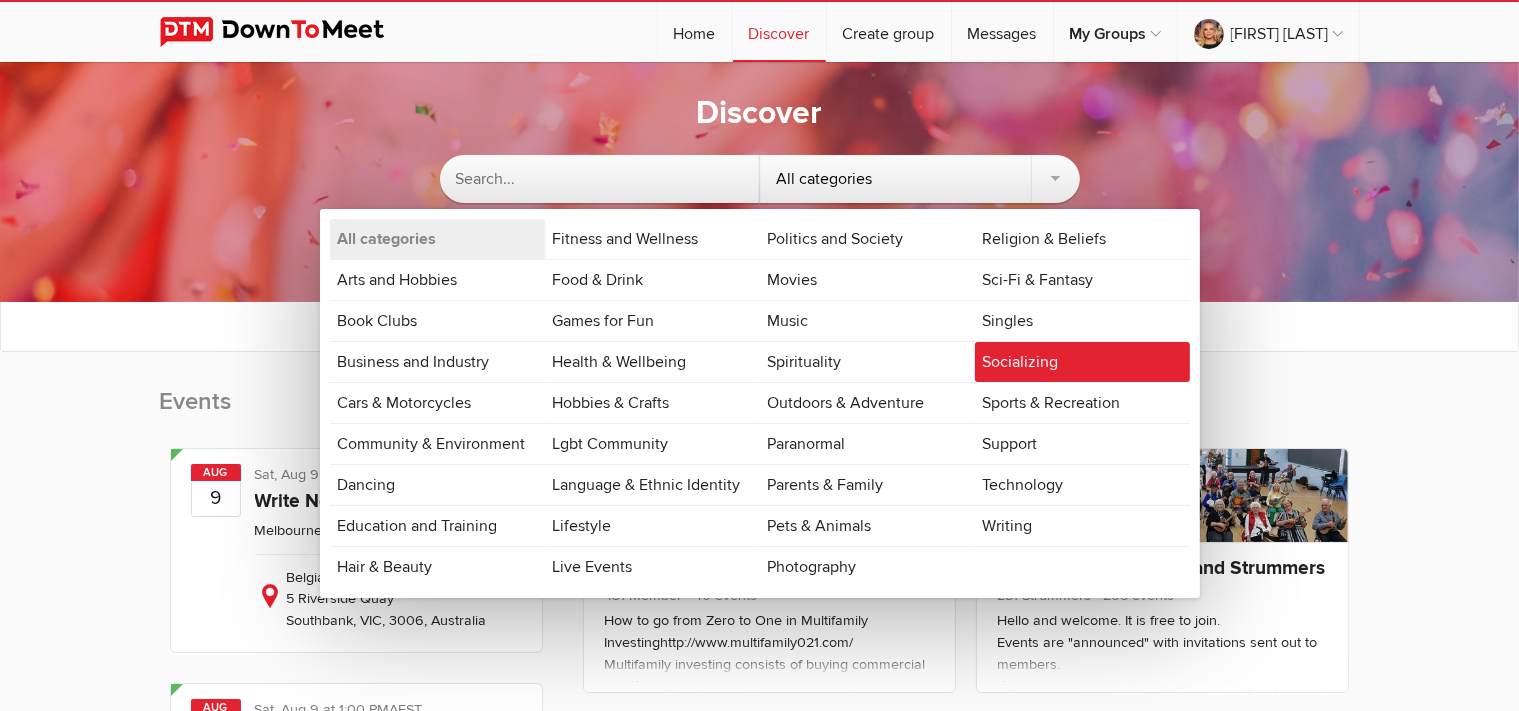 click on "Socializing" 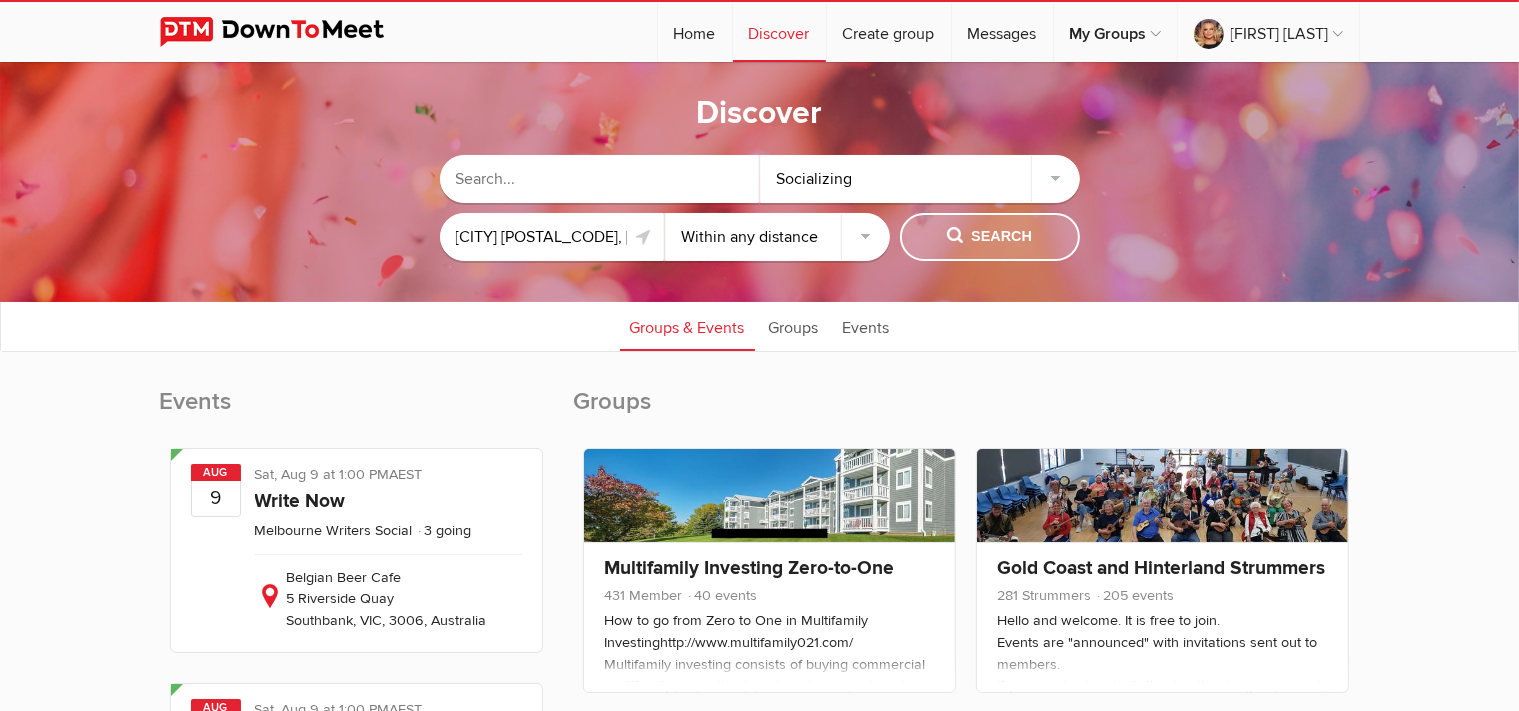 click on "Search" 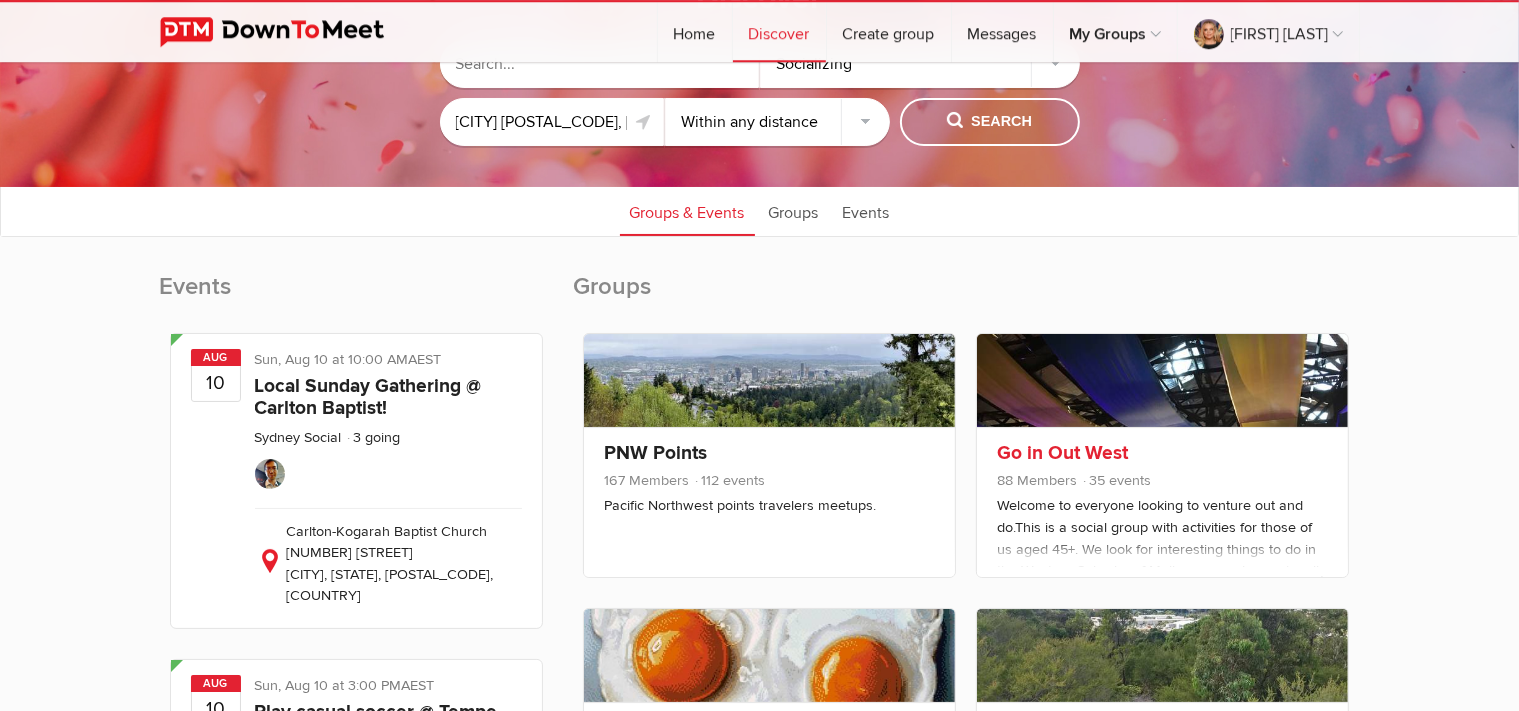scroll, scrollTop: 116, scrollLeft: 0, axis: vertical 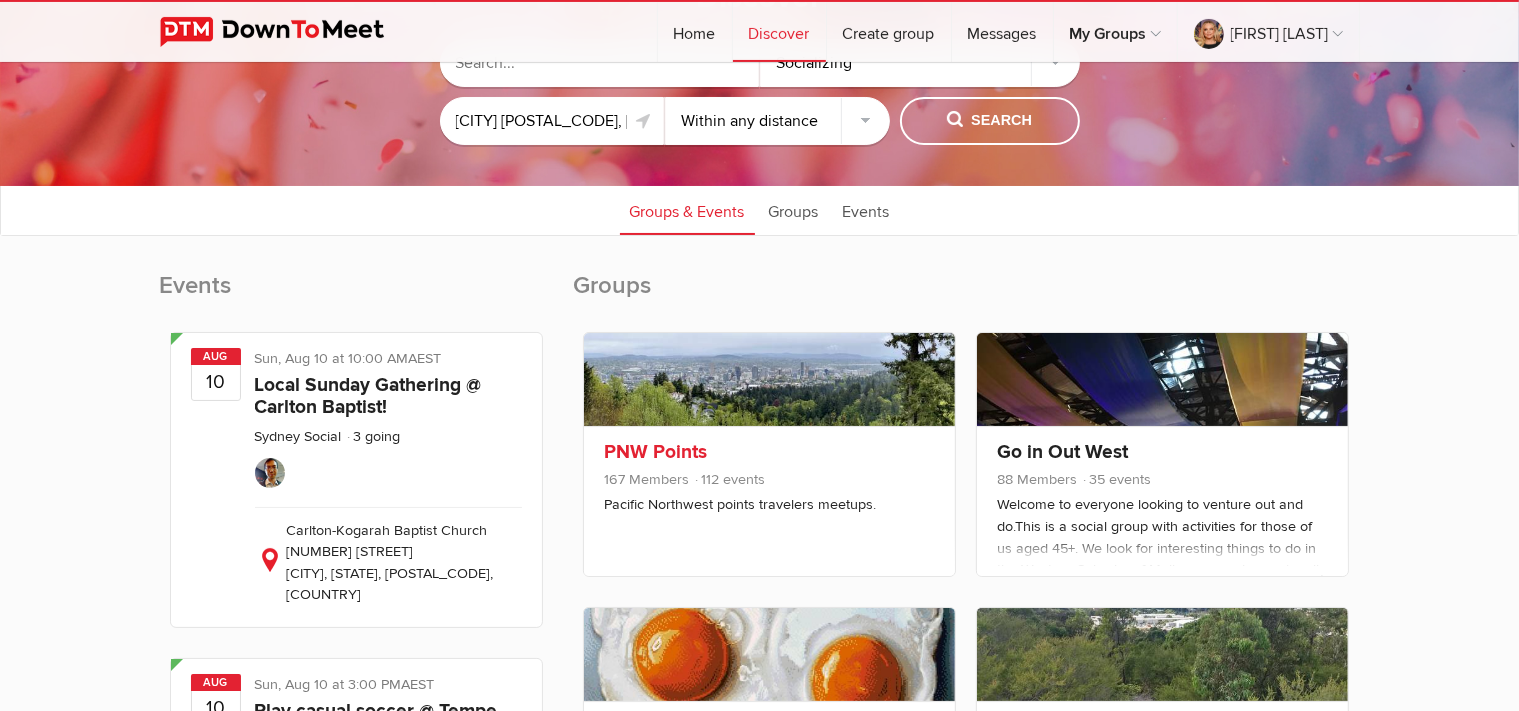 click 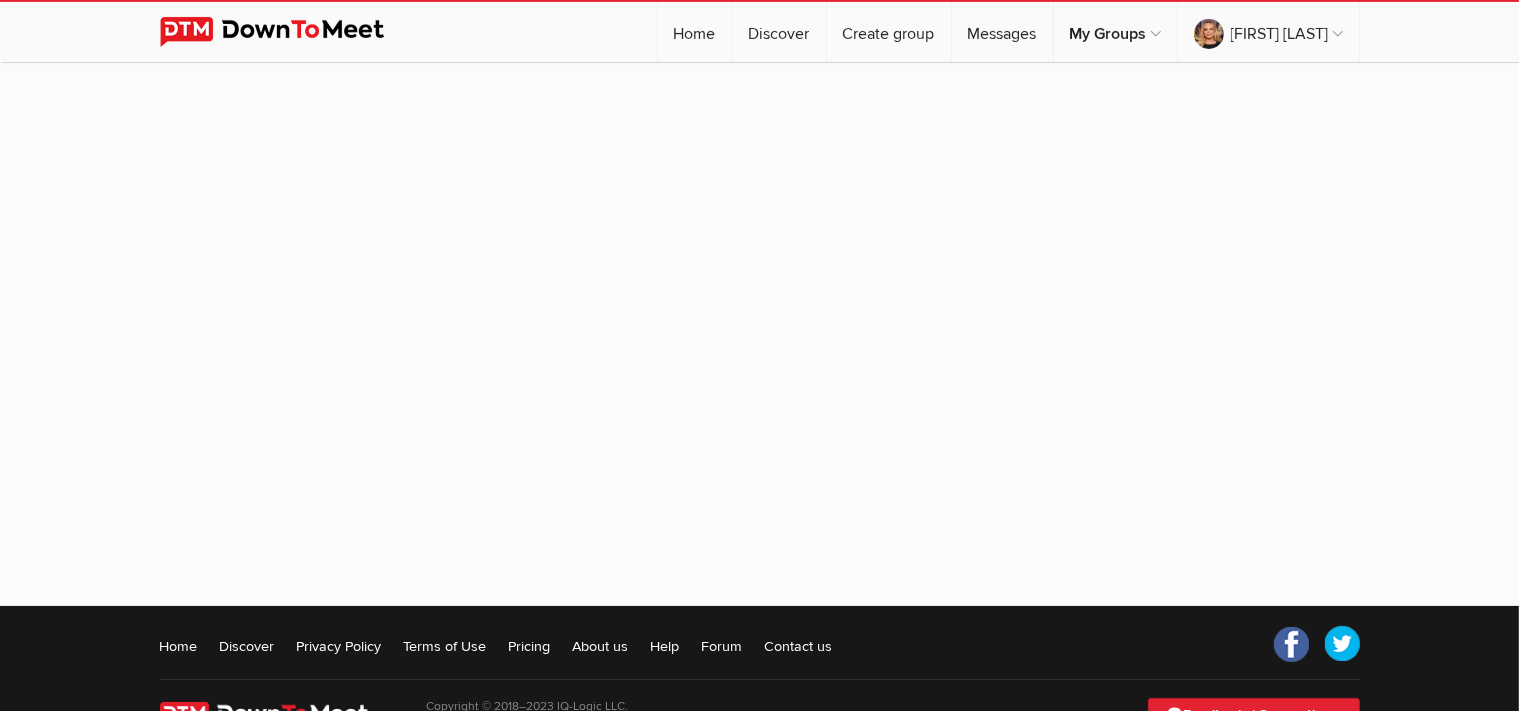 scroll, scrollTop: 0, scrollLeft: 0, axis: both 